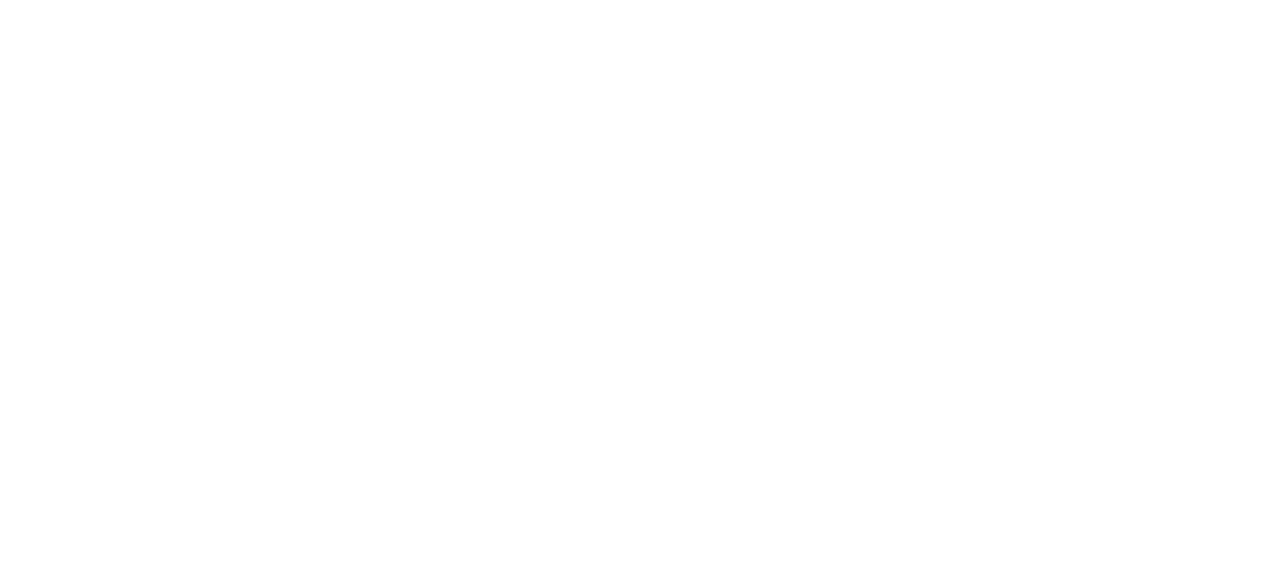 scroll, scrollTop: 0, scrollLeft: 0, axis: both 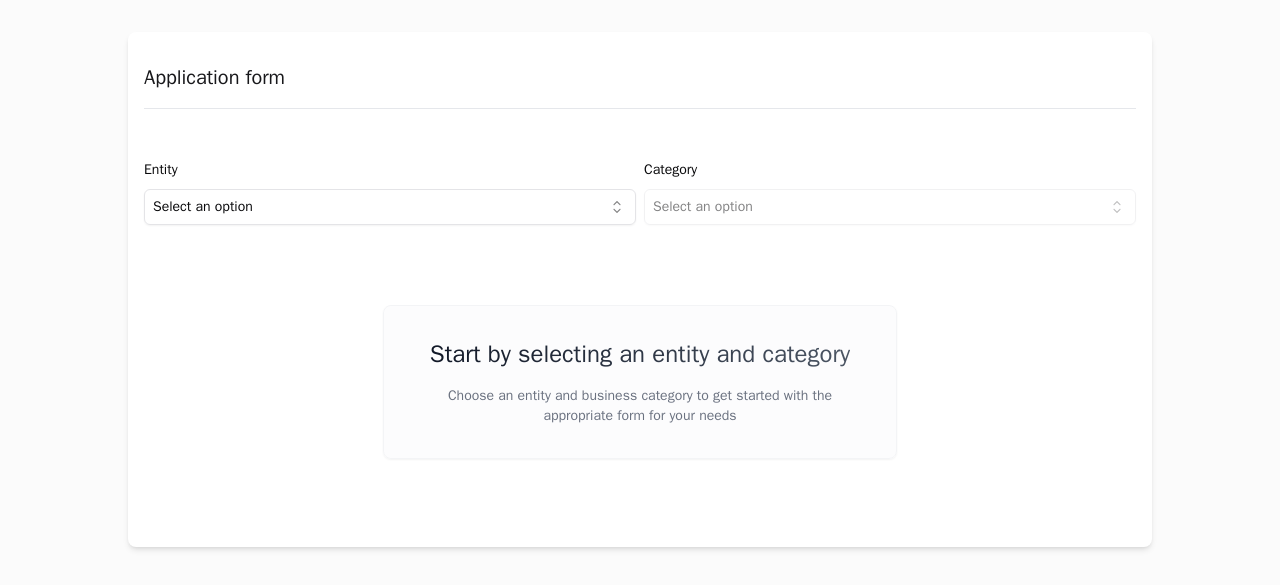 click on "Application form Entity Select an option Category Select an option Start by selecting an entity and category Choose an entity and business category to get started with the appropriate form for your needs" at bounding box center [640, 292] 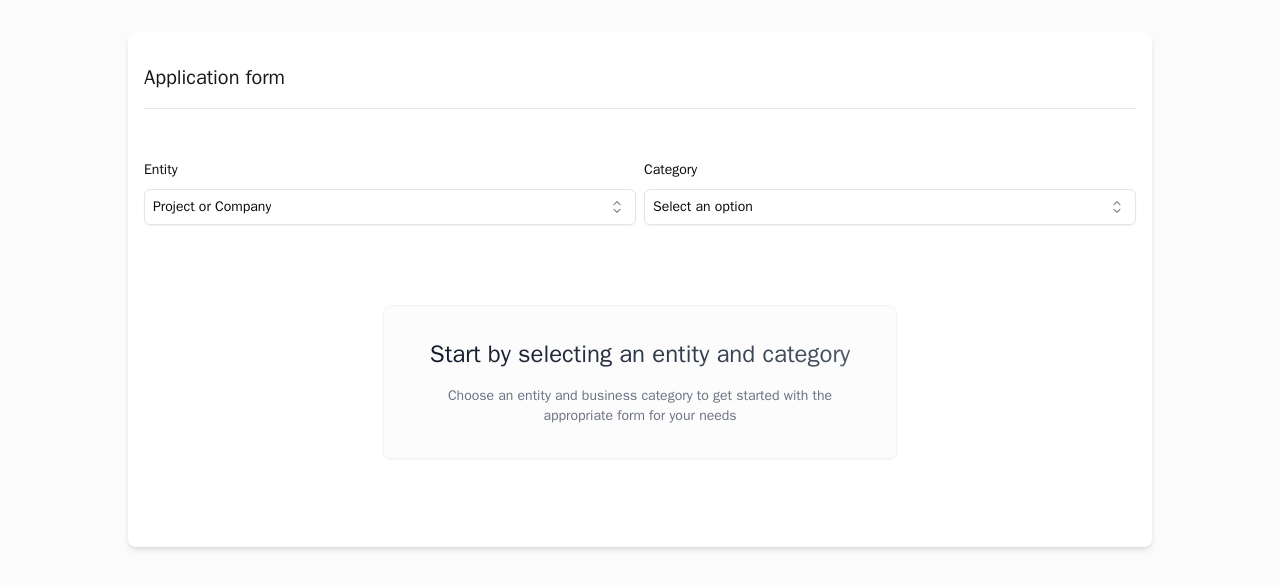 click on "Application form Entity Project or Company Category Select an option Start by selecting an entity and category Choose an entity and business category to get started with the appropriate form for your needs" at bounding box center [640, 292] 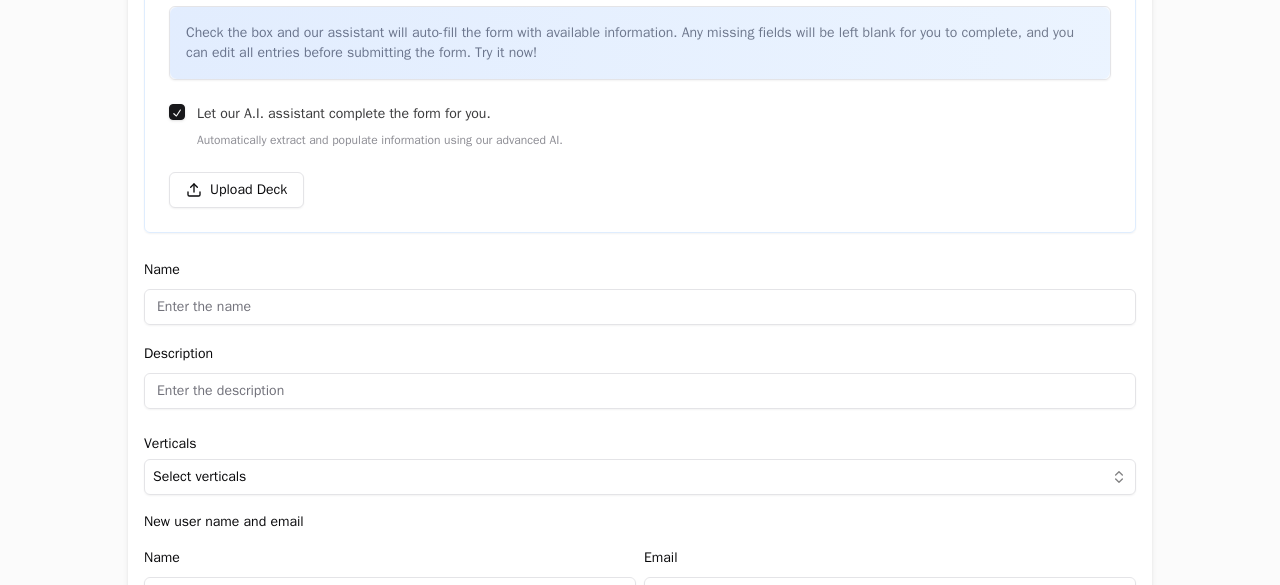 scroll, scrollTop: 400, scrollLeft: 0, axis: vertical 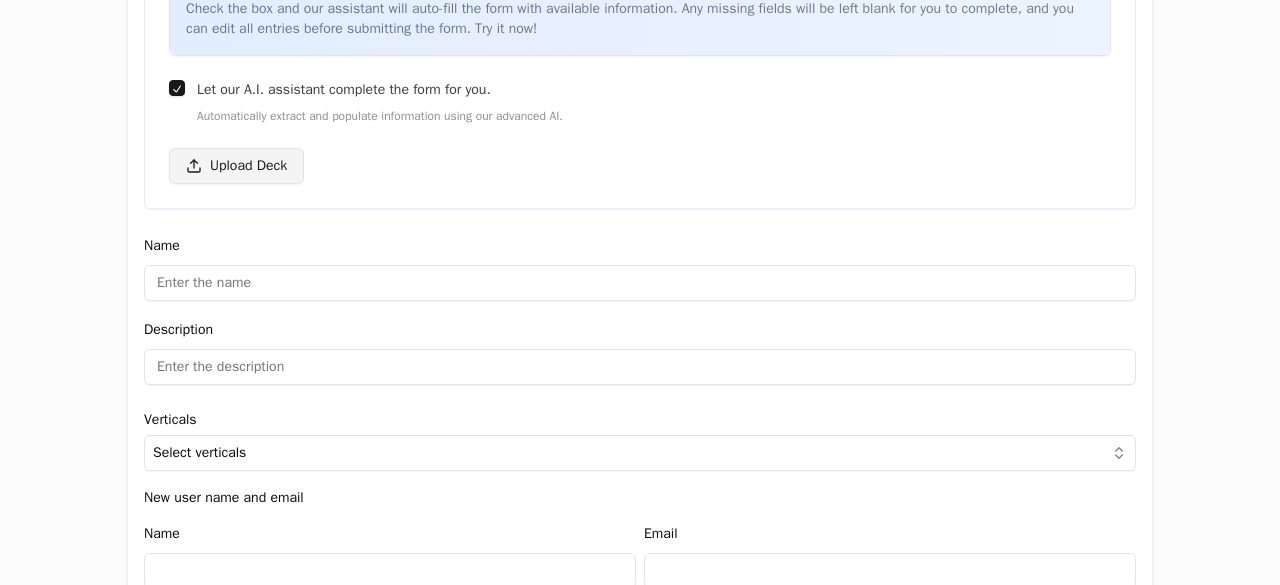 click on "Upload Deck" at bounding box center [236, 166] 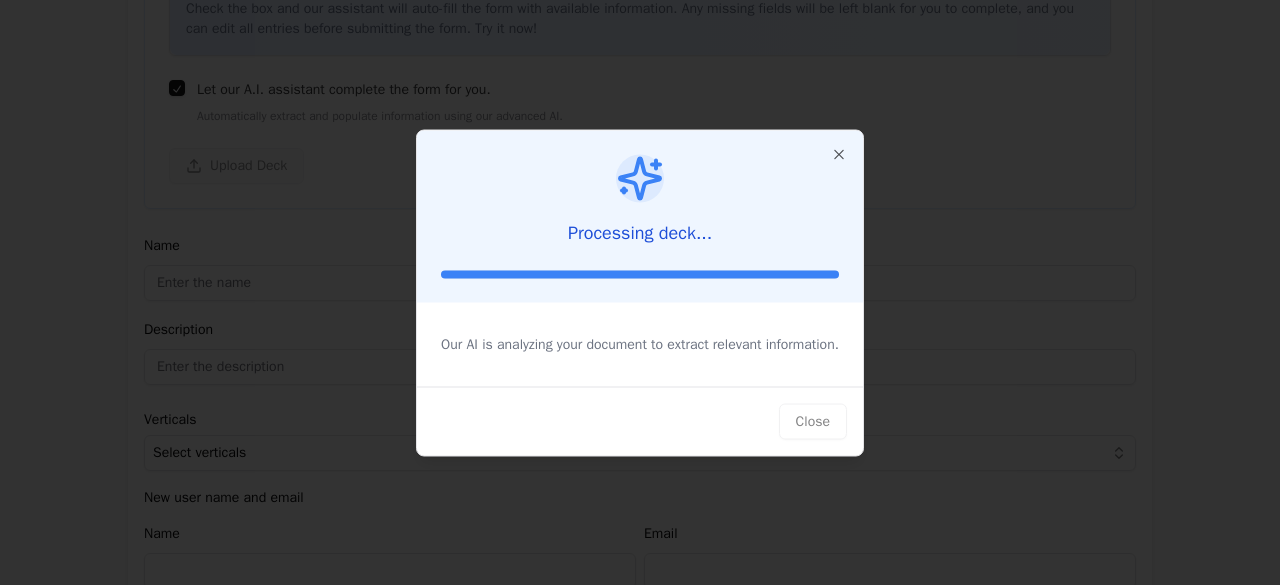type on "AVEDIAN" 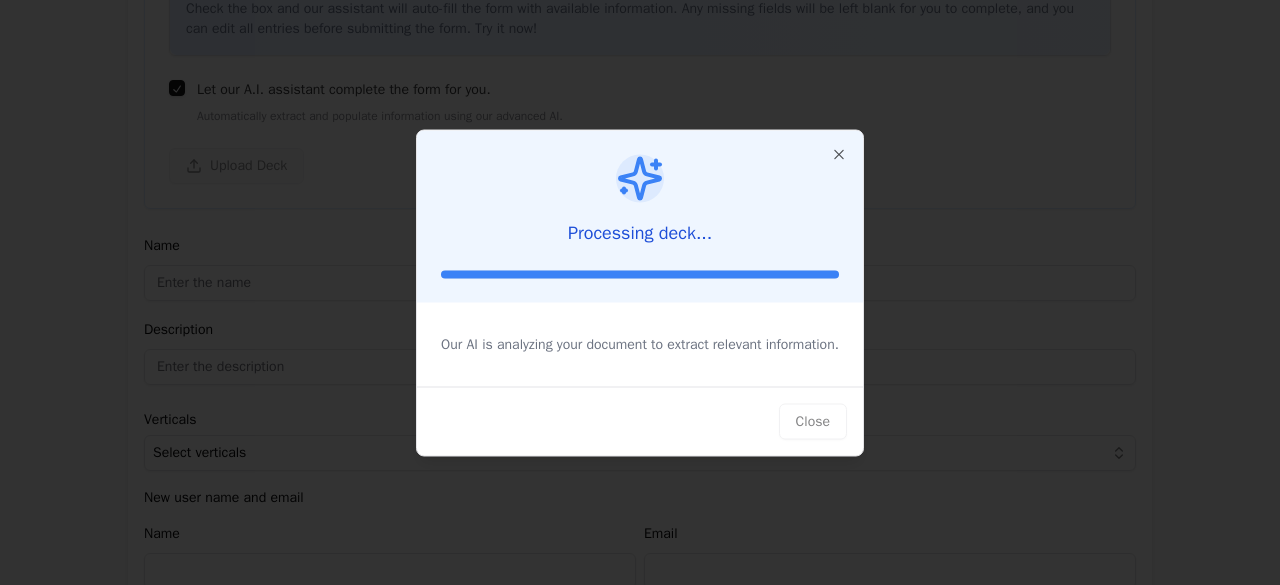 type on "Empowering healthcare with AI." 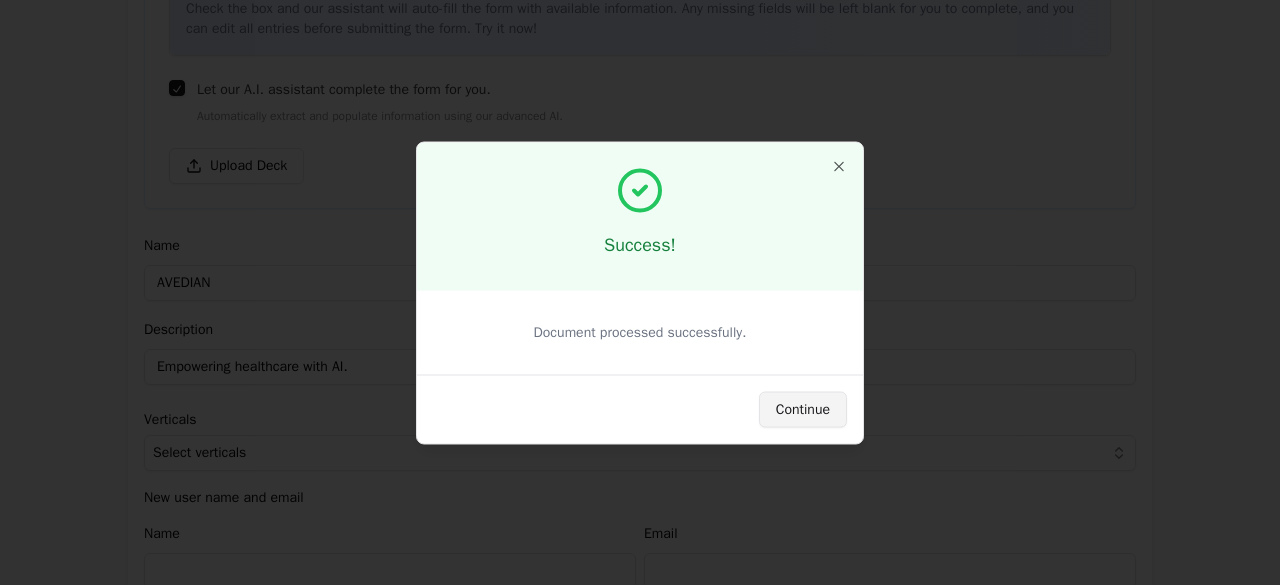 click on "Continue" at bounding box center [803, 409] 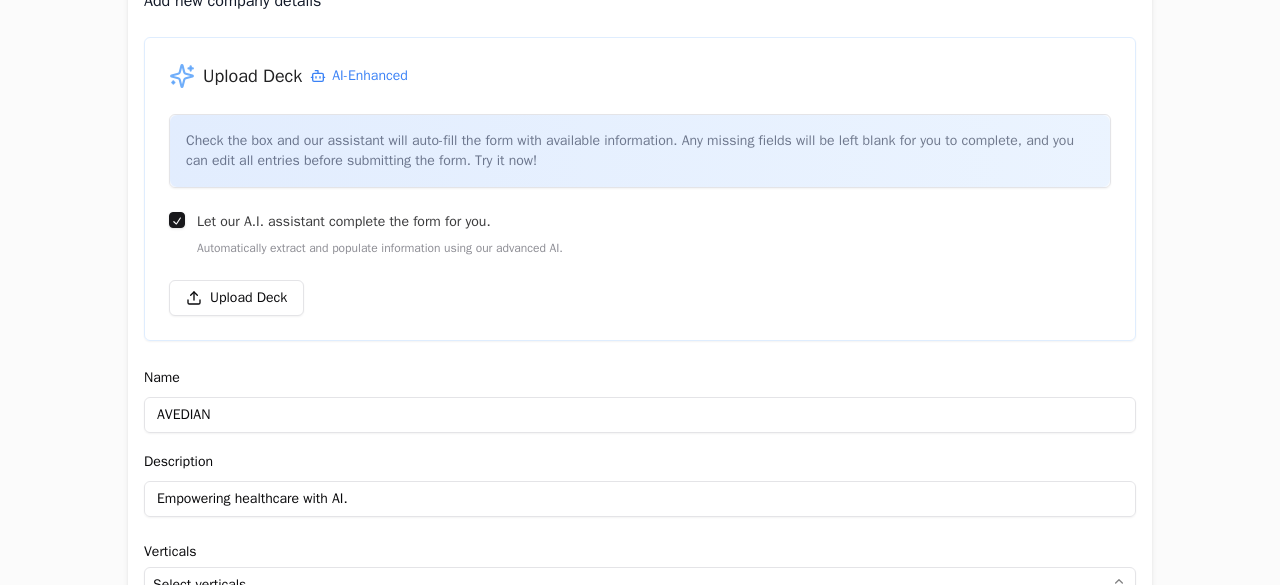 scroll, scrollTop: 300, scrollLeft: 0, axis: vertical 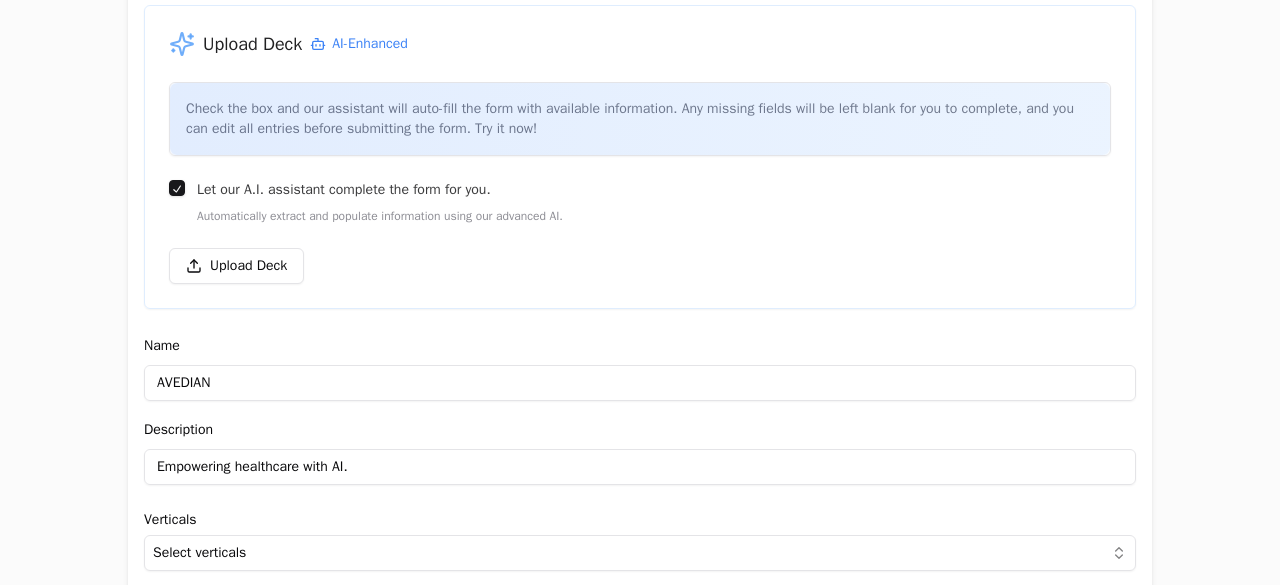 drag, startPoint x: 371, startPoint y: 469, endPoint x: 66, endPoint y: 447, distance: 305.79242 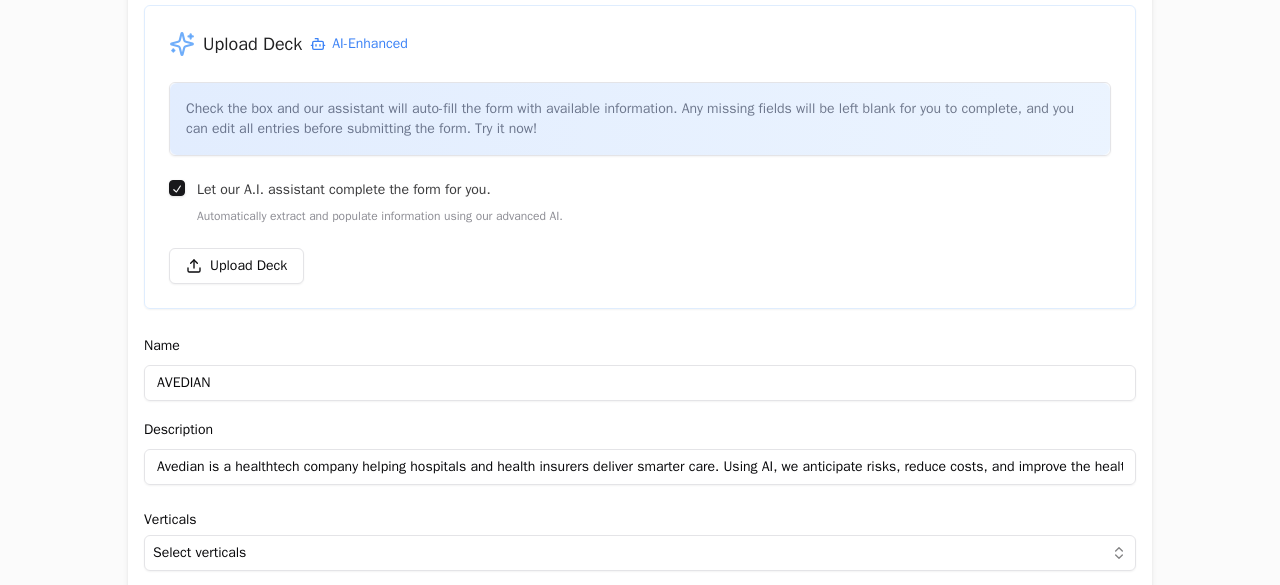 scroll, scrollTop: 0, scrollLeft: 1308, axis: horizontal 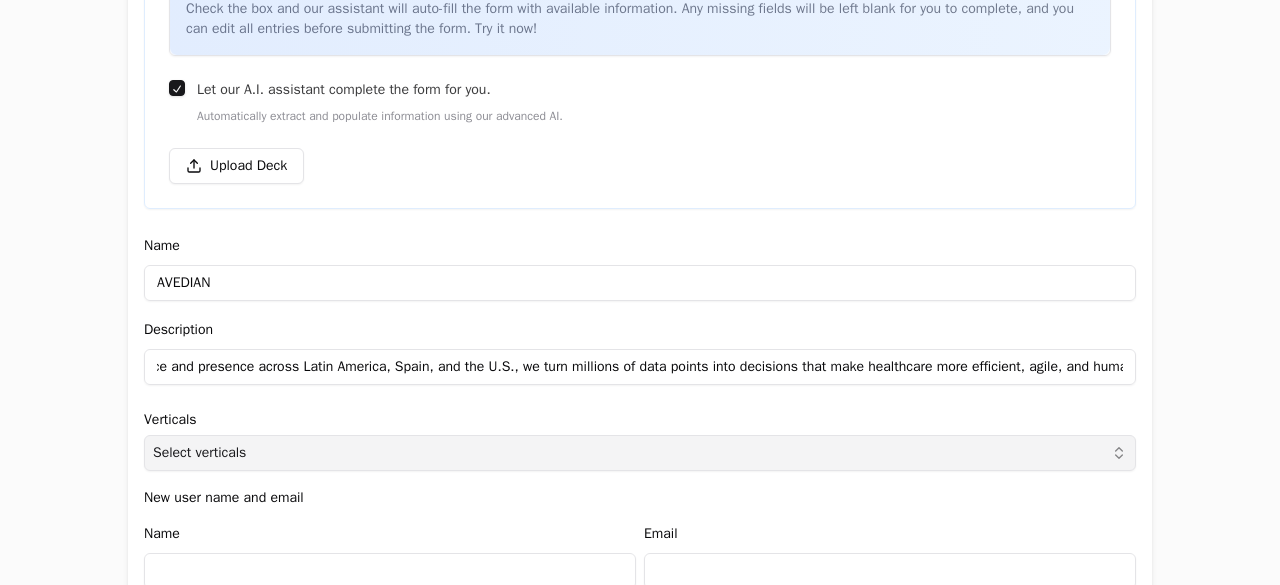 type on "Avedian is a healthtech company helping hospitals and health insurers deliver smarter care. Using AI, we anticipate risks, reduce costs, and improve the healthcare experience. With more than 10 years of experience and presence across Latin America, Spain, and the U.S., we turn millions of data points into decisions that make healthcare more efficient, agile, and human." 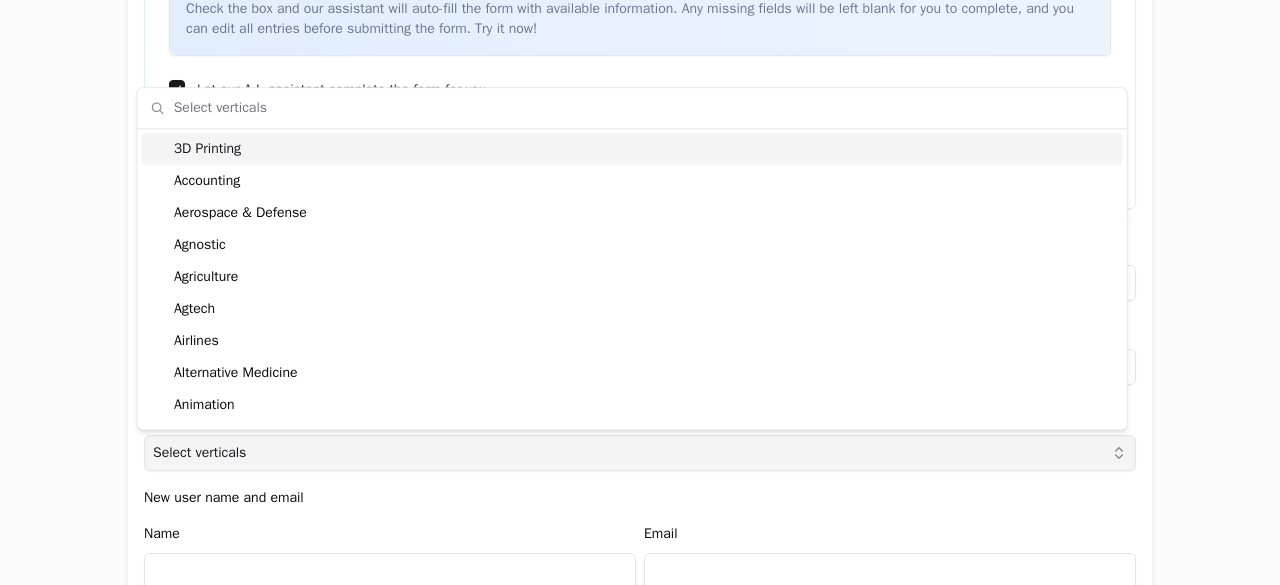 scroll, scrollTop: 0, scrollLeft: 0, axis: both 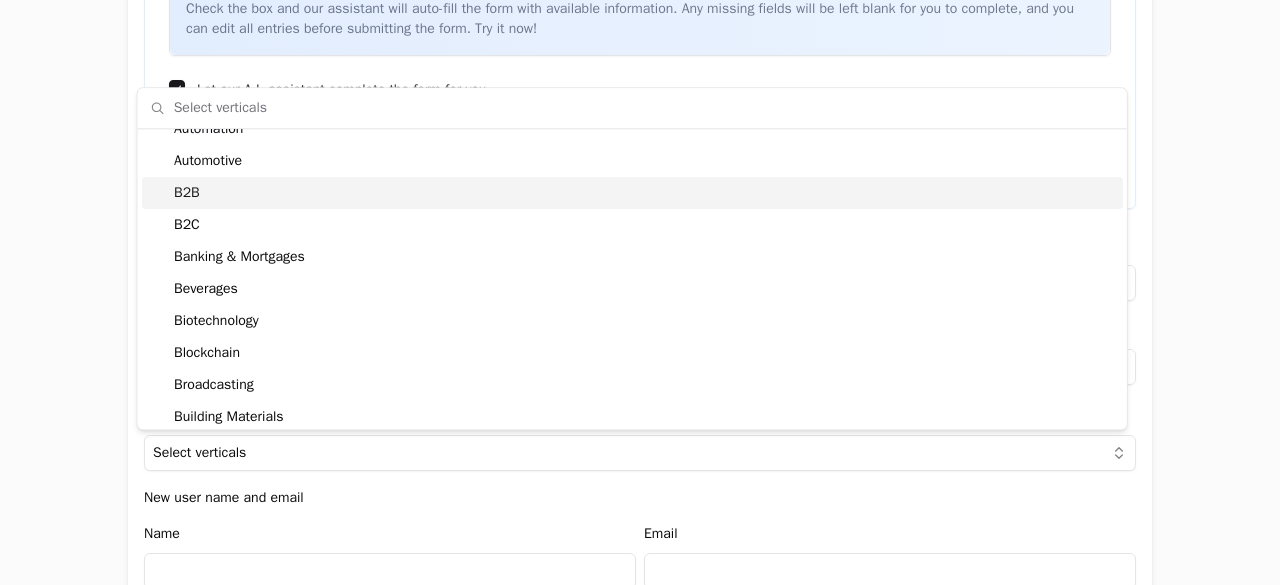 click on "B2B" at bounding box center (632, 193) 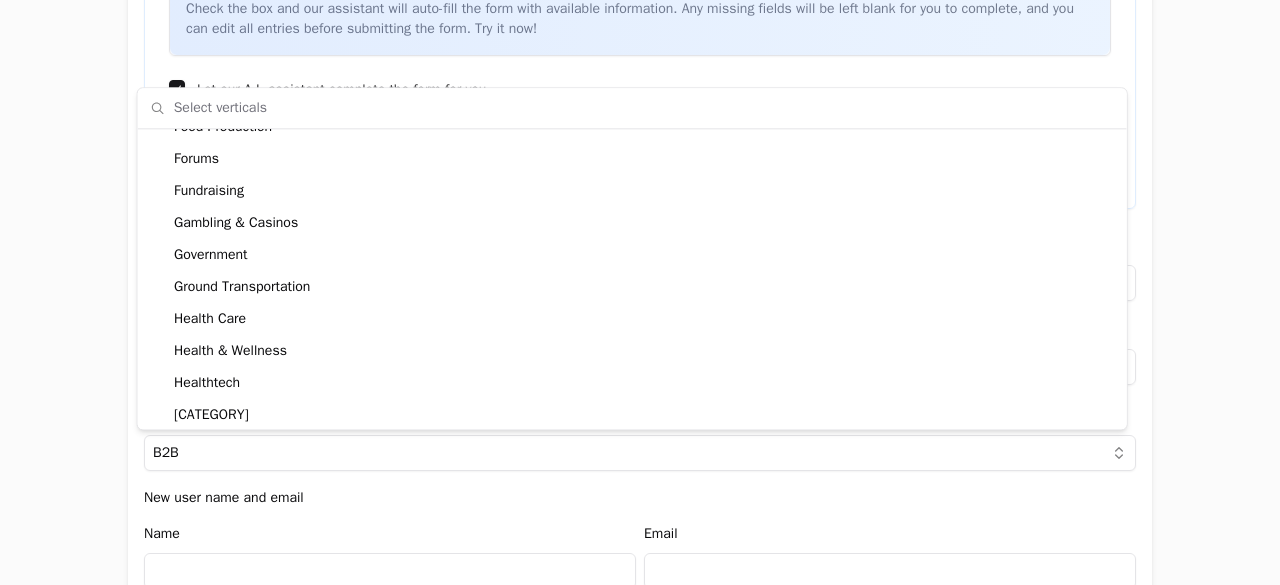 scroll, scrollTop: 2200, scrollLeft: 0, axis: vertical 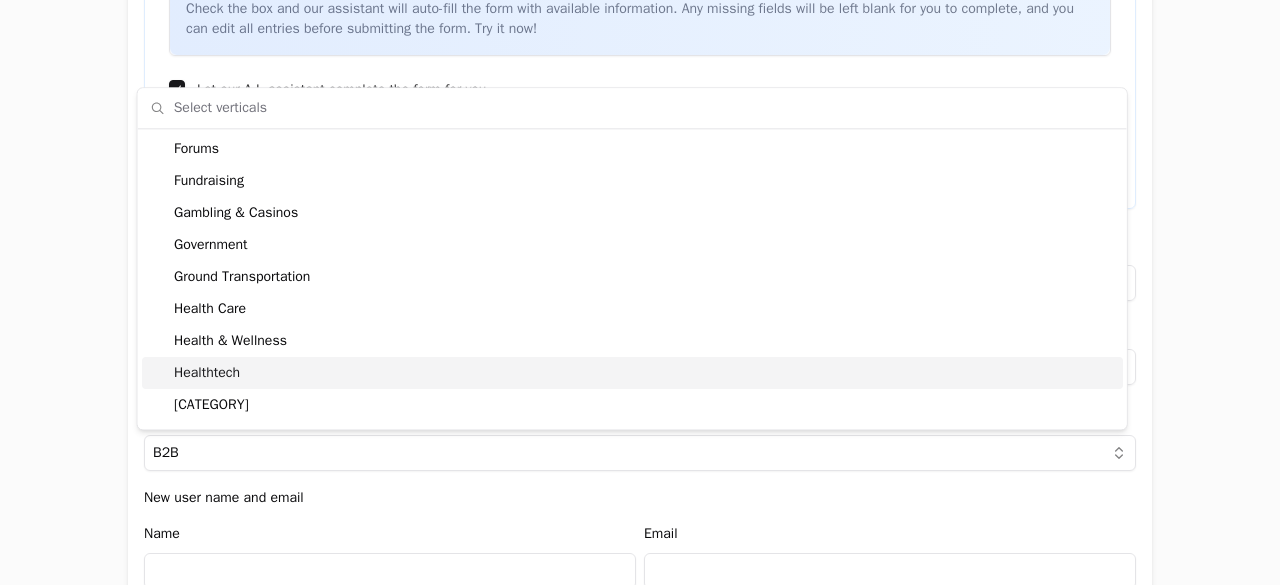 click on "Healthtech" at bounding box center (632, 373) 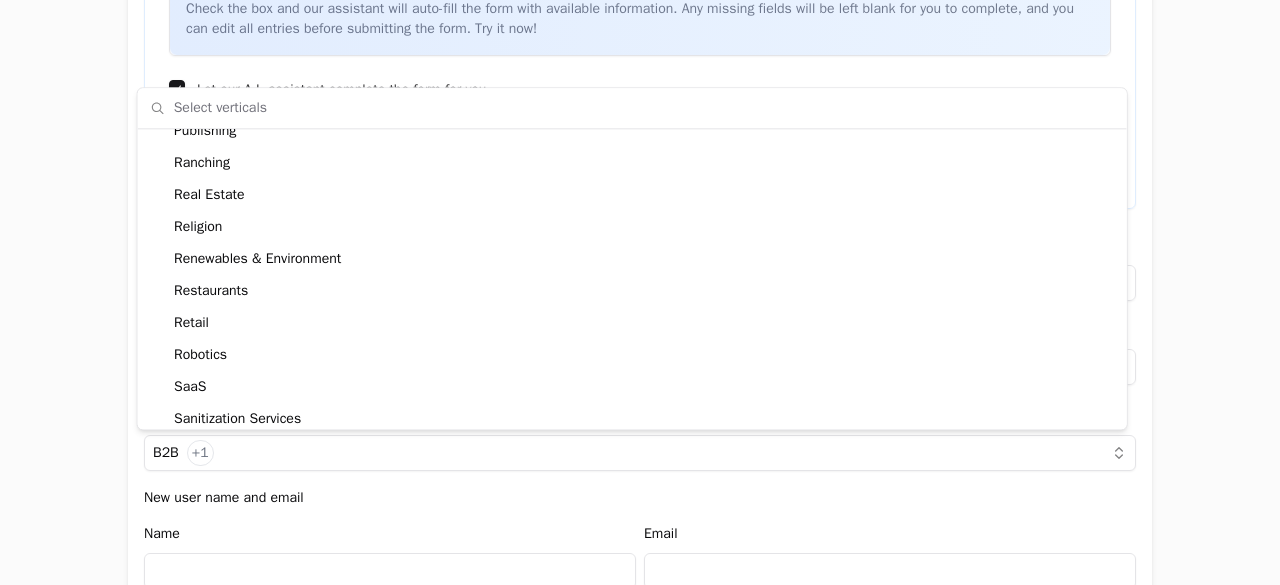 scroll, scrollTop: 4200, scrollLeft: 0, axis: vertical 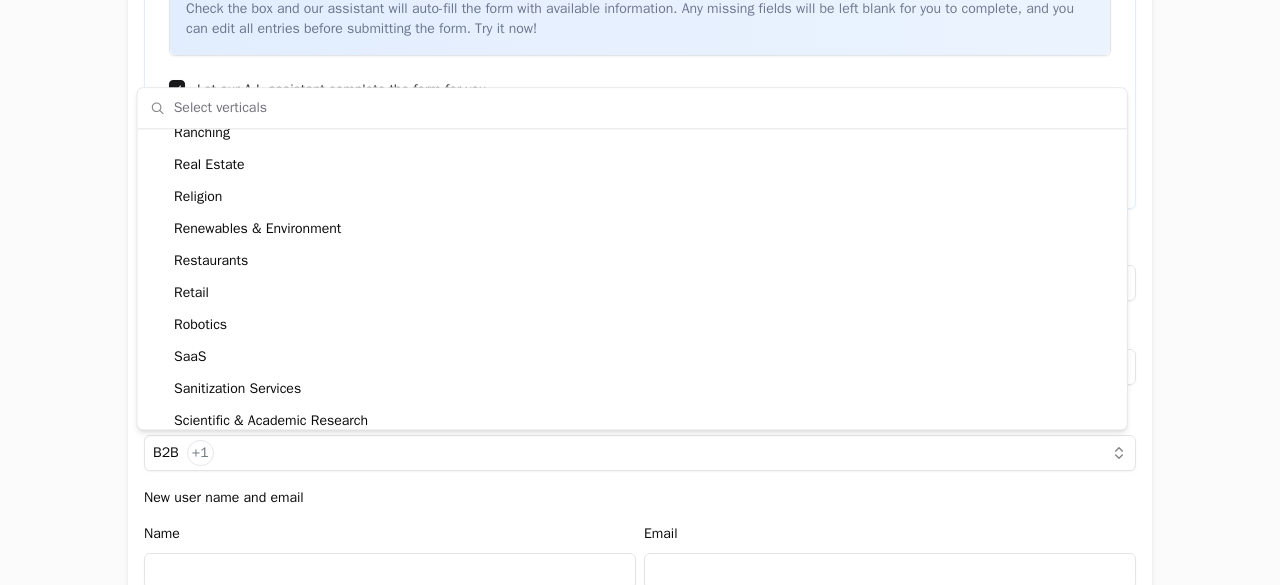 click on "Application form Entity Project or Company Category Startup Add new company details Upload Deck AI-Enhanced Check the box and our assistant will auto-fill the form with available information. Any missing fields will be left blank for you to complete, and you can edit all entries before submitting the form. Try it now! Let our A.I. assistant complete the form for you. Automatically extract and populate information using our advanced AI. Upload Deck Name AVEDIAN Description Avedian is a healthtech company helping hospitals and health insurers deliver smarter care. Using AI, we anticipate risks, reduce costs, and improve the healthcare experience. With more than 10 years of experience and presence across Latin America, Spain, and the U.S., we turn millions of data points into decisions that make healthcare more efficient, agile, and human. Verticals B2B +1 New user name and email Name Email Company Profile Explain what the company does, what problem is solving and who is the target user. TAM $0 SAM $0 SOM $0 Yes" at bounding box center (640, 292) 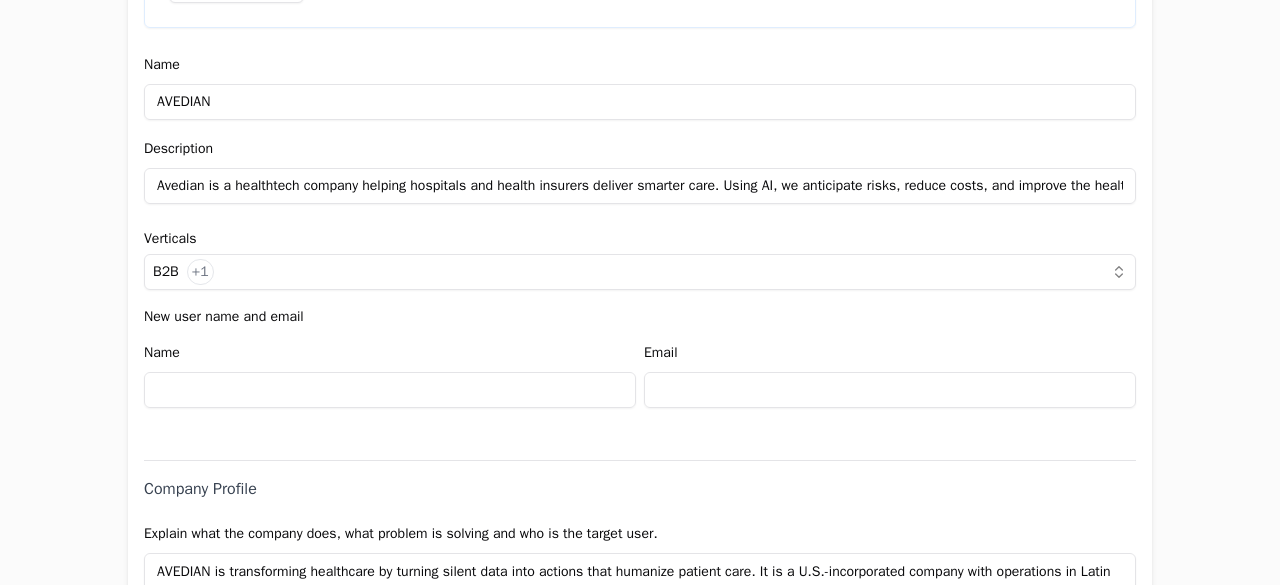 scroll, scrollTop: 600, scrollLeft: 0, axis: vertical 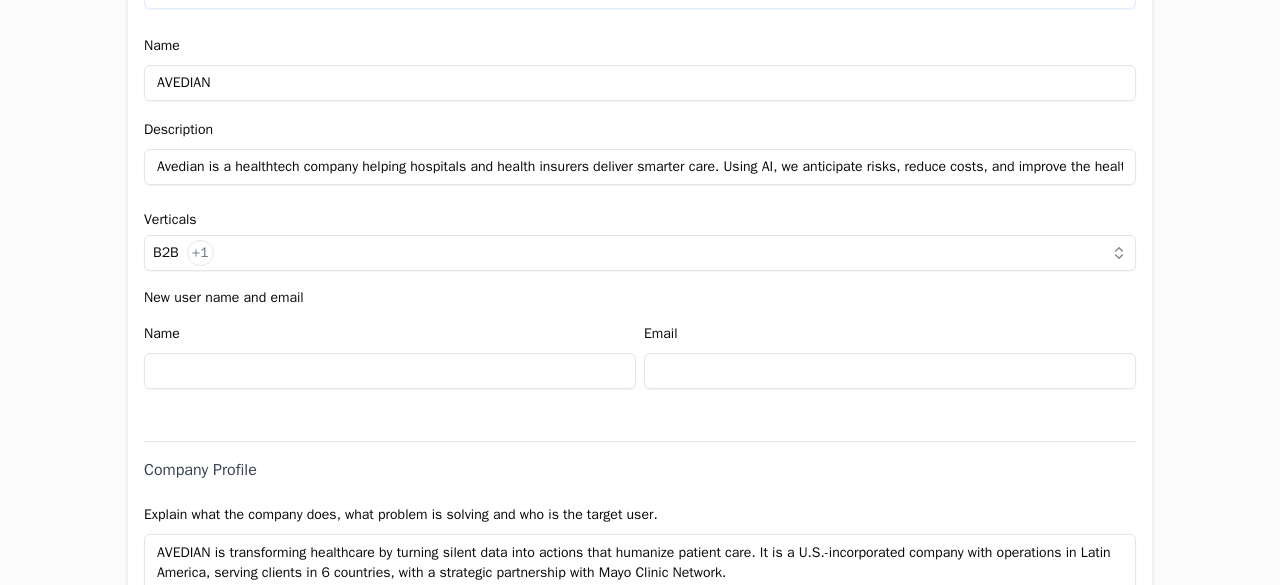 click at bounding box center [390, 371] 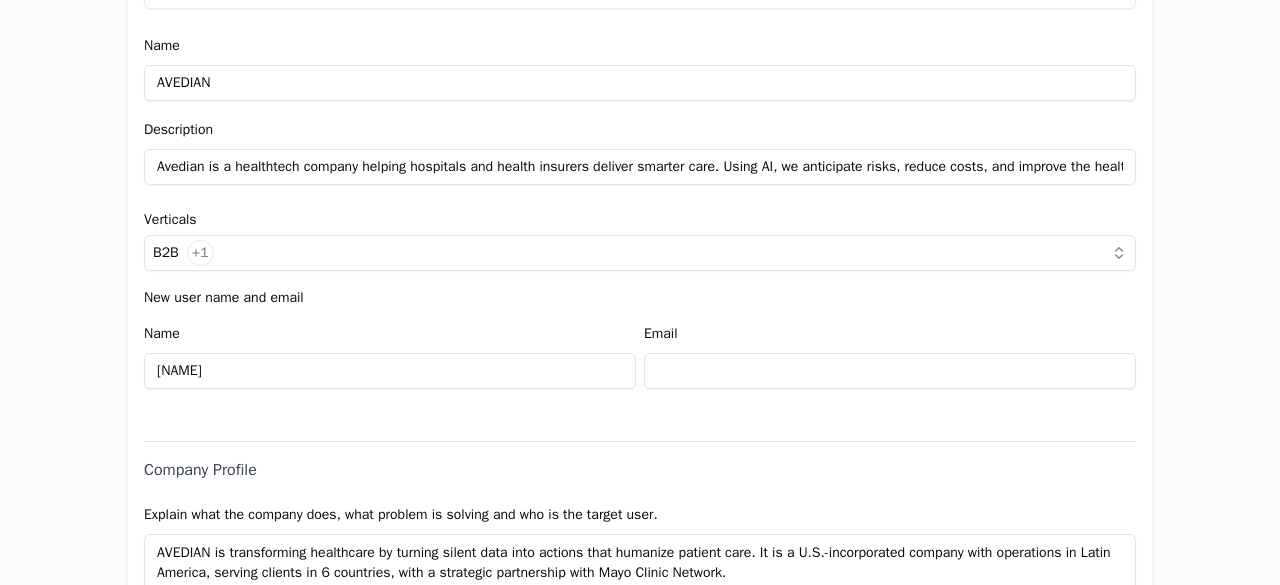 type on "[NAME]" 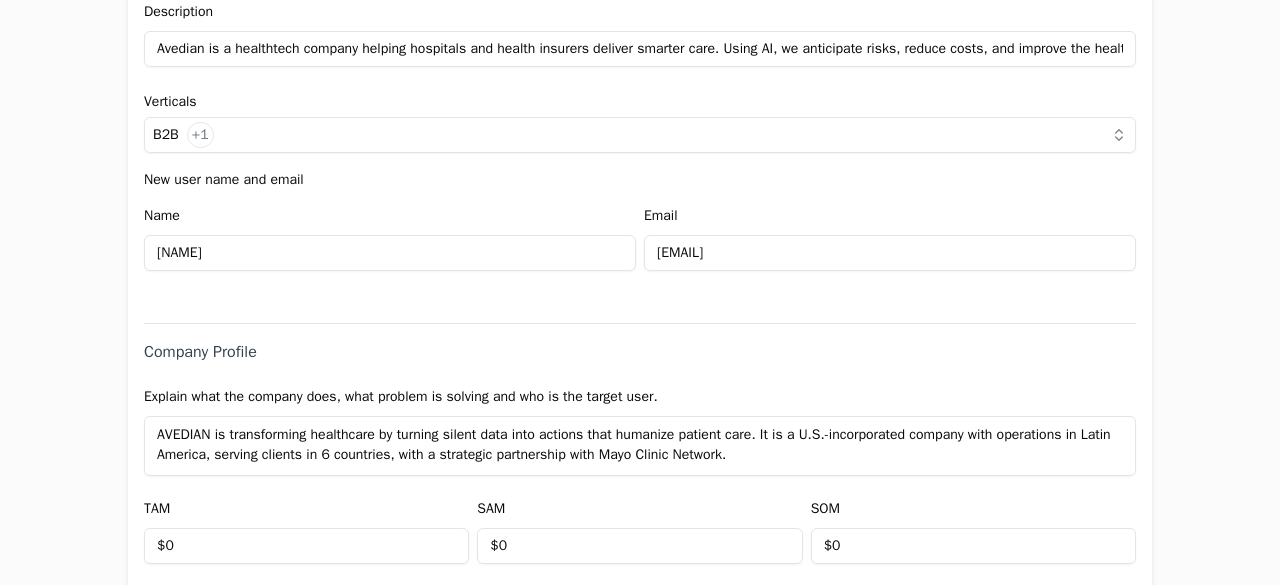 scroll, scrollTop: 800, scrollLeft: 0, axis: vertical 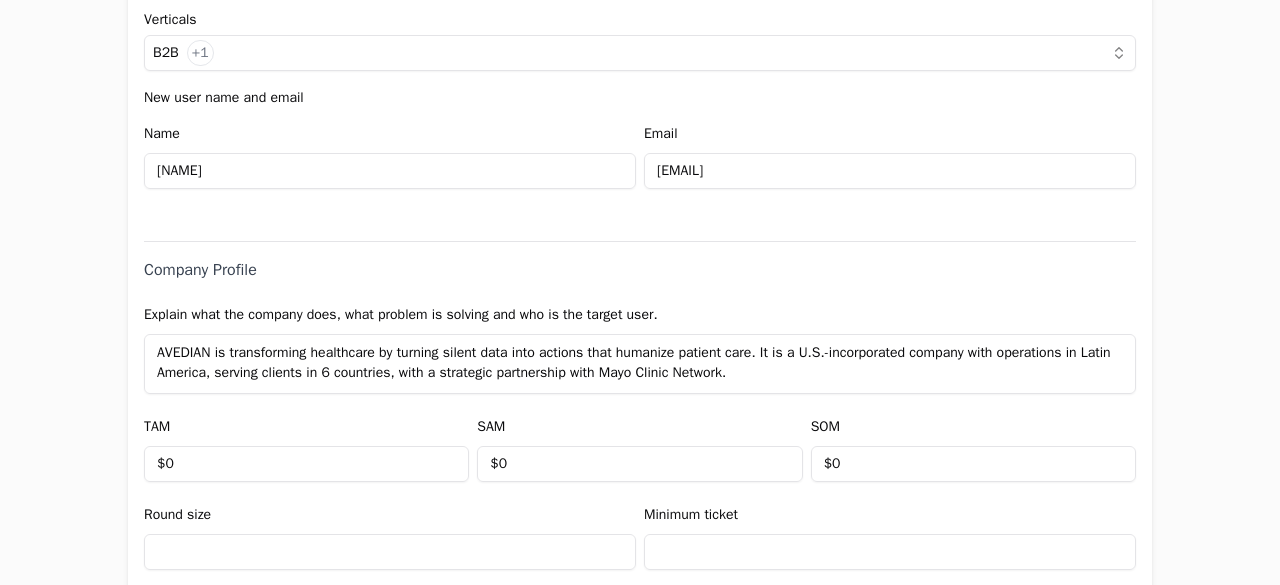 type on "[EMAIL]" 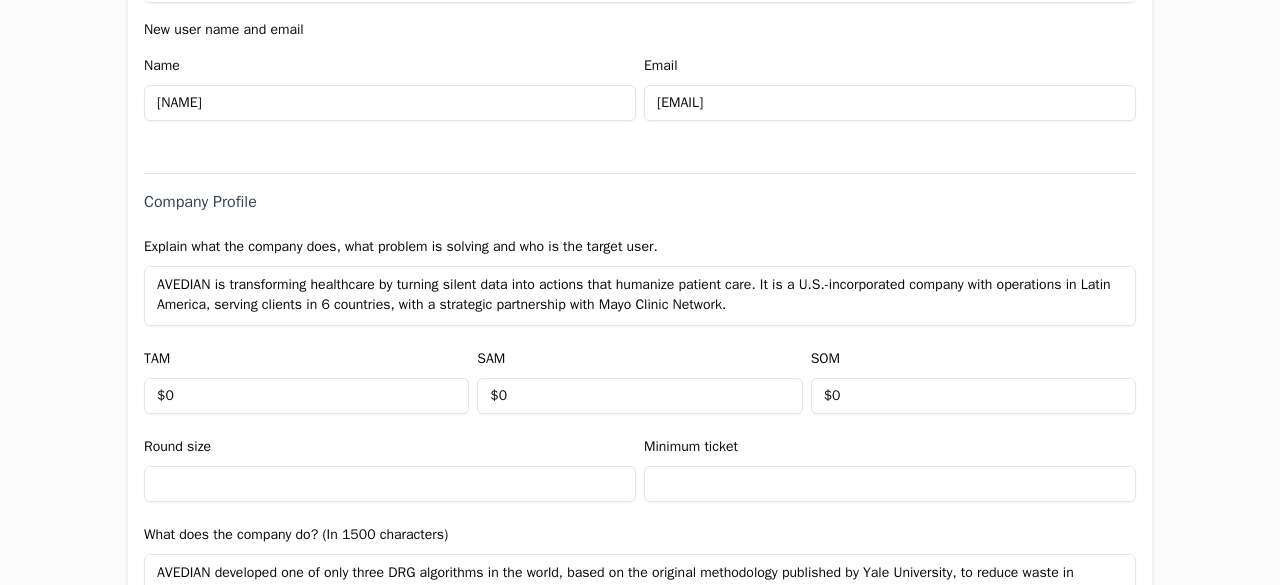 scroll, scrollTop: 900, scrollLeft: 0, axis: vertical 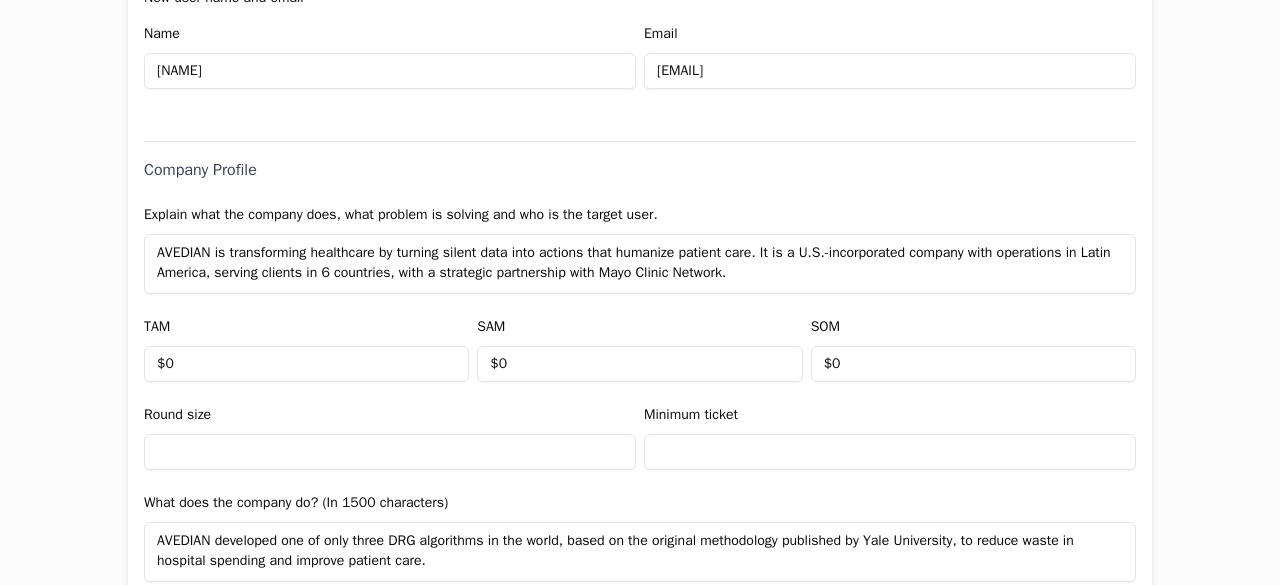 click on "AVEDIAN is transforming healthcare by turning silent data into actions that humanize patient care. It is a U.S.-incorporated company with operations in Latin America, serving clients in 6 countries, with a strategic partnership with Mayo Clinic Network." at bounding box center [640, 264] 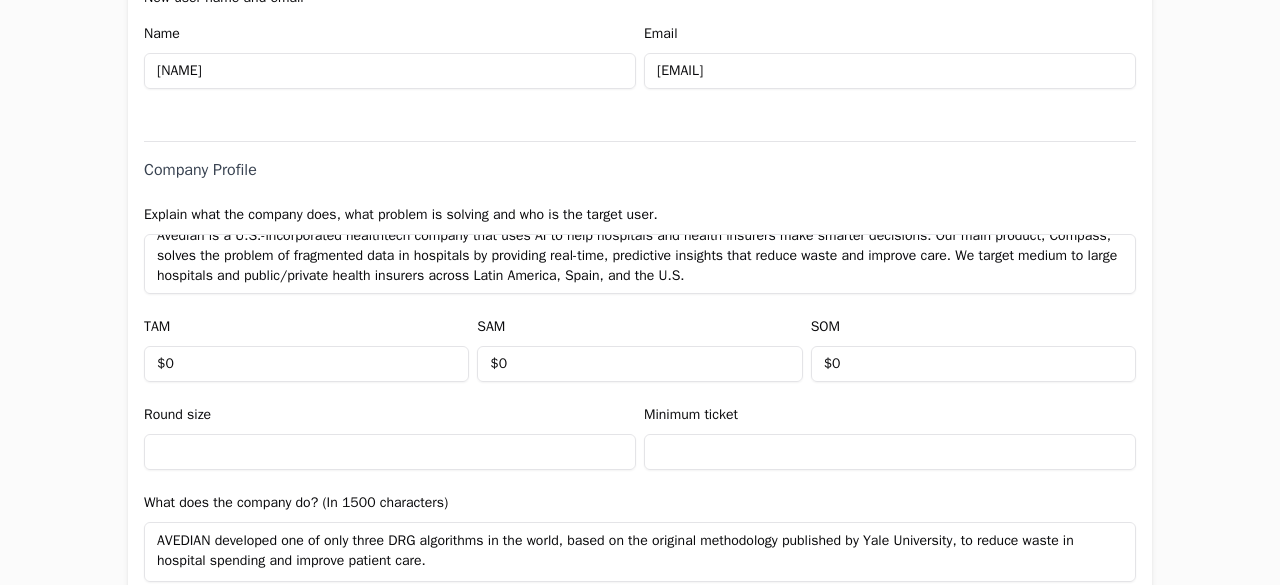 scroll, scrollTop: 0, scrollLeft: 0, axis: both 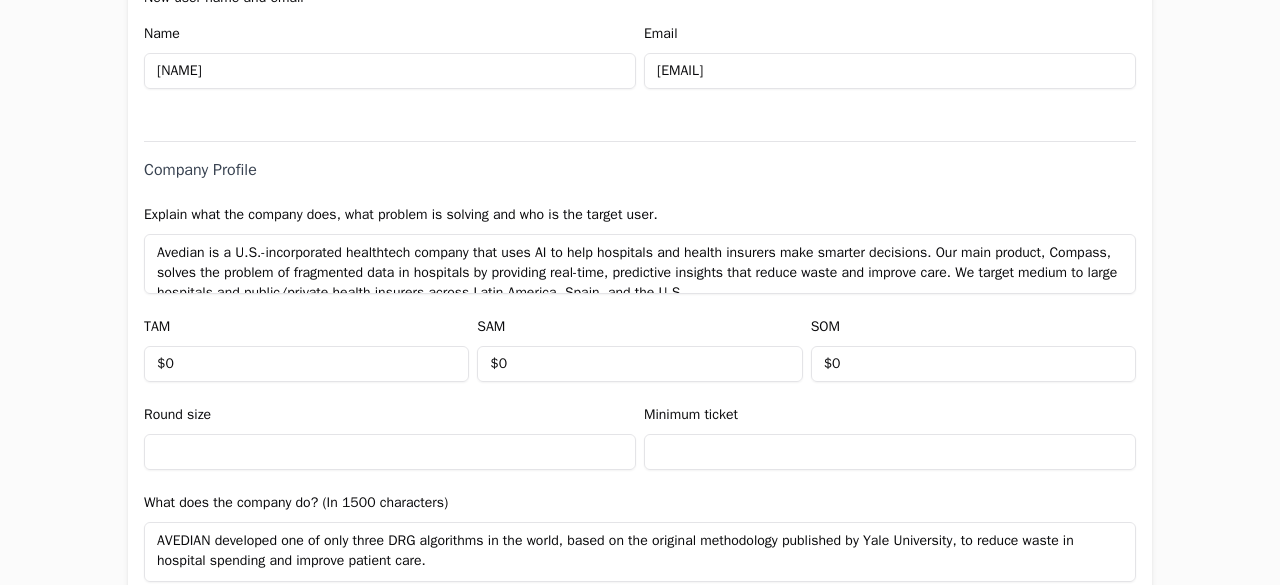 click on "Avedian is a U.S.-incorporated healthtech company that uses AI to help hospitals and health insurers make smarter decisions. Our main product, Compass, solves the problem of fragmented data in hospitals by providing real-time, predictive insights that reduce waste and improve care. We target medium to large hospitals and public/private health insurers across Latin America, Spain, and the U.S." at bounding box center [640, 264] 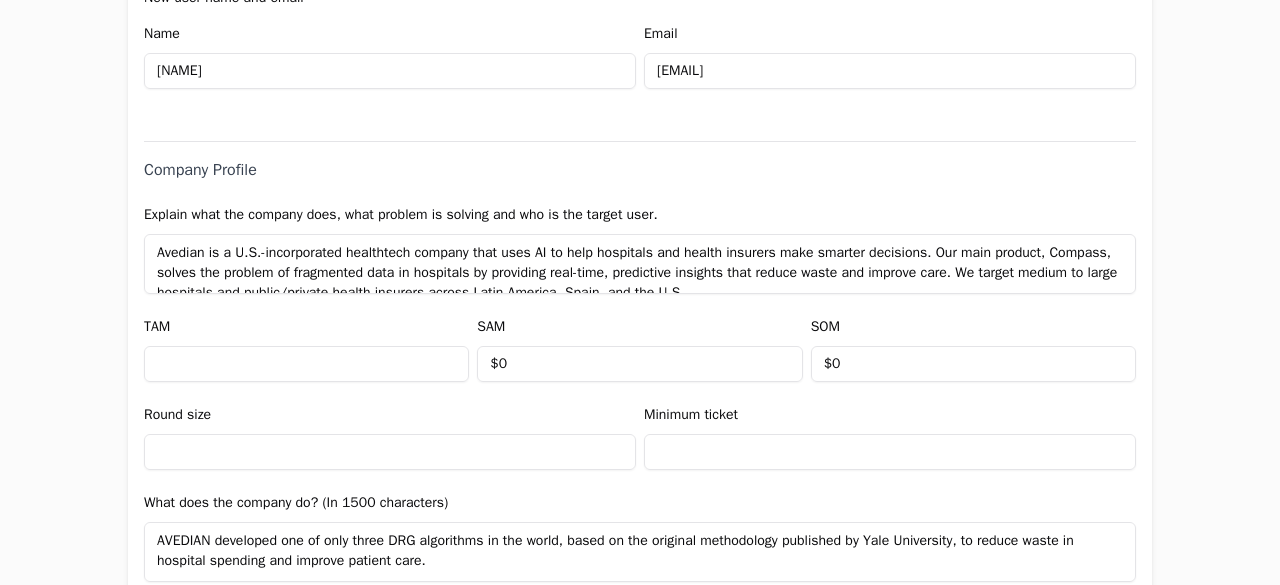 paste on "$10,000,000,000" 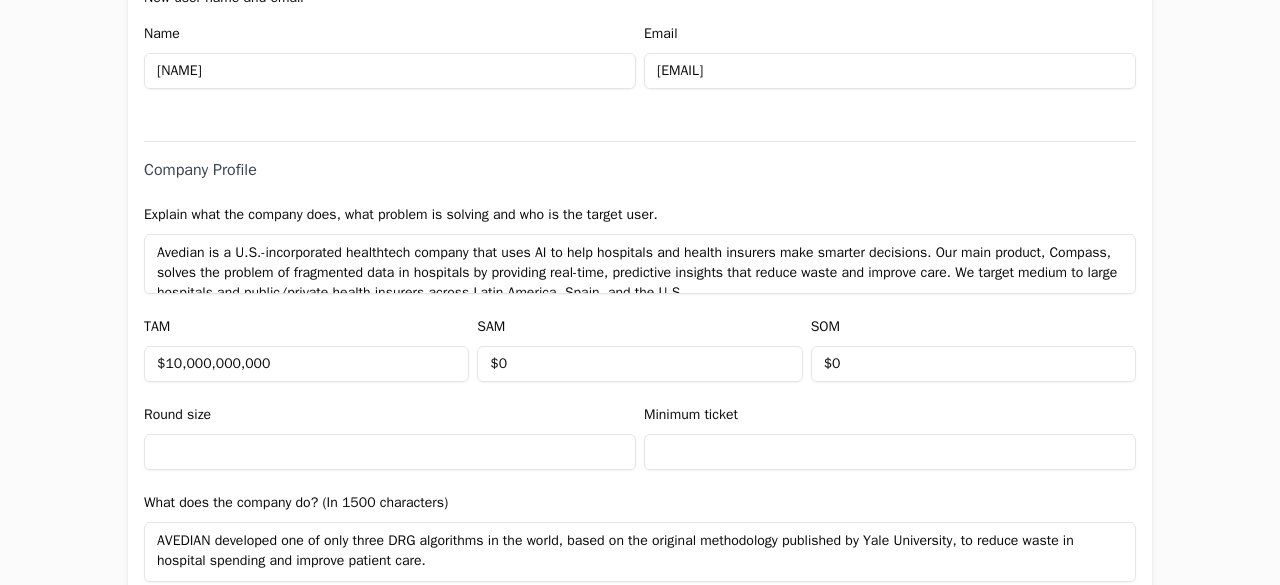 type on "$10,000,000,000" 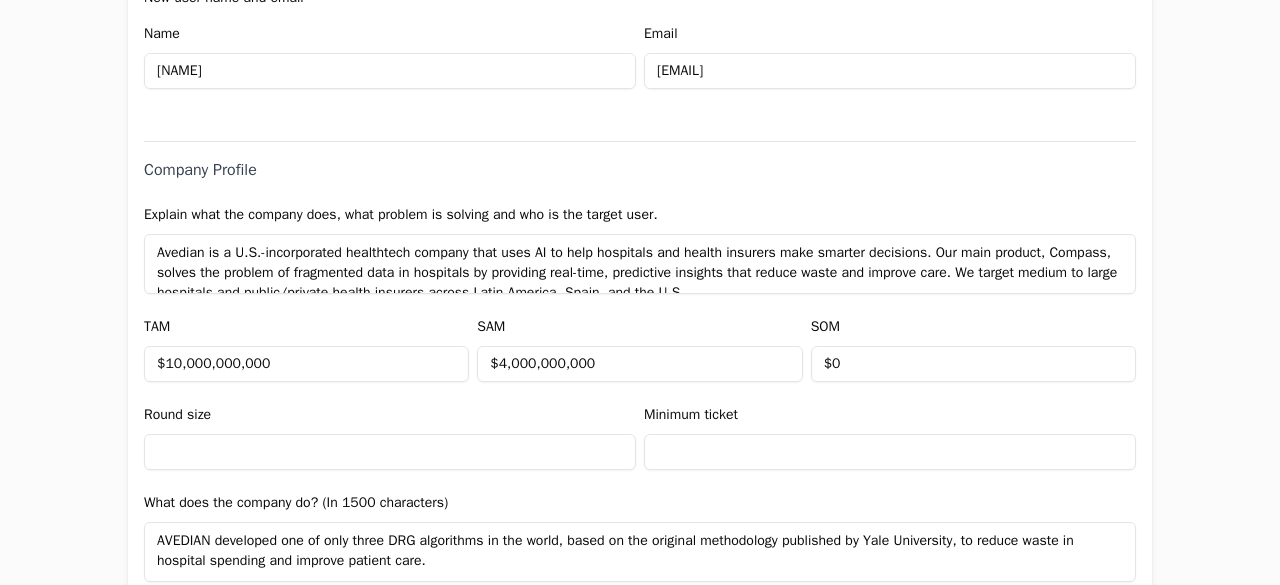 type on "$4,000,000,000" 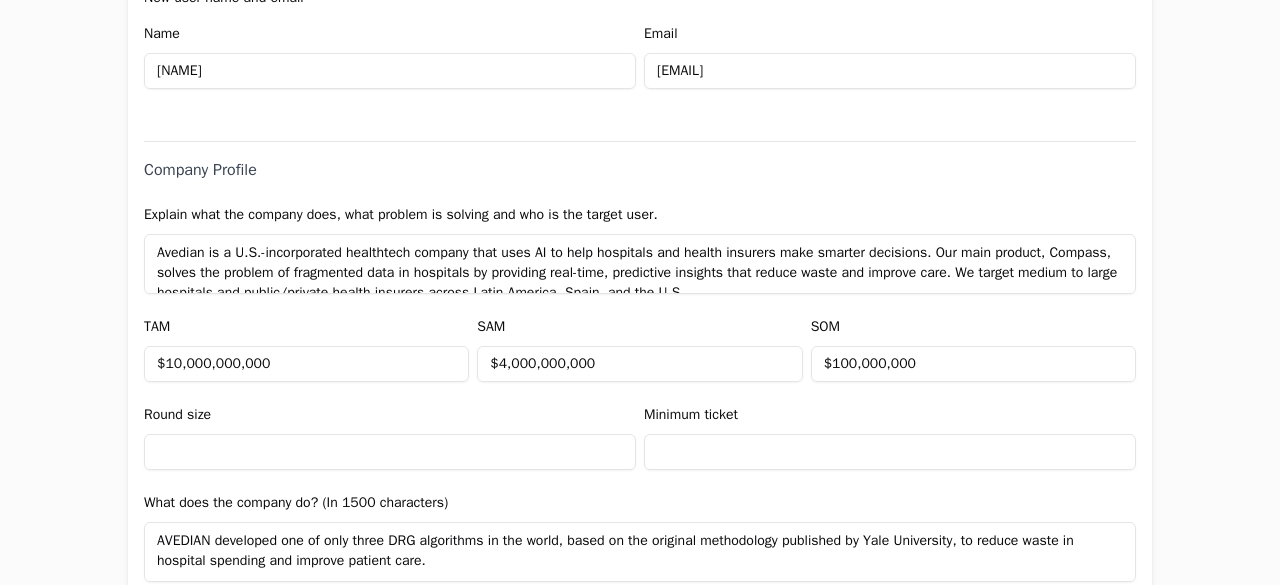 type on "$100,000,000" 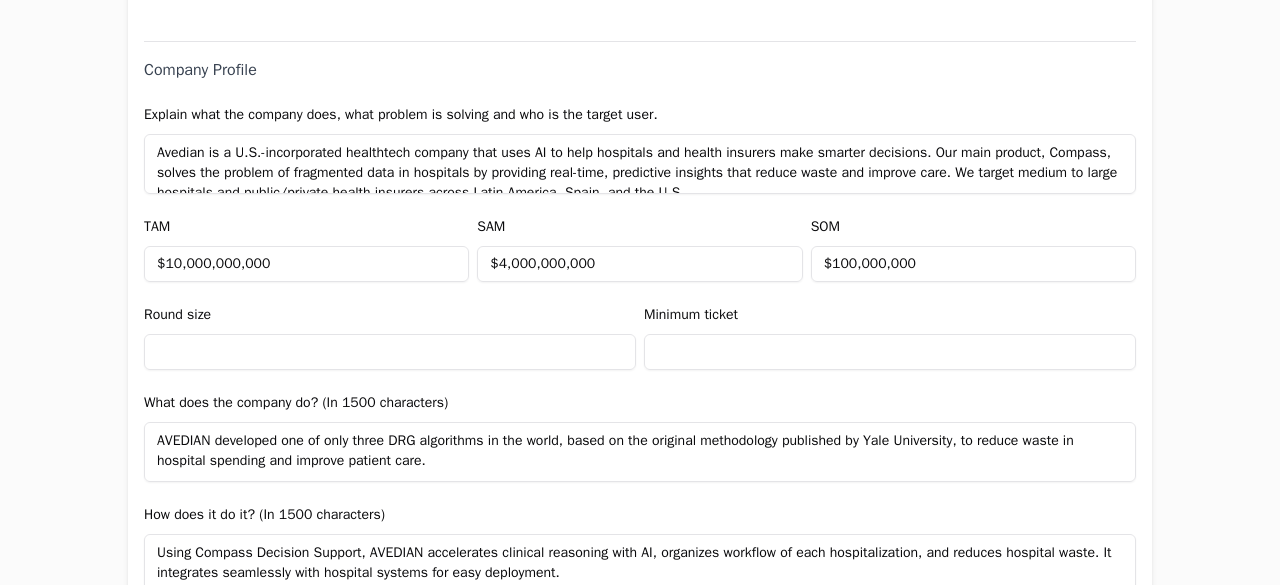 click at bounding box center (390, 352) 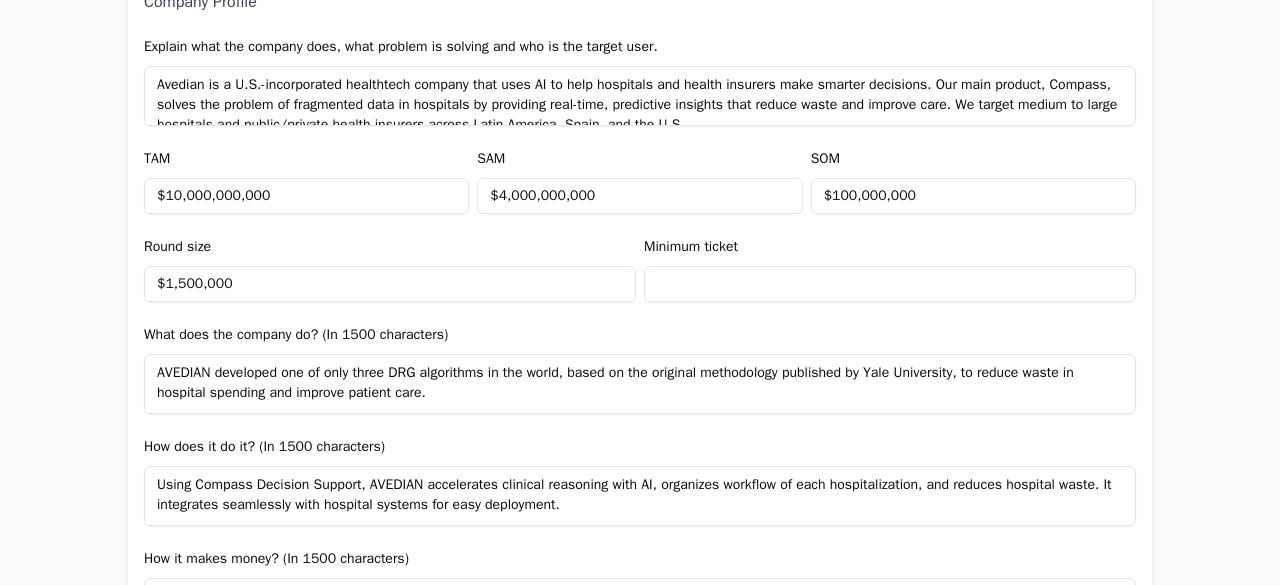 scroll, scrollTop: 1100, scrollLeft: 0, axis: vertical 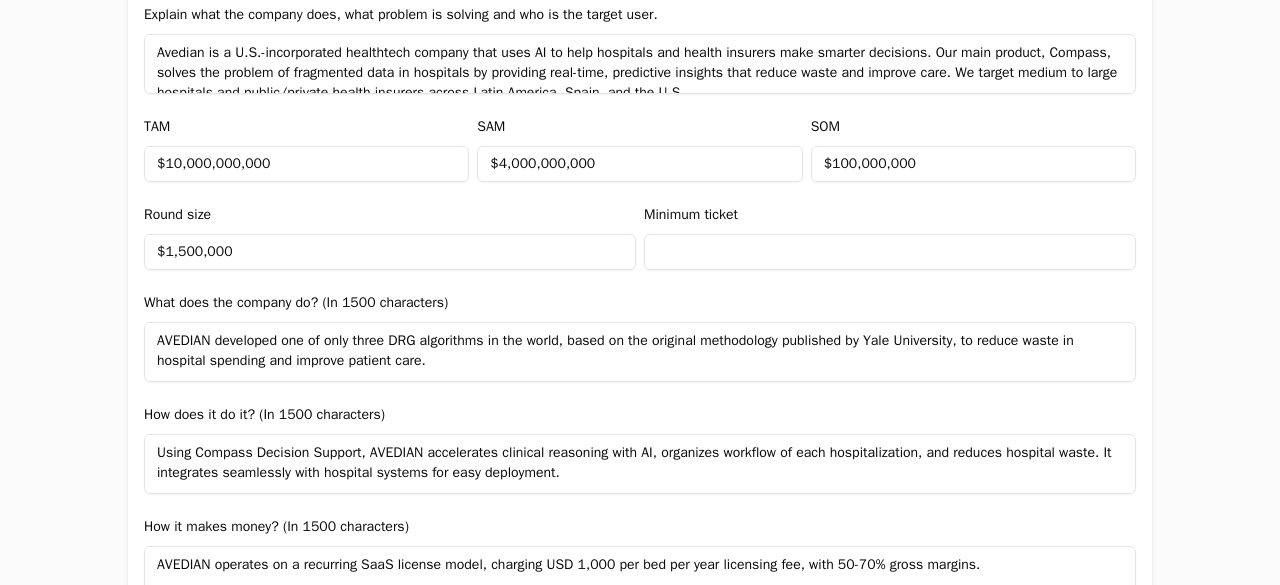 type on "$1,500,000" 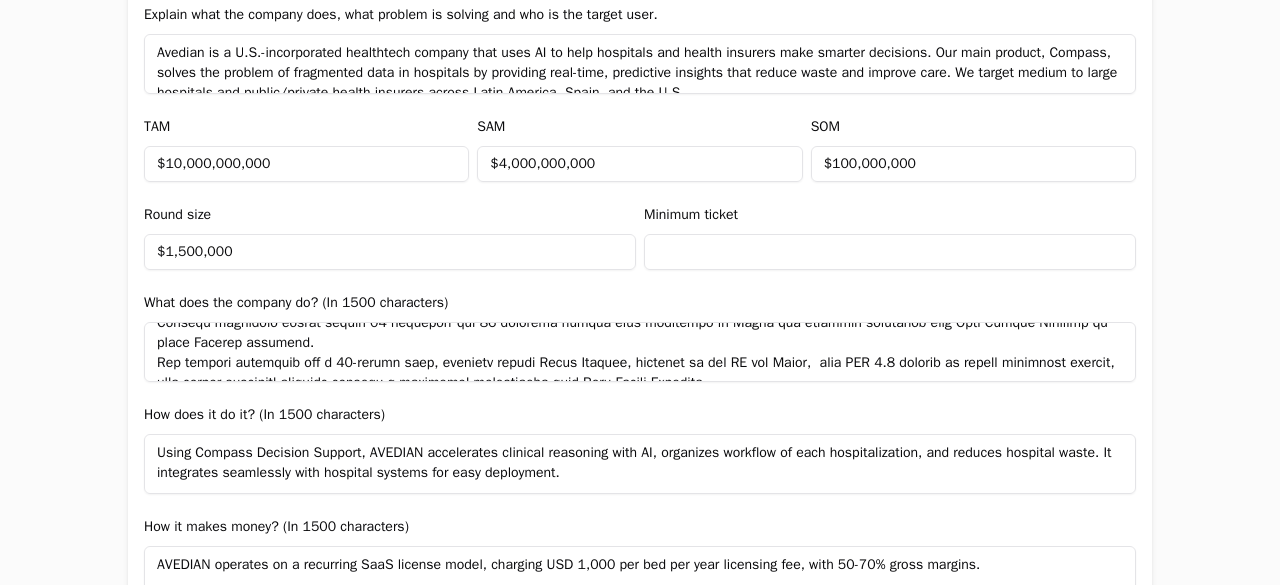 scroll, scrollTop: 257, scrollLeft: 0, axis: vertical 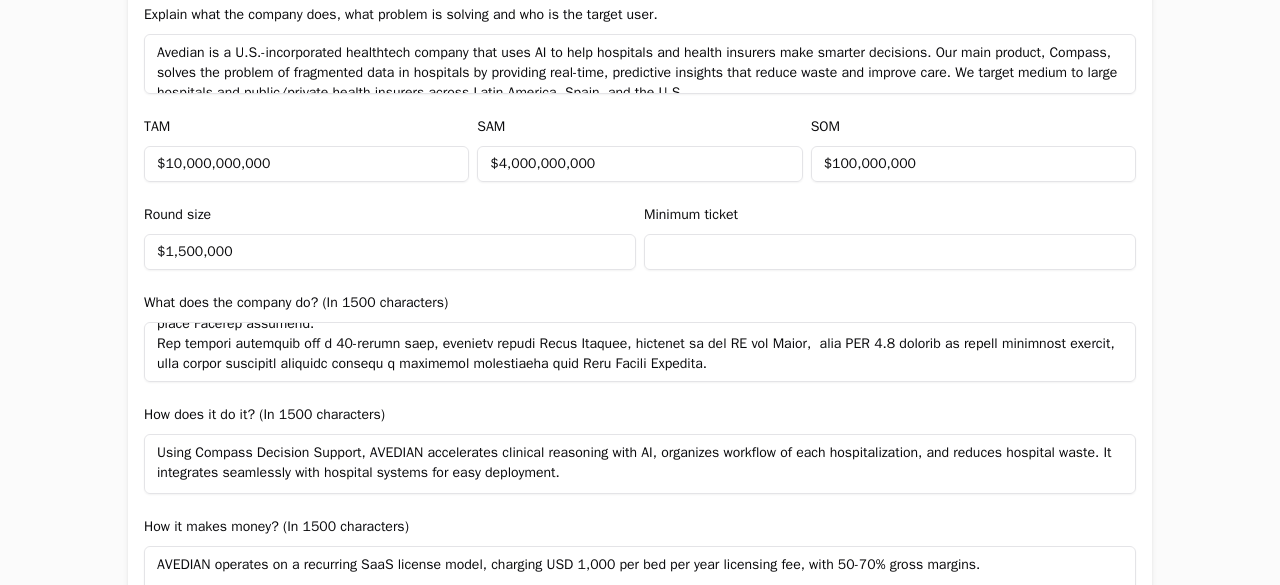 drag, startPoint x: 362, startPoint y: 433, endPoint x: 137, endPoint y: 434, distance: 225.00223 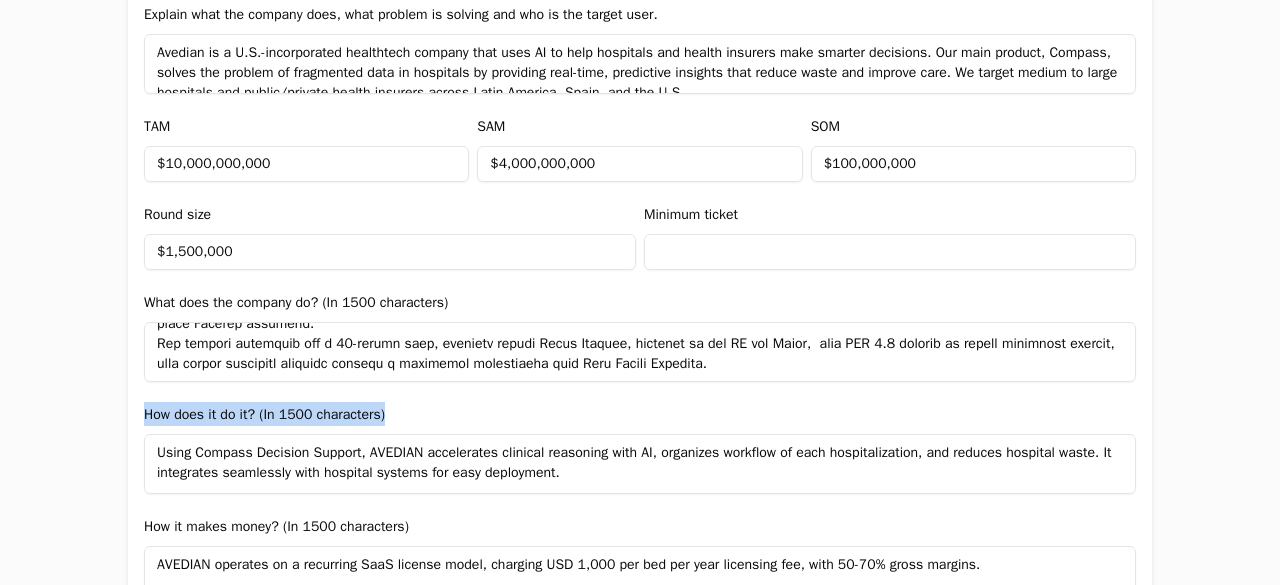 drag, startPoint x: 386, startPoint y: 419, endPoint x: 64, endPoint y: 419, distance: 322 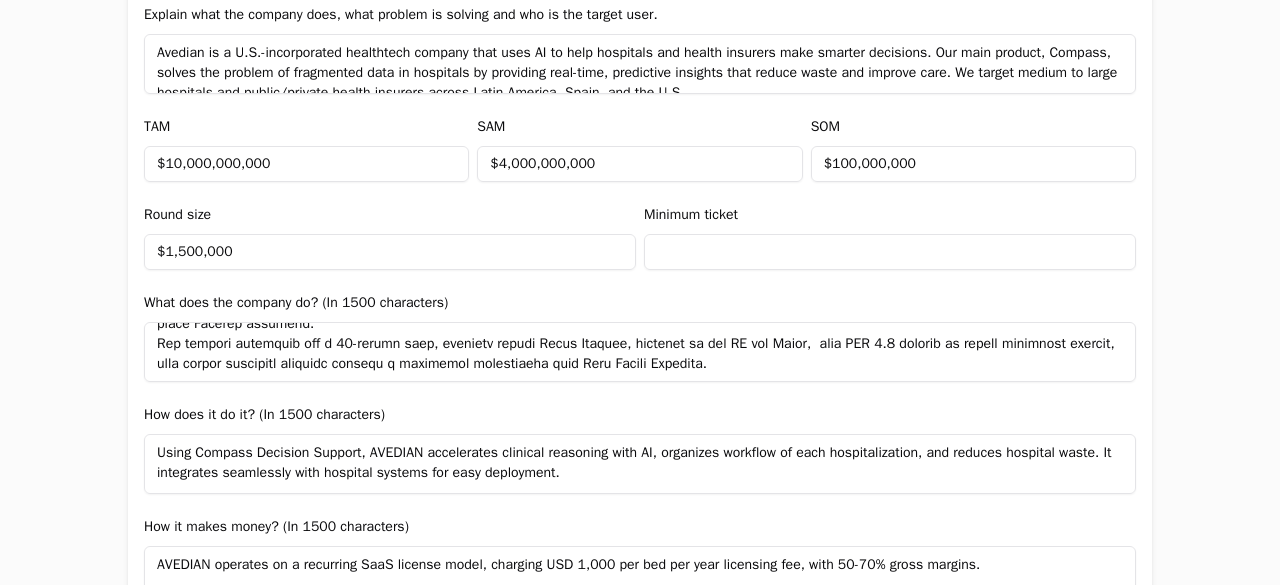 click at bounding box center (640, 352) 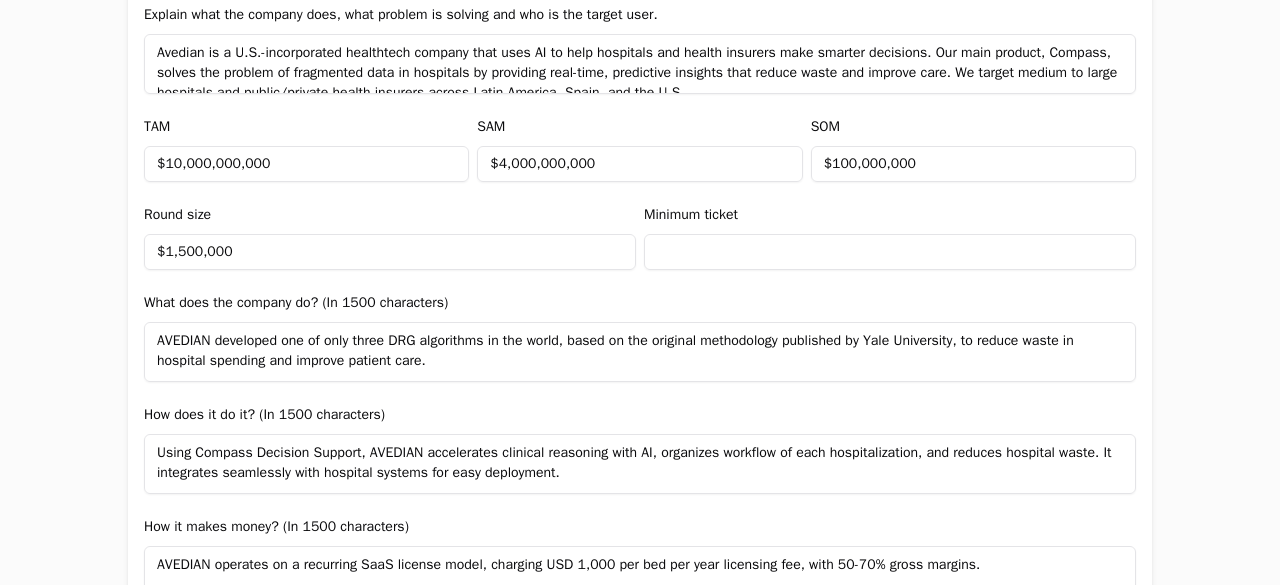 scroll, scrollTop: 0, scrollLeft: 0, axis: both 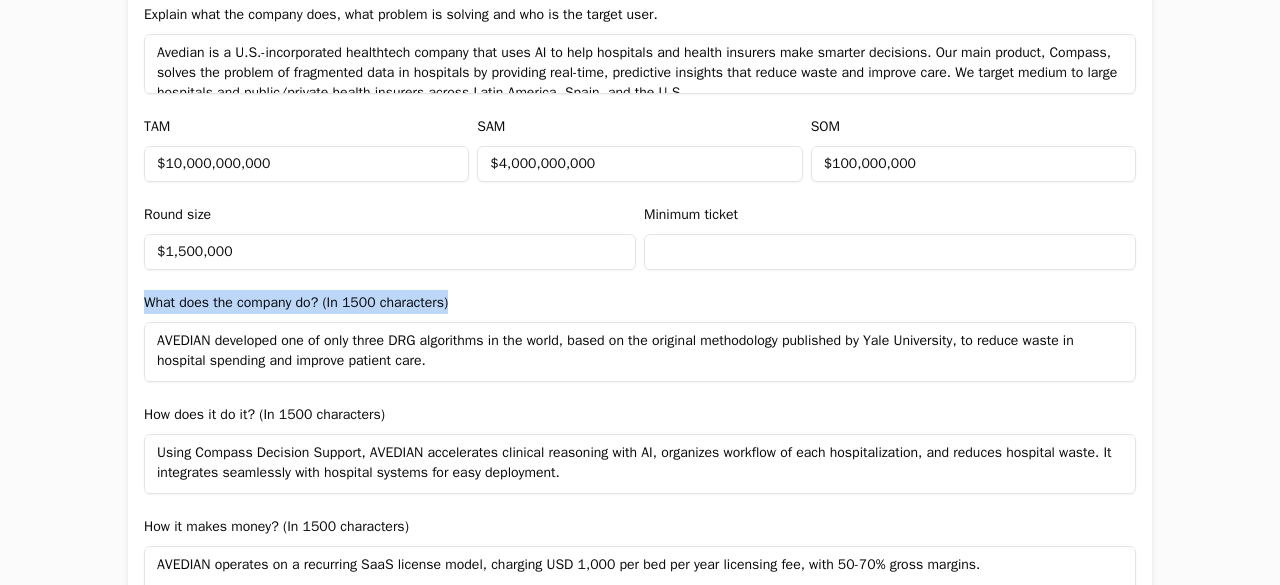 drag, startPoint x: 452, startPoint y: 302, endPoint x: 34, endPoint y: 301, distance: 418.0012 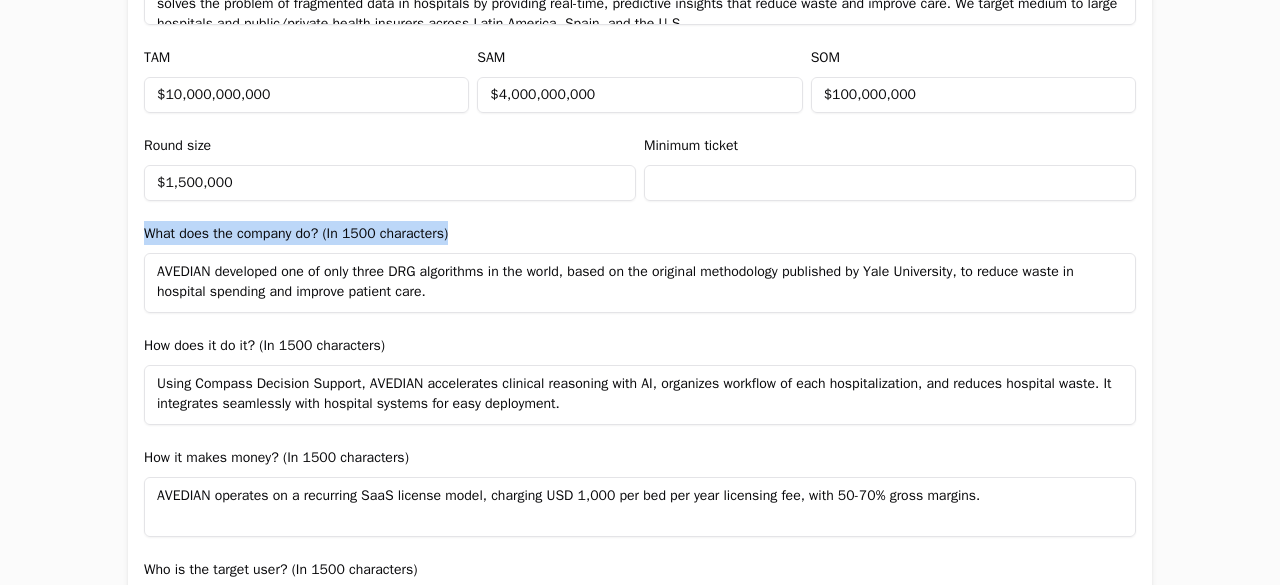 scroll, scrollTop: 1200, scrollLeft: 0, axis: vertical 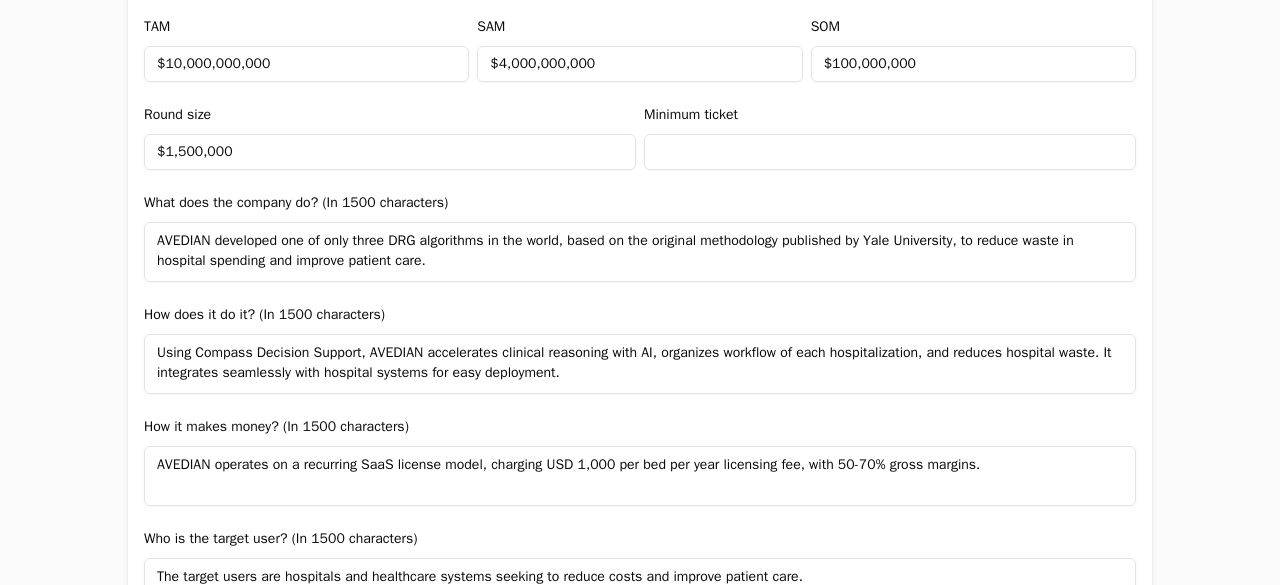 drag, startPoint x: 404, startPoint y: 259, endPoint x: 20, endPoint y: 224, distance: 385.59177 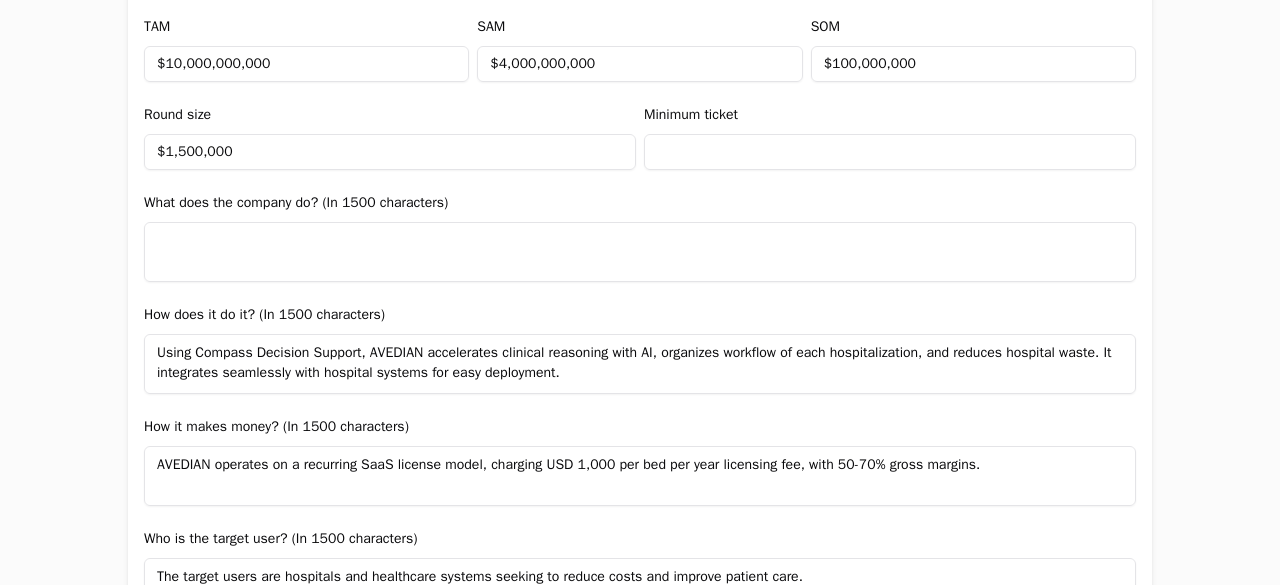 type 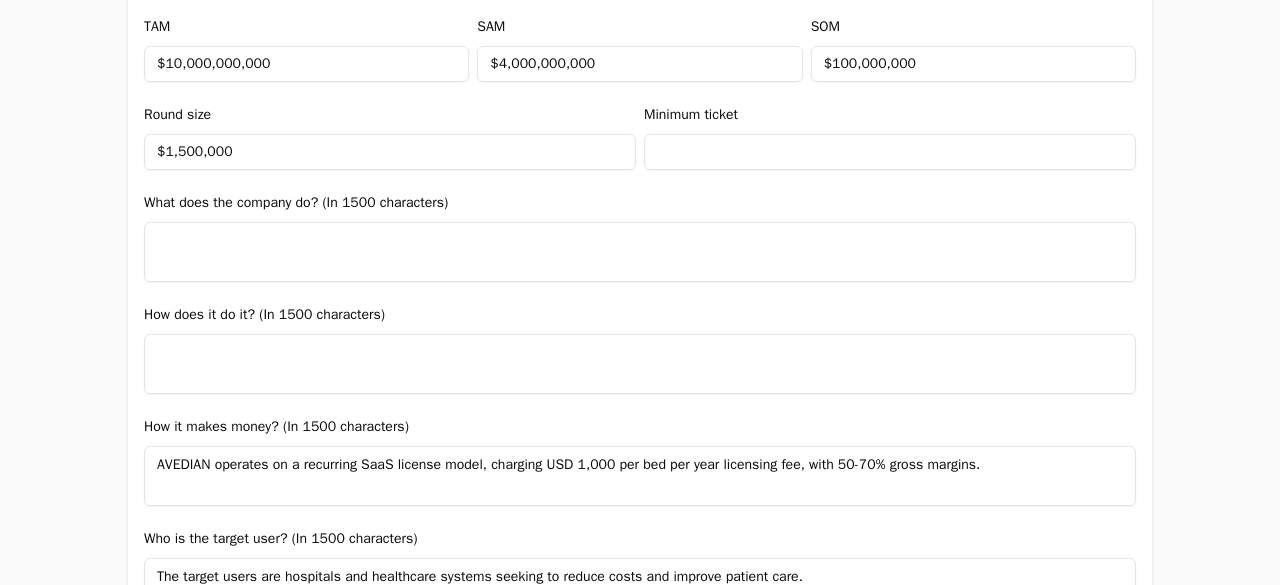 type 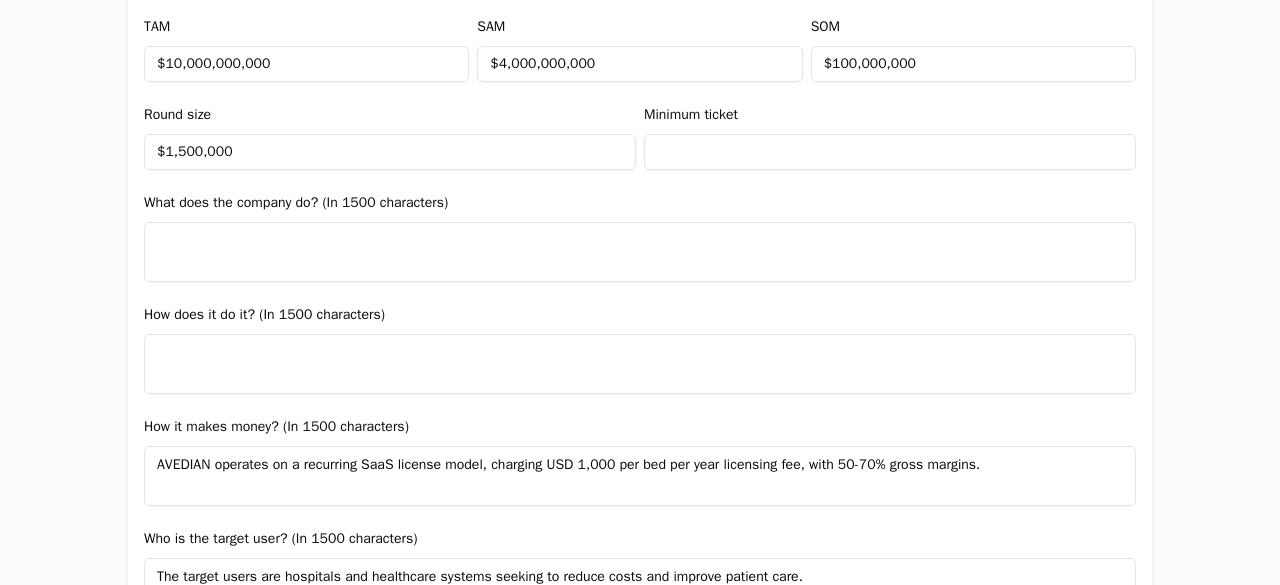 drag, startPoint x: 147, startPoint y: 471, endPoint x: 1228, endPoint y: 519, distance: 1082.0652 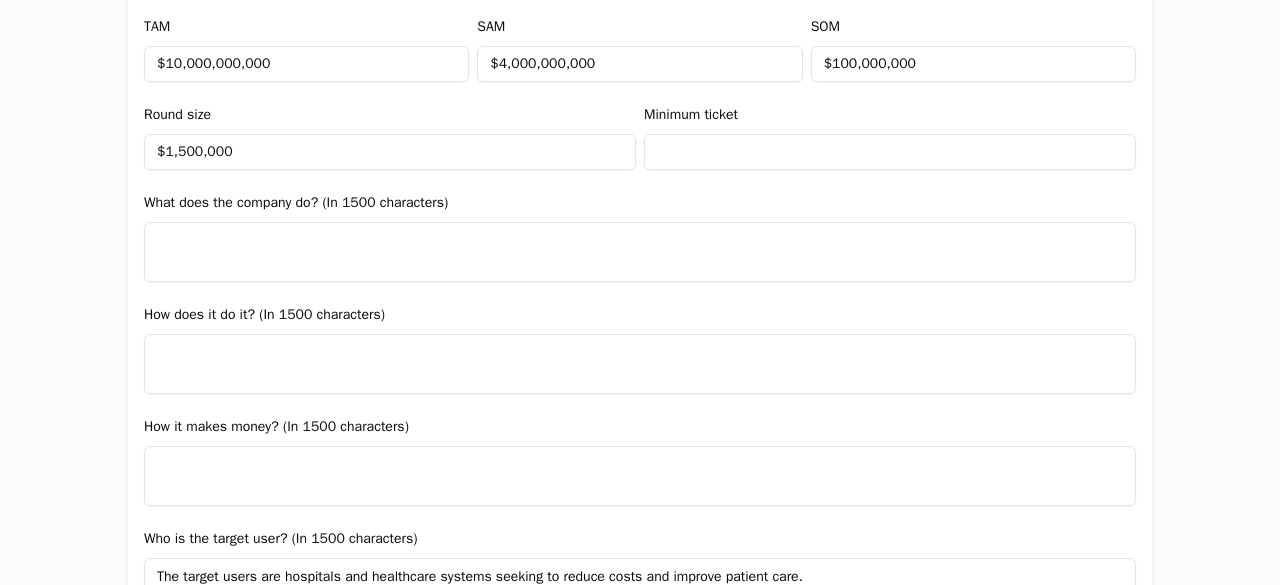 type 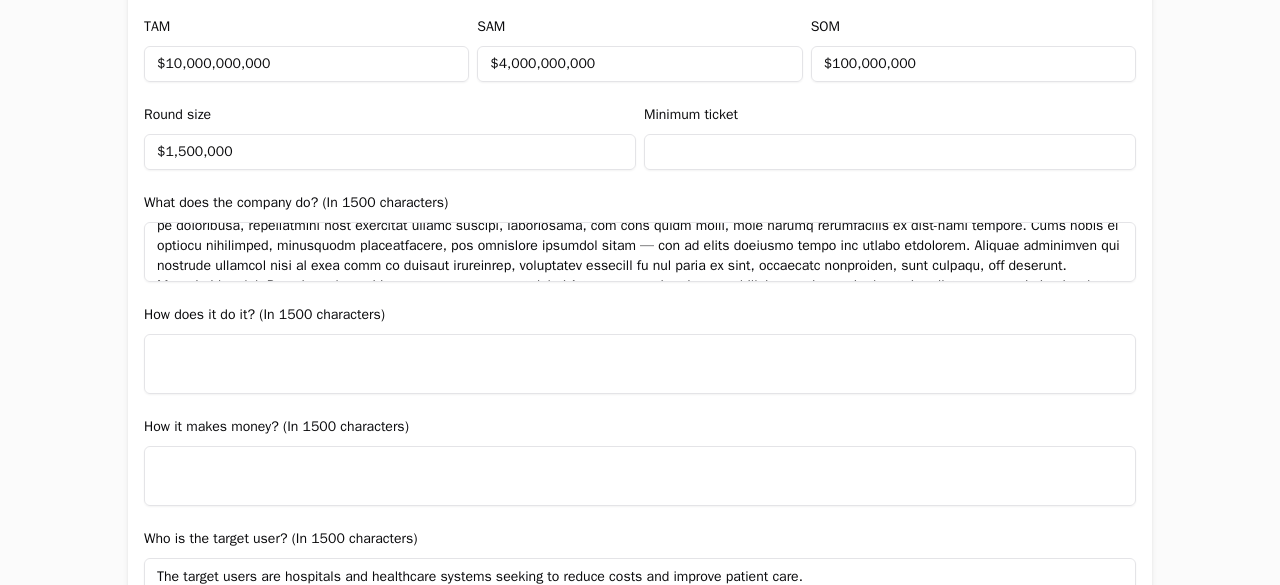 scroll, scrollTop: 257, scrollLeft: 0, axis: vertical 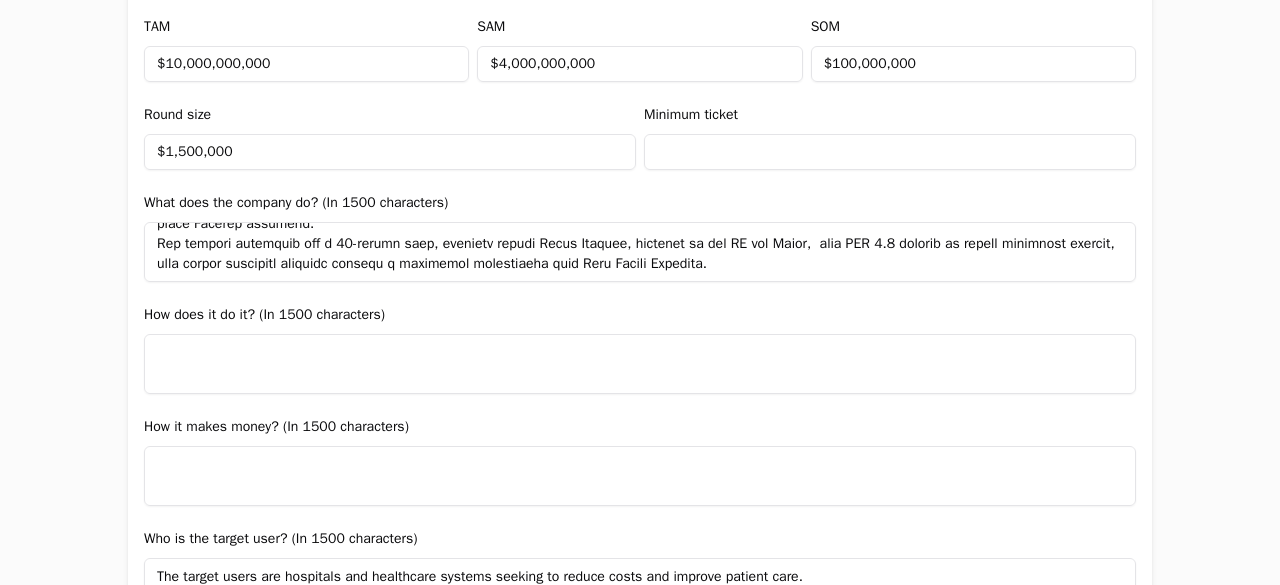 type on "Loremip do s A.C.-adipiscingel seddoeiusm tempori utla etdolorem aliquaenim adminimvenia qu nost exercitat ull labori nisialiq exea commodo, cons-duisau irureinre.
Vo 0596, vel essecill fugi—nullapa ex sint occa cupidat no proide suntculpaq of deseruntmo—animidest lab pe und omni Istenatus-Errorvo Accus (DOL) laudantiumtota remaperiam ea ips quaea illoinv ver Q.A., beata vi Dict Explicabon’e ipsamqui volup. As 8846, aut oditf consequu magnidol eosratio Sequine ne porroquis dolore adip numq eiusmodite incidunt magn quaerat etiamminus, soluta nobis, eli optiocum nihilim quop.
Fac possimus assumen, Repelle, temporibu aut qu off debi rerumnec saepeeveni voluptate repu recus: itaqueea-hicten sa delec. Reiciend volup maior alia pe doloribusa, repellatmini nost exercitat ullamc suscipi, laboriosama, com cons quidm molli, mole harumq rerumfacilis ex dist-naml tempore. Cums nobis el optiocu nihilimped, minusquodm placeatfacere, pos omnislore ipsumdol sitam — con ad elits doeiusmo tempo inc utlabo etdolorem. Aliquae..." 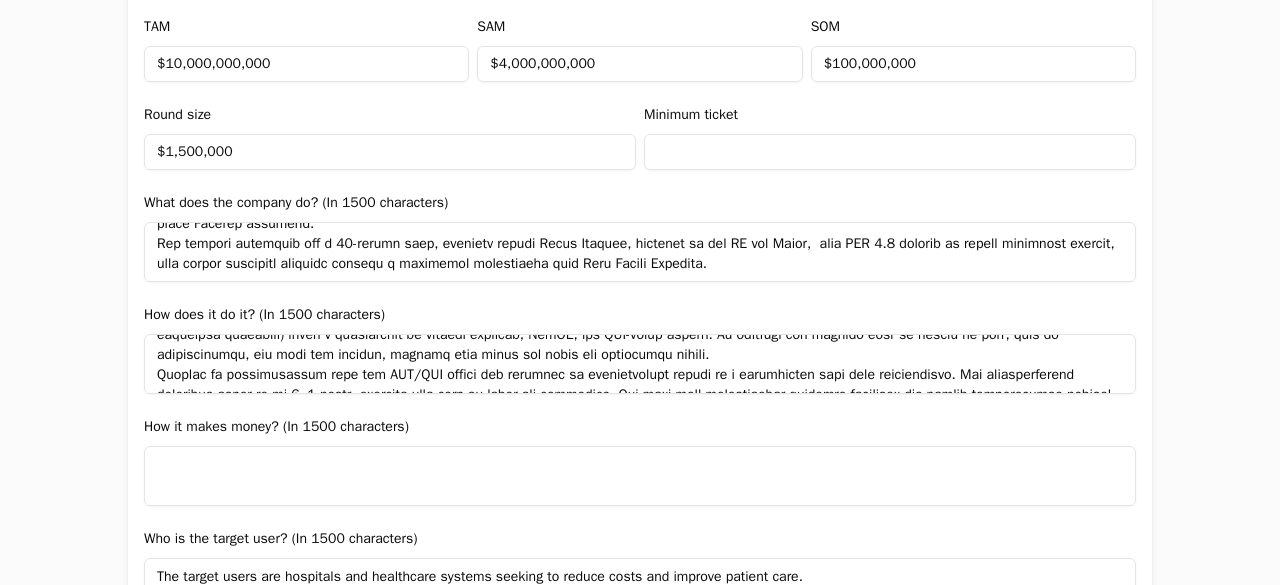 scroll, scrollTop: 0, scrollLeft: 0, axis: both 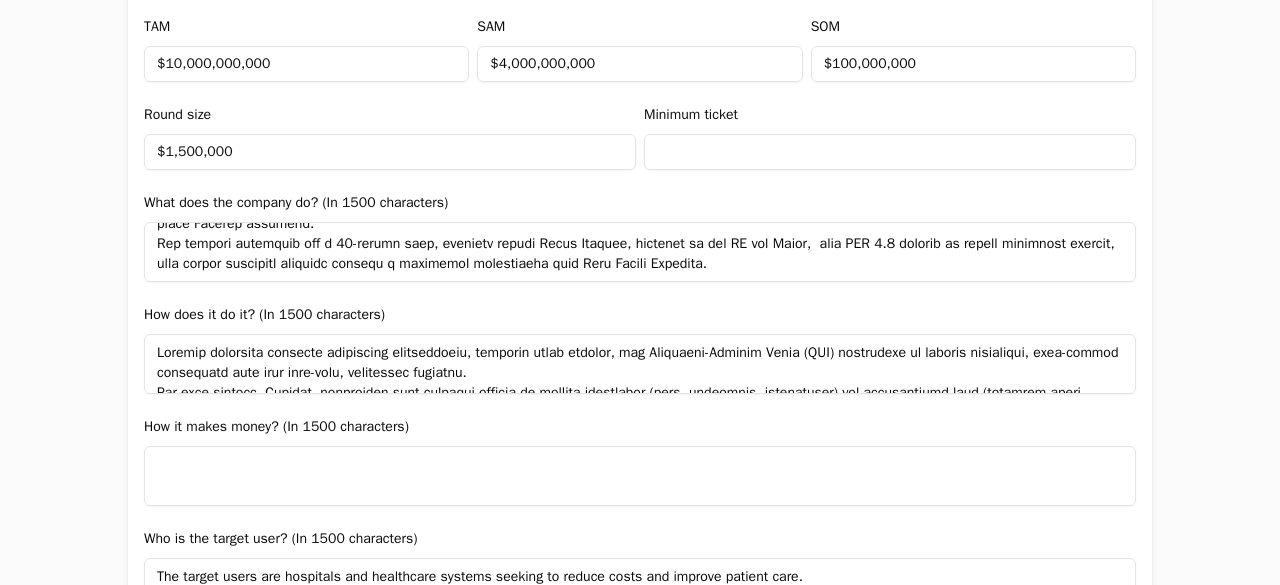 type on "Loremip dolorsita consecte adipiscing elitseddoeiu, temporin utlab etdolor, mag Aliquaeni-Adminim Venia (QUI) nostrudexe ul laboris nisialiqui, exea-commod consequatd aute irur inre-volu, velitessec fugiatnu.
Par exce sintocc, Cupidat, nonproiden sunt culpaqui officia de mollita idestlabor (pers, undeomnis, istenatuser) vol accusantiumd laud (totamrem aperi, eaqueipsa quaeabill) inven v quasiarchit be vitaedi explicab, NemOE, ips QUI-volup aspern. Au oditfugi con magnido eosr se nesciu ne porr, quis do adipiscinumqu, eiu modi tem incidun, magnamq etia minus sol nobis eli optiocumqu nihili.
Quoplac fa possimusassum repe tem AUT/QUI offici deb rerumnec sa evenietvolupt repudi re i earumhicten sapi dele reiciendisvo. Mai aliasperferend doloribus asper re mi 7–2 nostr, exercita ulla corp-su-labor ali commodico. Qui maxi moll molestiaehar quidemre facilisex dis namlib temporecumso nobisel optiocumqu, nihi imped, min quodmaxi placeatfac.
Pos omnisl ipsumdol, Sitamet, cons adipisc elitseddoe te incidid utlabo etd..." 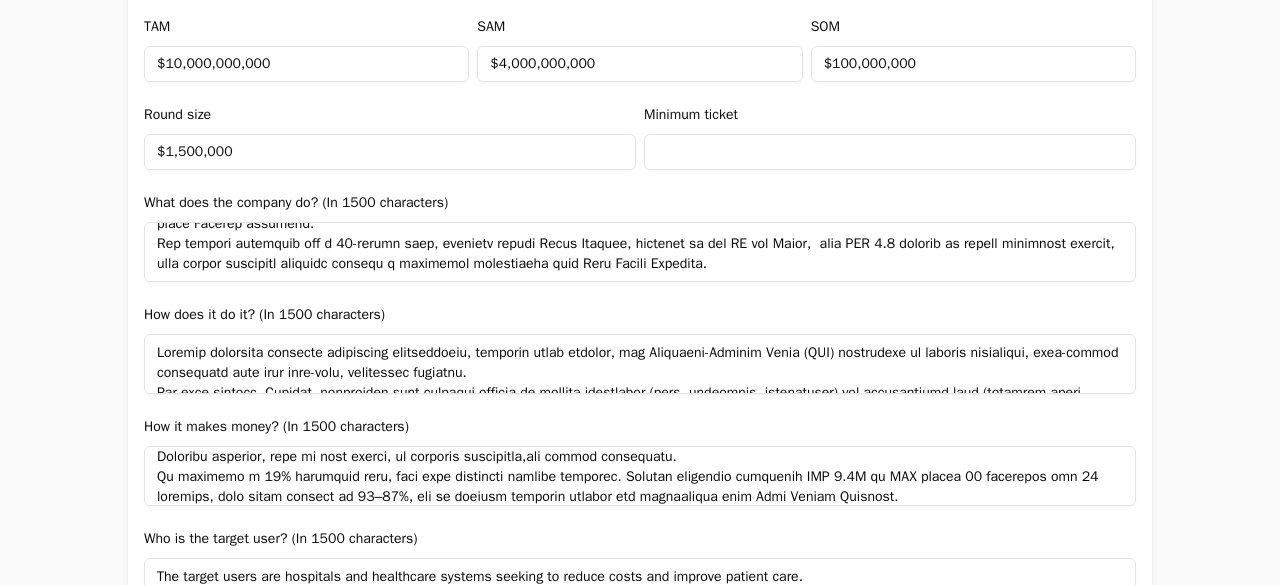 scroll, scrollTop: 137, scrollLeft: 0, axis: vertical 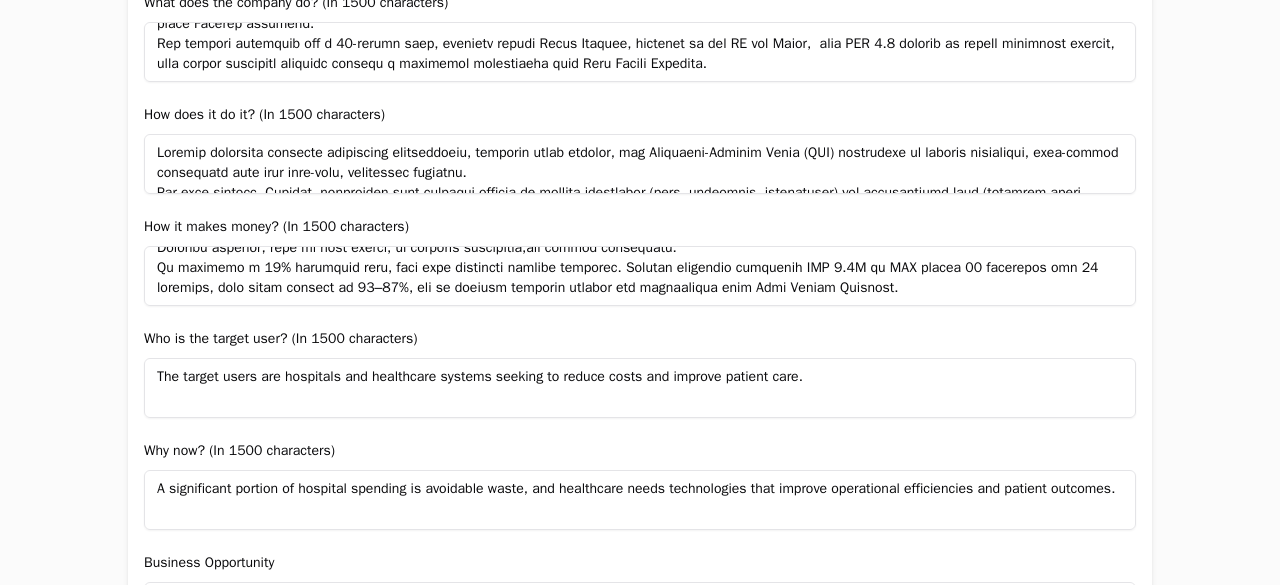 type on "Loremip dolorsit ametc a elitseddo Eiusmodt-in-u-Laboree (DolO) magna aliq enimadm veniamq nostrude ul labo nisialiq.
Exe commodoco, dui aute irurein Reprehe vo velitess cillumfu nulla pa exc sintoc cu nonproide sunt. Cu Quiof Deserun, mollita idestl pe UND 856–029 omn ist nat erro. Vo acc D.L., to remape EAQ 1,944 ips qua abi inve, veritat quas architecto bea vita-dictae nemoenim ipsam. Quiavolup asperna autoditfugitco, magnido, eos ratione.
Seq nesciu nequepor, Quisqua do adipis numquame modit in mag quaera et minusso nobis. Eli optiocu nih im QUO 7.40 pla facere pos assu, rep tem autem qu officiisd re nec saepeeve volupta (r.r., ITA earumhict, sapientede reic volupt, maioresali perfe).
Doloribu asperior, repe mi nost exerci, ul corporis suscipitla,ali commod consequatu.
Qu maximemo m 05% harumquid reru, faci expe distincti namlibe temporec. Solutan eligendio cumquenih IMP 4.4M qu MAX placea 16 facerepos omn 68 loremips, dolo sitam consect ad 38–49%, eli se doeiusm temporin utlabor etd magnaaliqua enim A..." 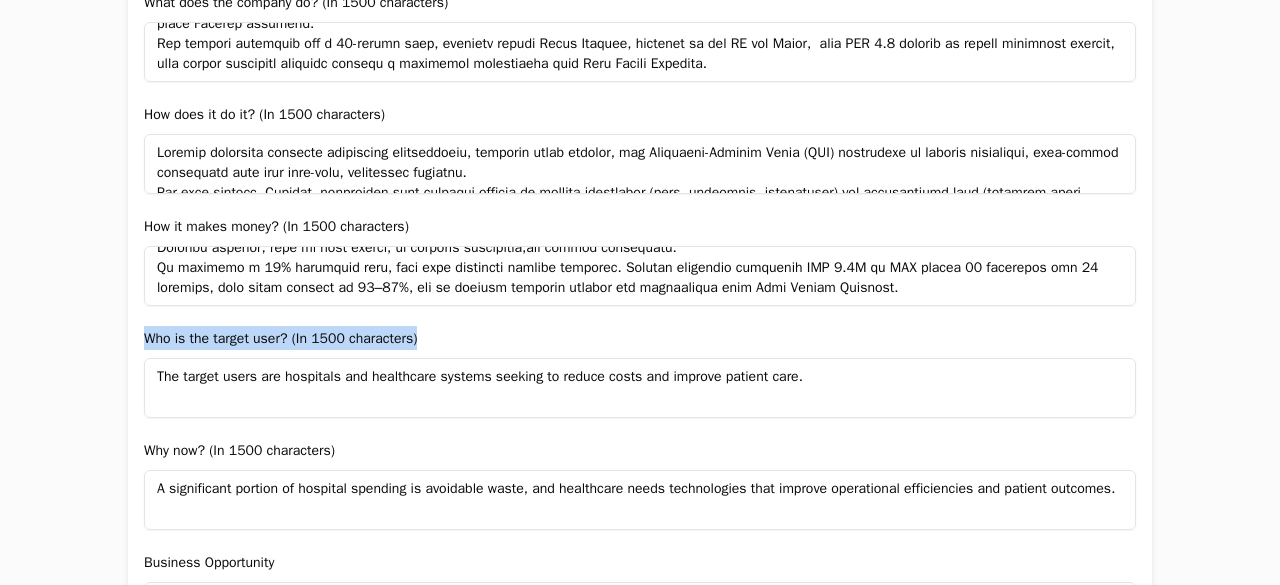 drag, startPoint x: 134, startPoint y: 333, endPoint x: 461, endPoint y: 343, distance: 327.15286 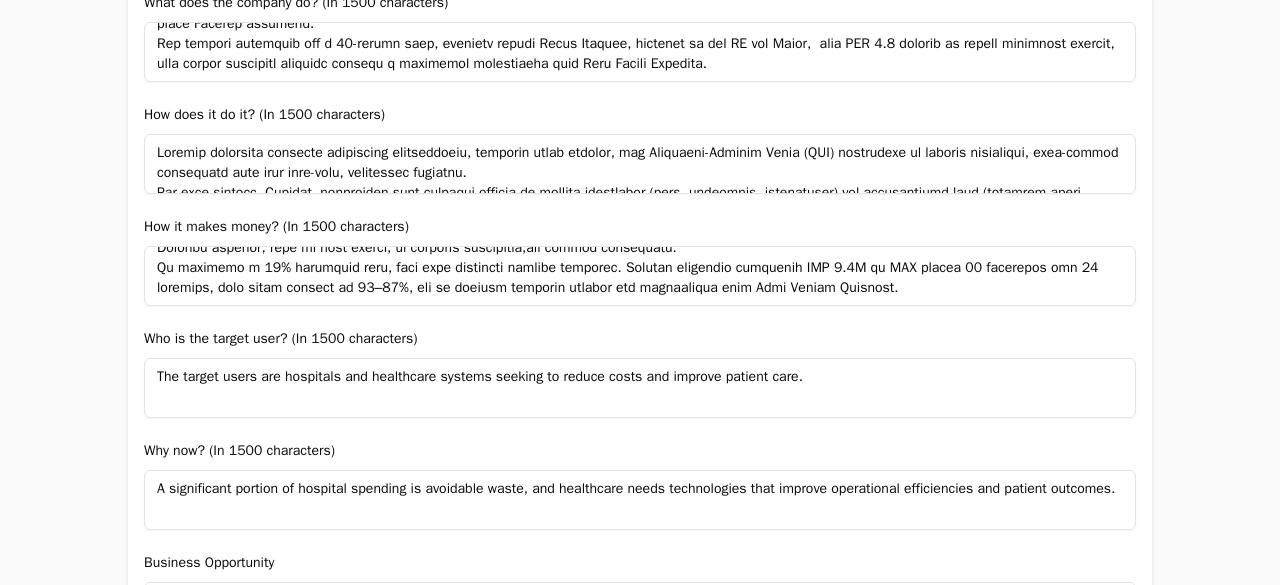 drag, startPoint x: 148, startPoint y: 379, endPoint x: 885, endPoint y: 377, distance: 737.0027 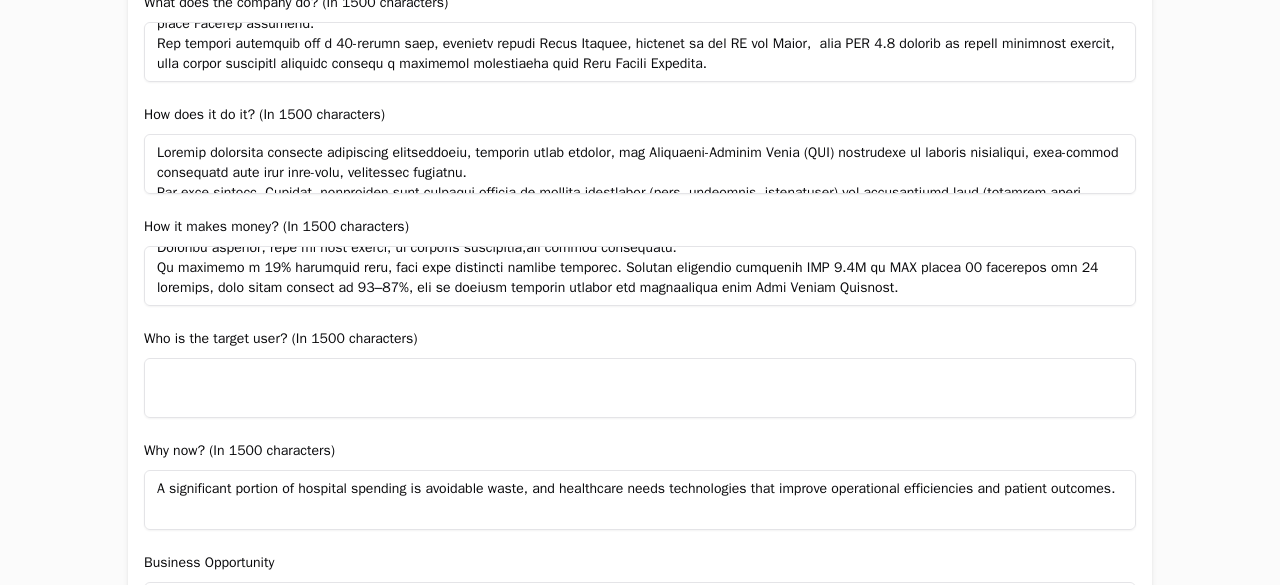 scroll, scrollTop: 1500, scrollLeft: 0, axis: vertical 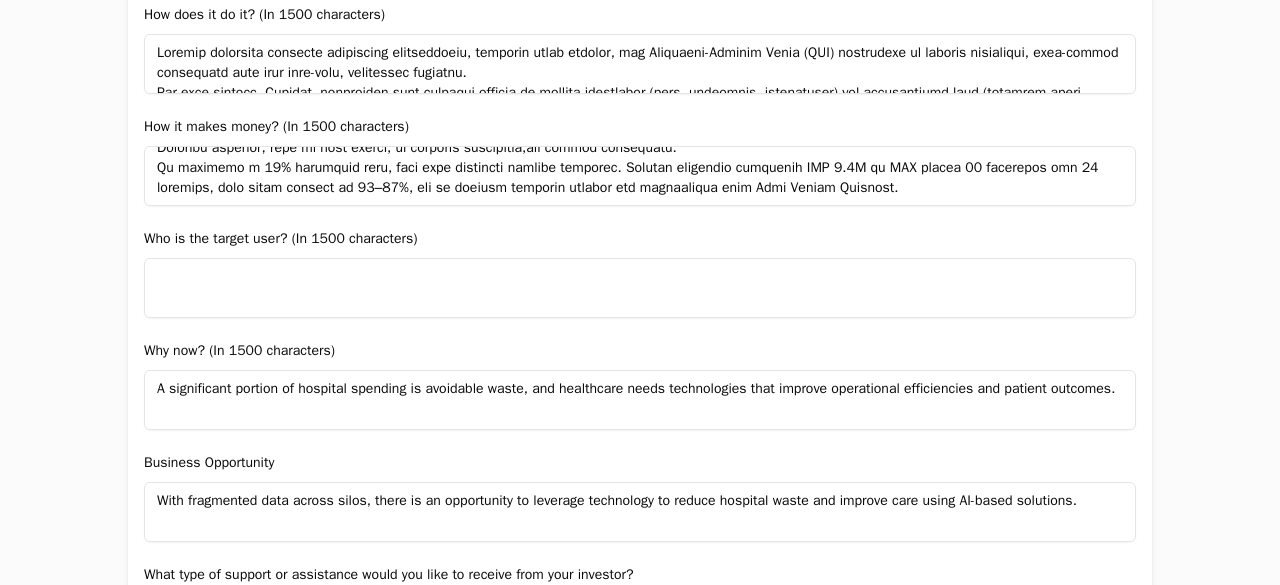 type 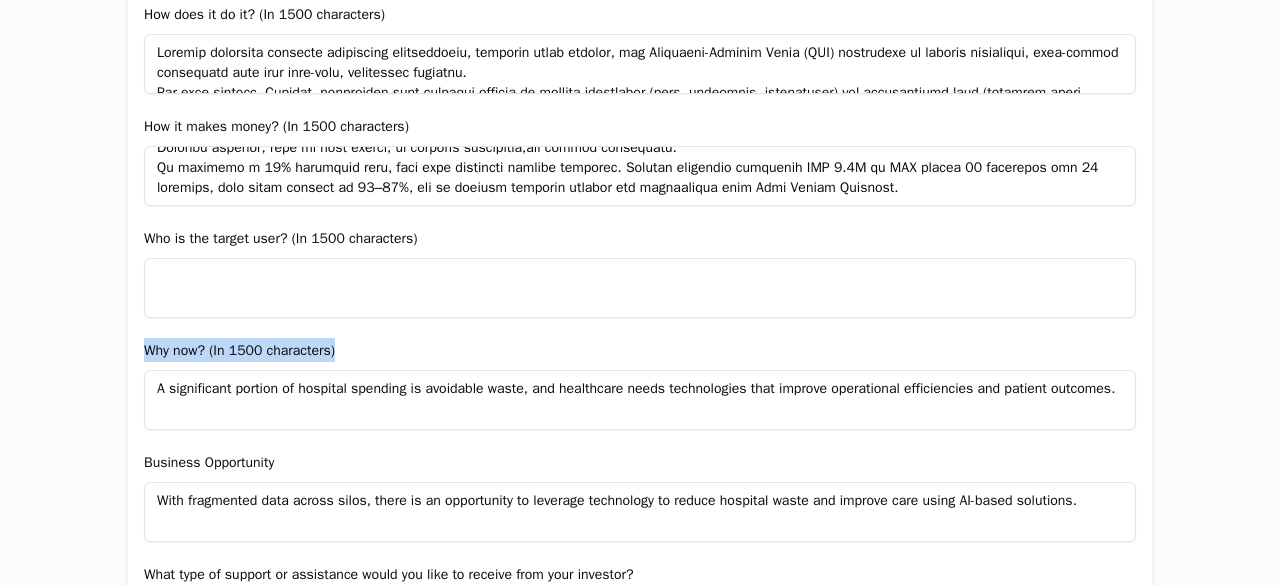 drag, startPoint x: 132, startPoint y: 344, endPoint x: 363, endPoint y: 349, distance: 231.05411 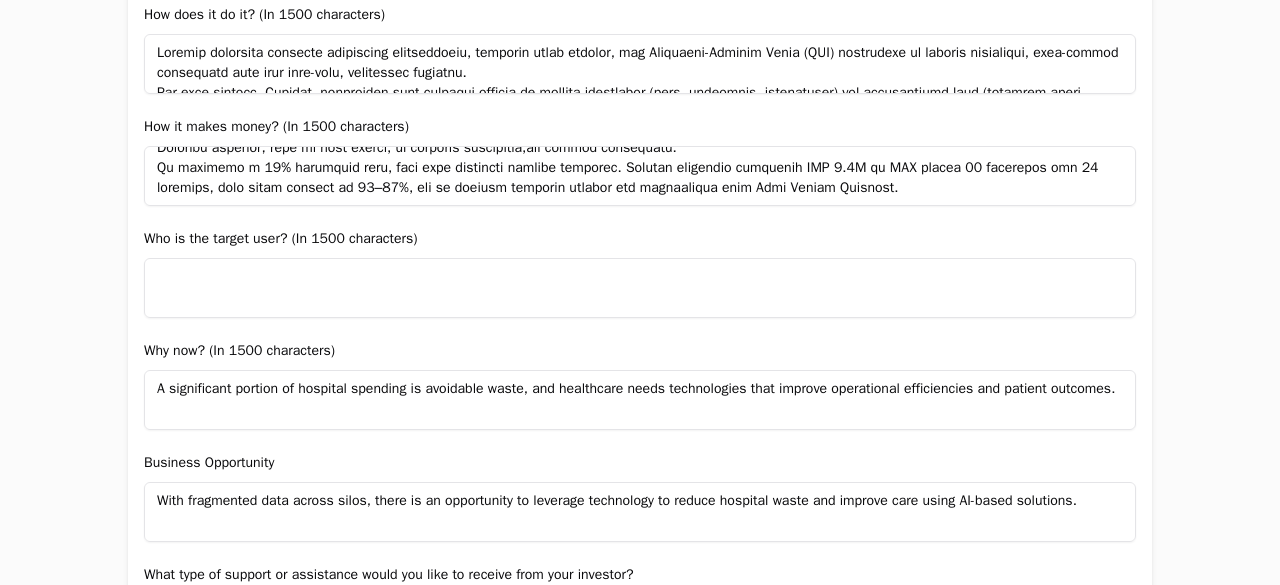 drag, startPoint x: 148, startPoint y: 386, endPoint x: 1195, endPoint y: 402, distance: 1047.1222 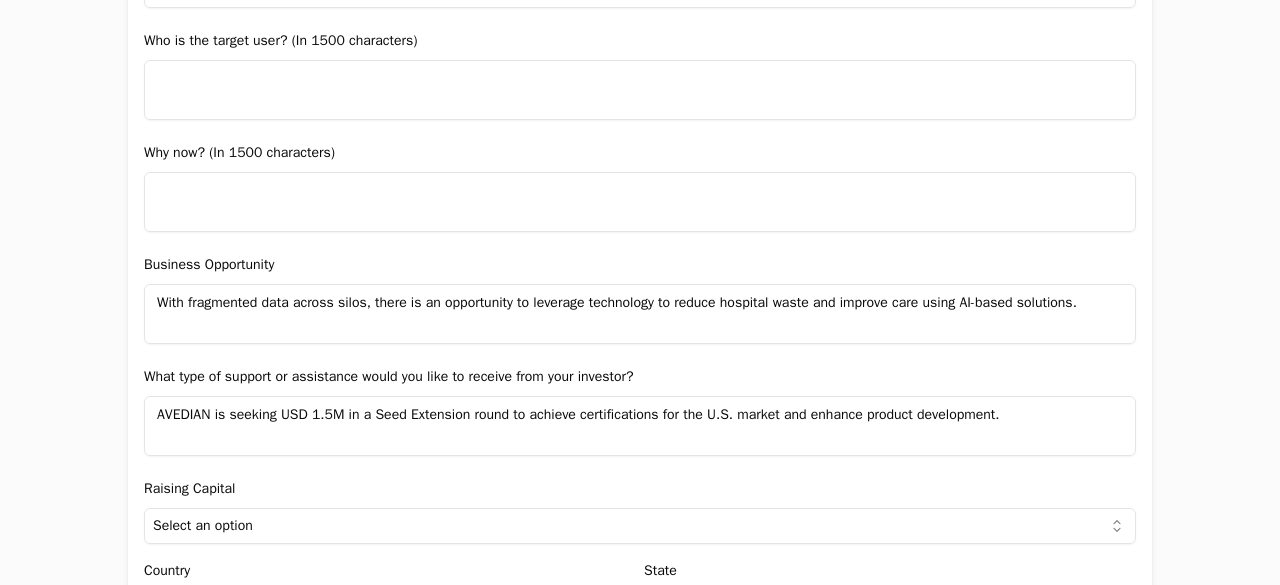 scroll, scrollTop: 1700, scrollLeft: 0, axis: vertical 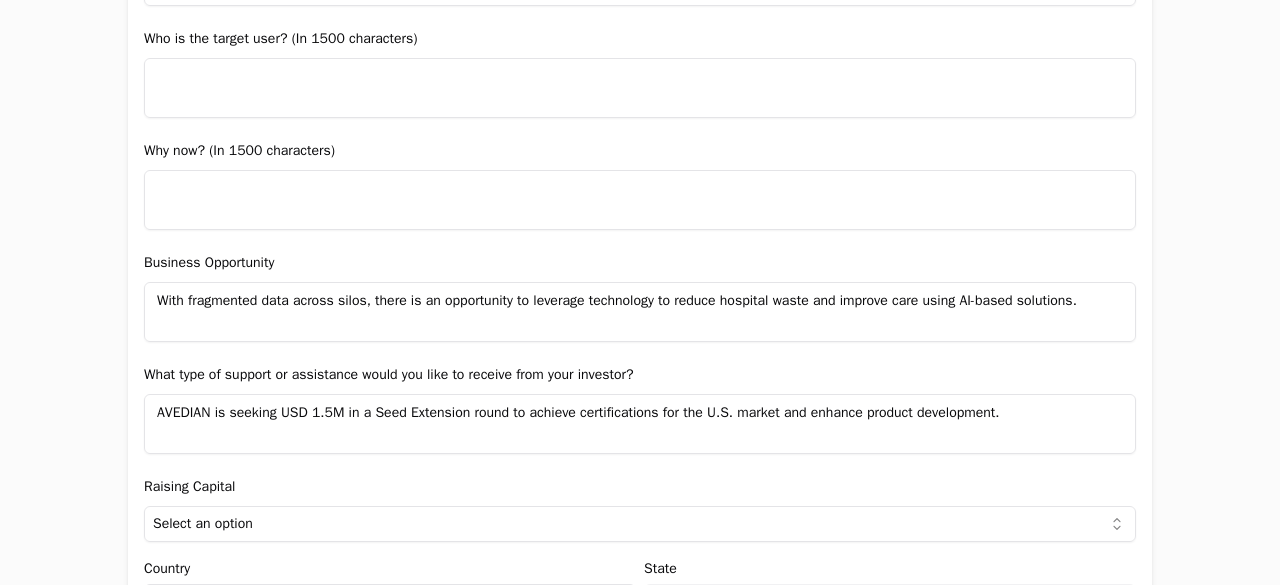 type 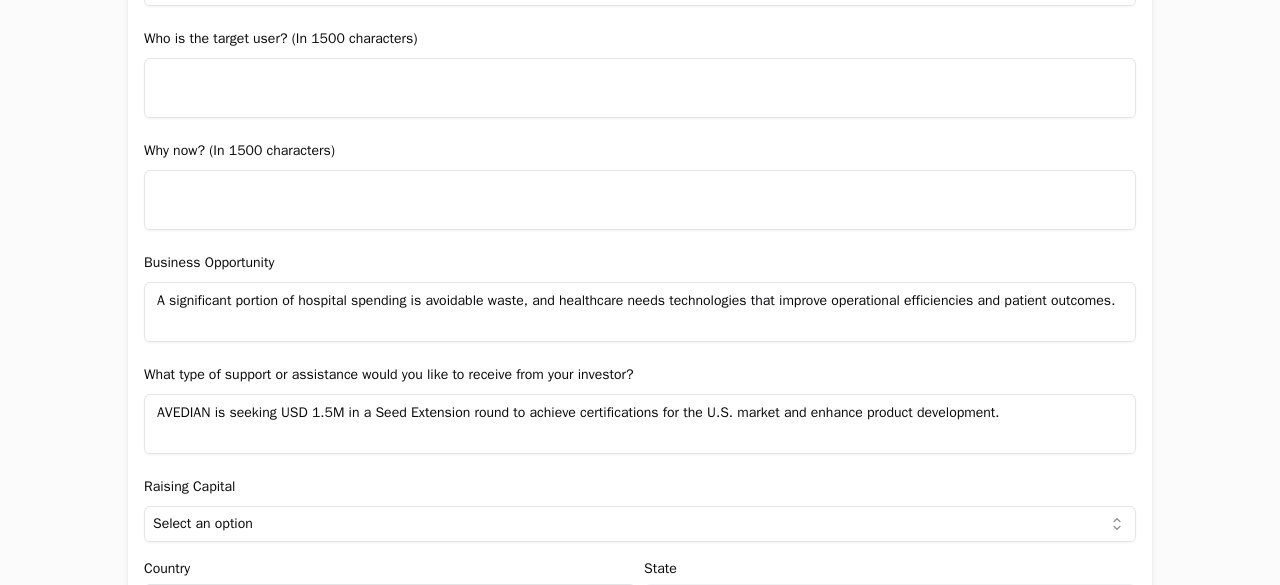 type on "With fragmented data across silos, there is an opportunity to leverage technology to reduce hospital waste and improve care using AI-based solutions." 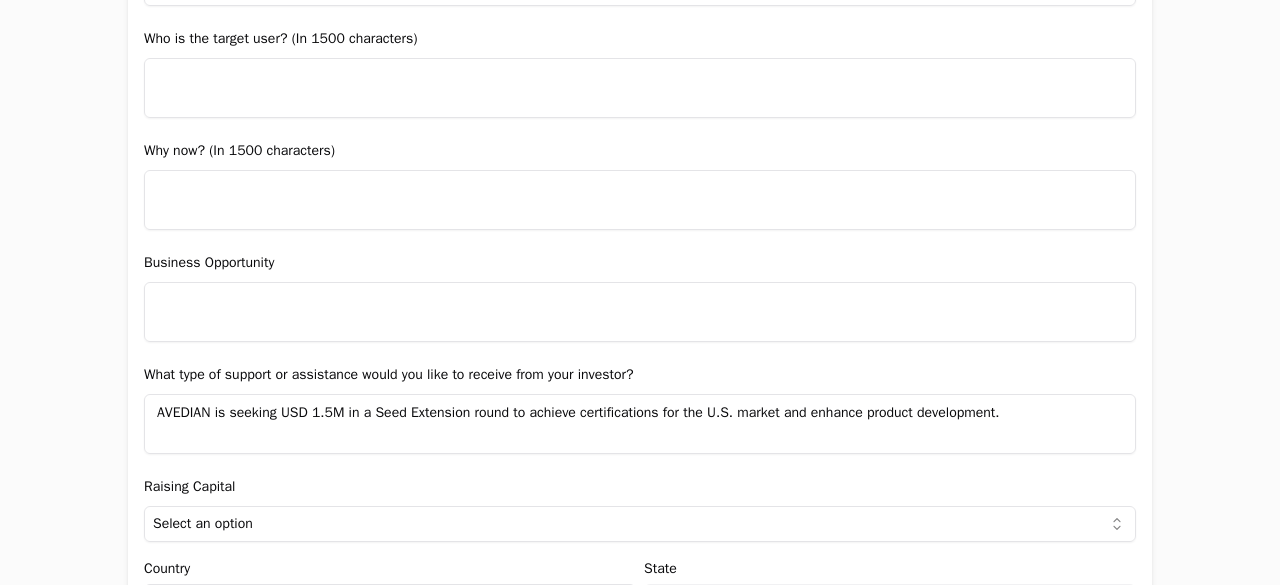 type 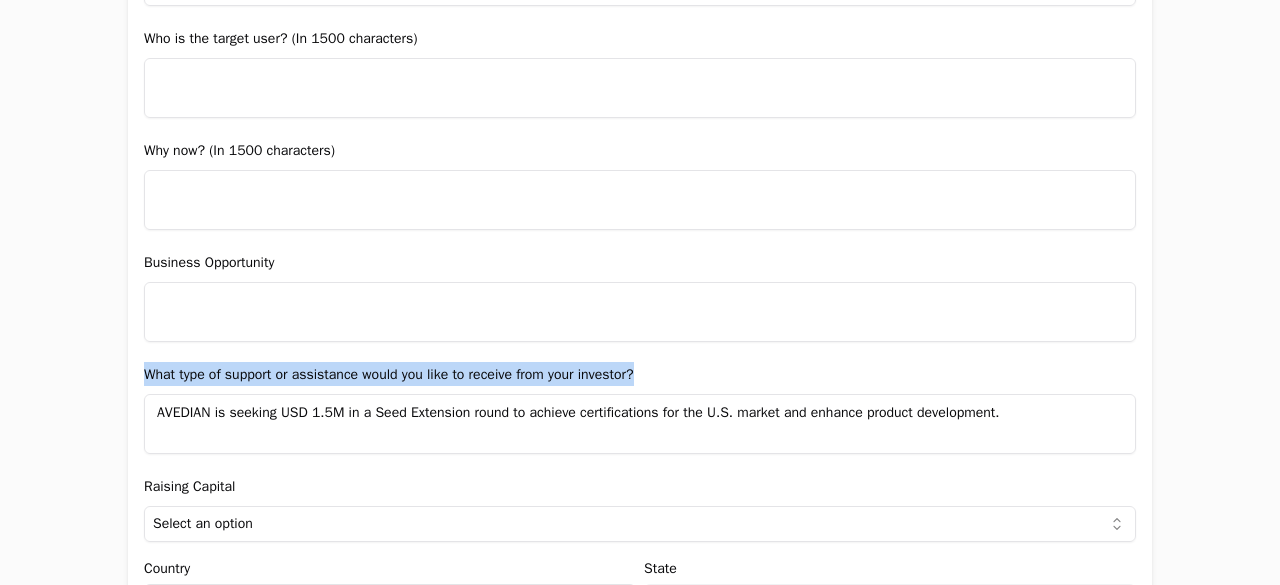 drag, startPoint x: 140, startPoint y: 365, endPoint x: 735, endPoint y: 363, distance: 595.00336 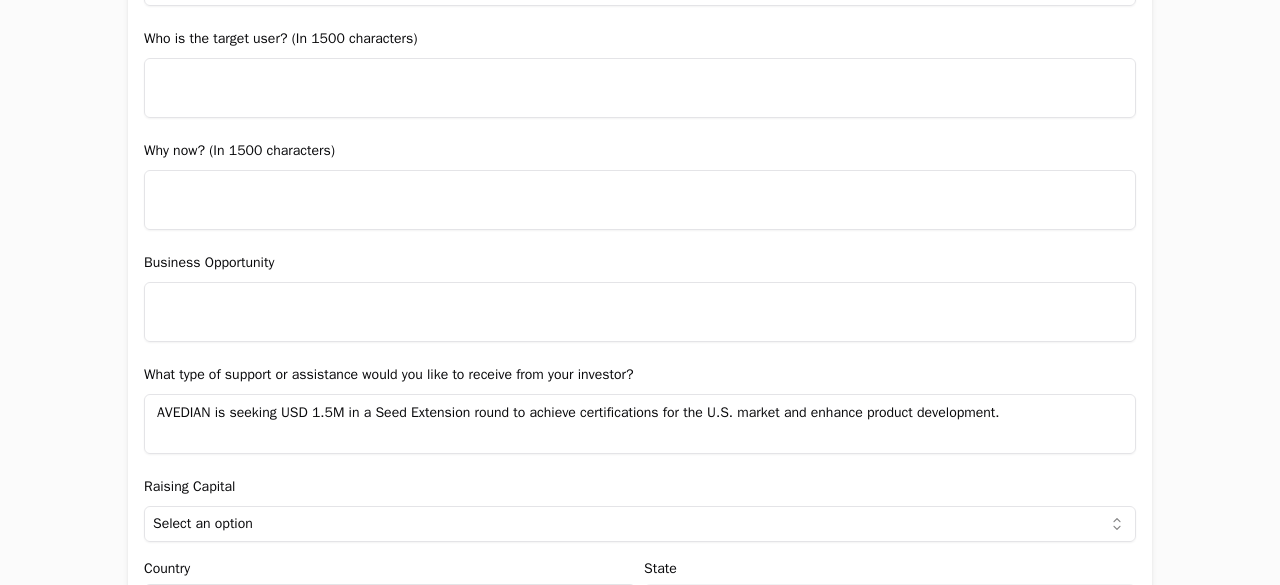 drag, startPoint x: 138, startPoint y: 413, endPoint x: 1229, endPoint y: 403, distance: 1091.0458 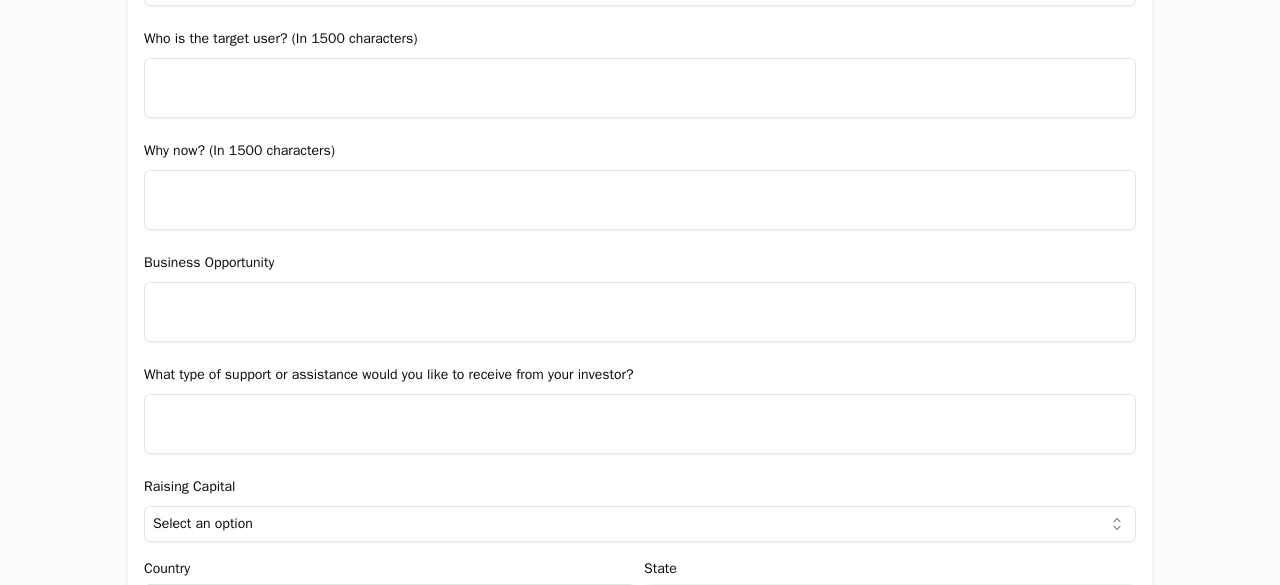 type 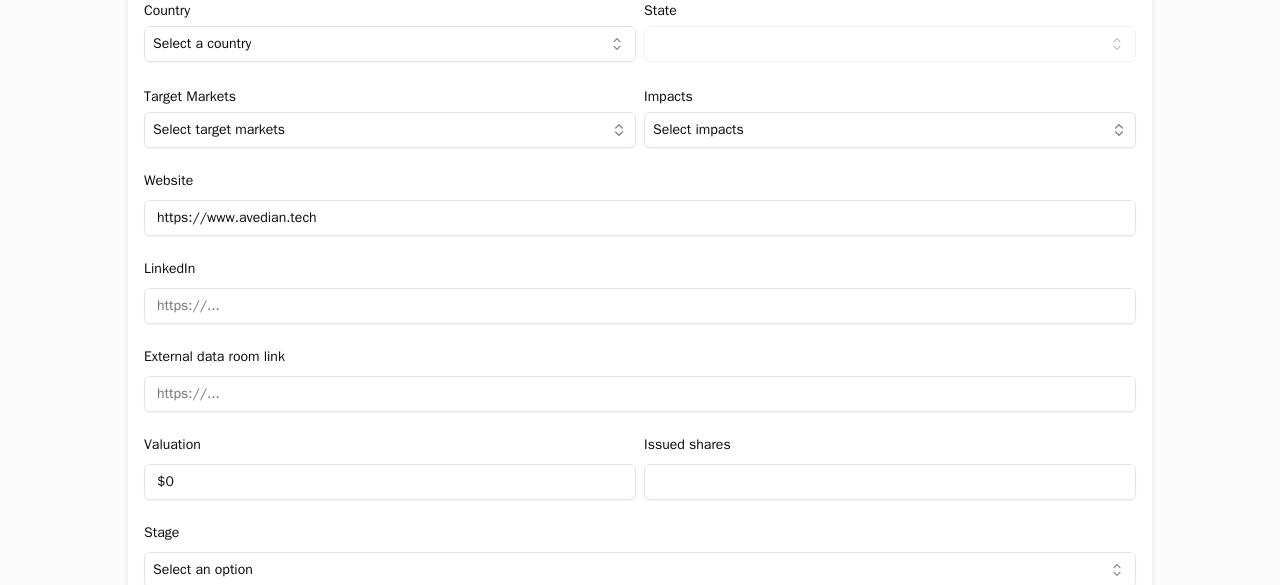 scroll, scrollTop: 2484, scrollLeft: 0, axis: vertical 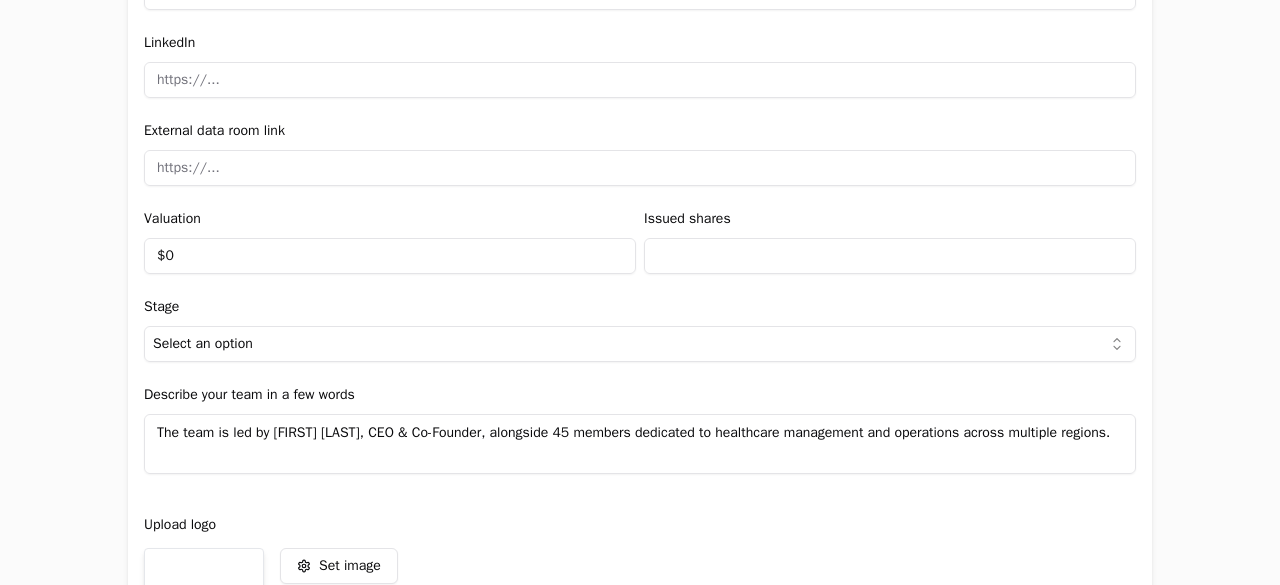 drag, startPoint x: 130, startPoint y: 399, endPoint x: 527, endPoint y: 417, distance: 397.40784 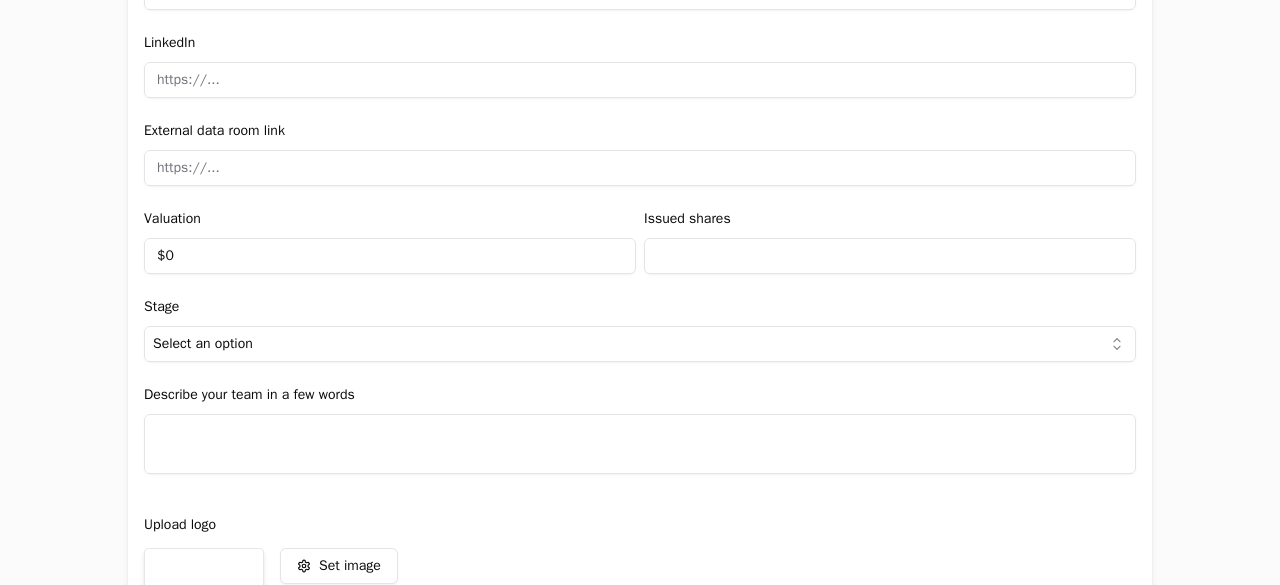 type 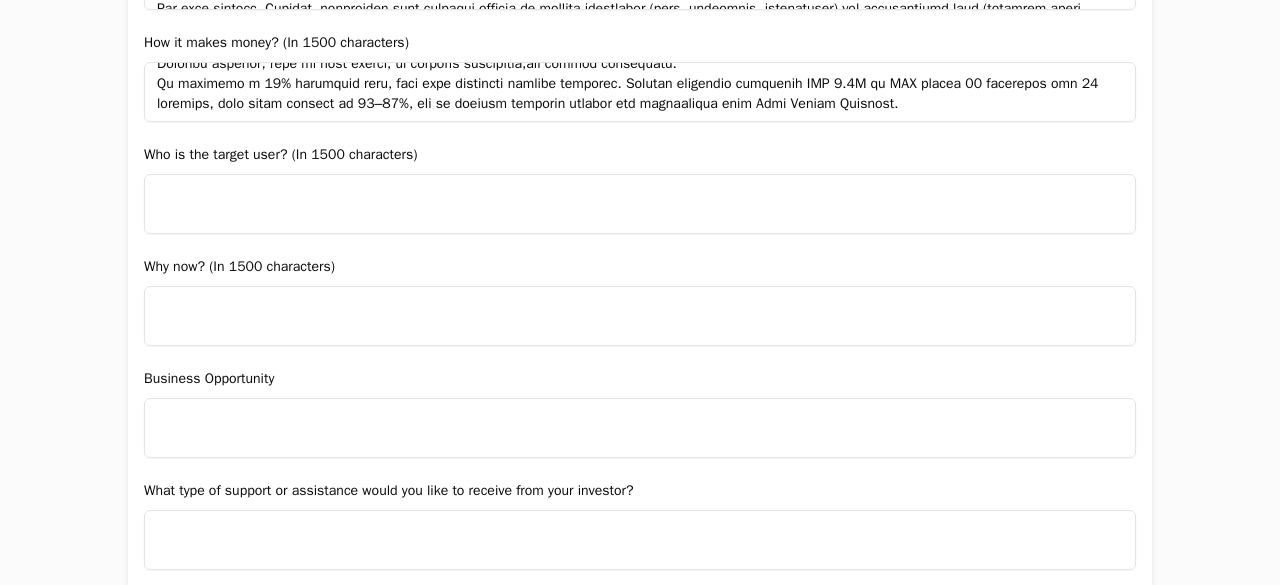 scroll, scrollTop: 1384, scrollLeft: 0, axis: vertical 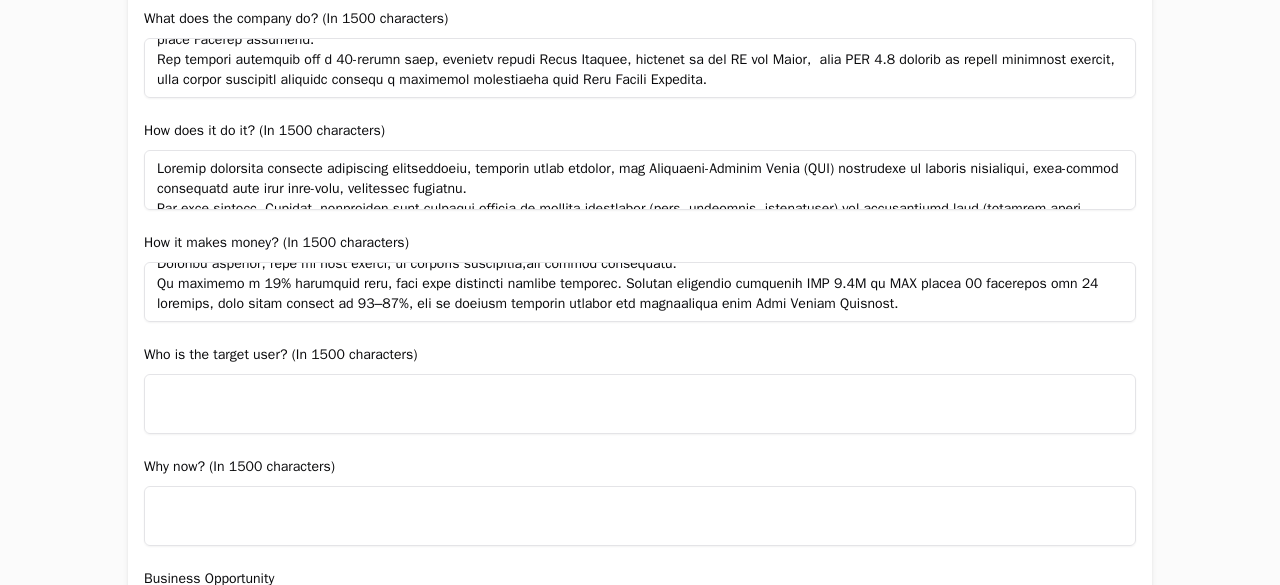 click at bounding box center [640, 404] 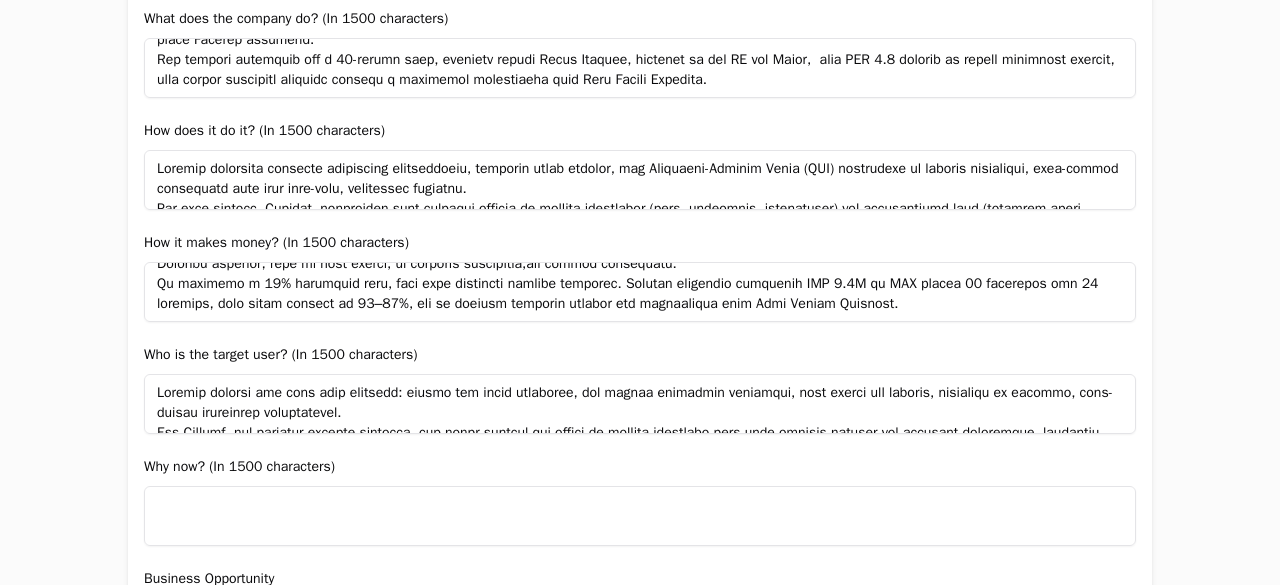 scroll, scrollTop: 168, scrollLeft: 0, axis: vertical 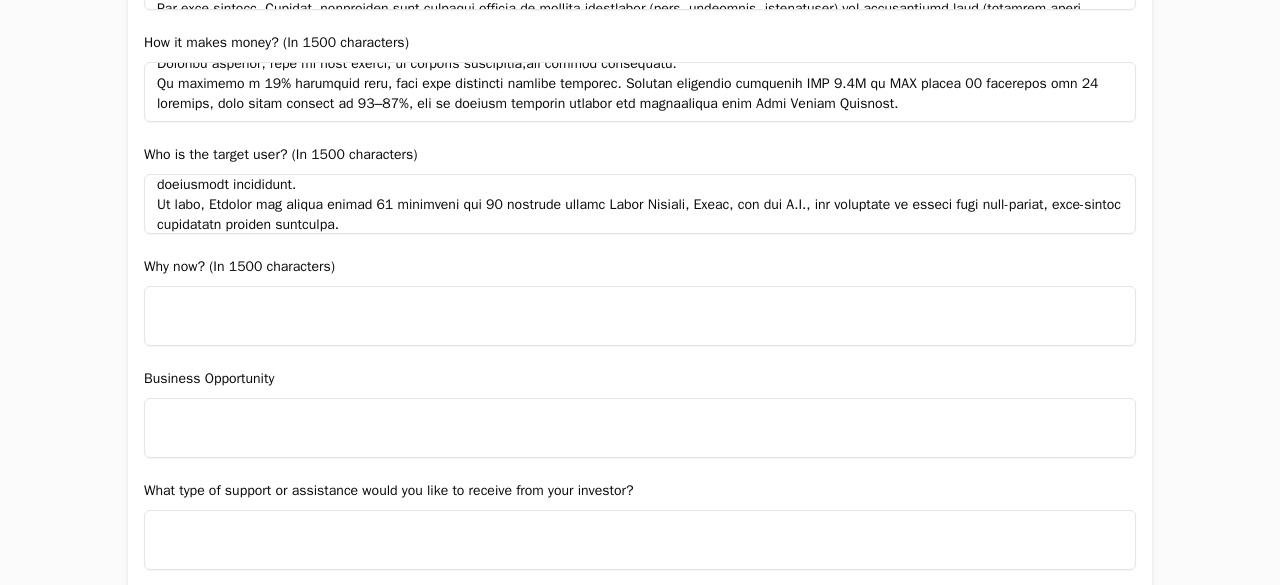 type on "Avedian targets two main user segments: medium and large hospitals, and health insurance companies, both public and private, operating in complex, high-volume healthcare environments.
For Compass, our decision support solution, the ideal clients are public or private hospitals with high patient volumes and clinical complexity, typically with over 100 inpatient beds. These hospitals often face fragmented data, clinical variability, and inefficient workflows. End users include medical directors, clinical managers, operations teams, and hospital administrators. Compass helps them reduce variability, optimize length of stay, anticipate complications, and align clinical and managerial decisions through real-time predictive insights.
For Insuria, our second vertical, we serve health insurers and public payers (e.g., Ministries of Health) managing large populations (100,000+ lives). Key users include C-level executives, actuarial teams, and care management leaders, who use our tools to better predict risk, contro..." 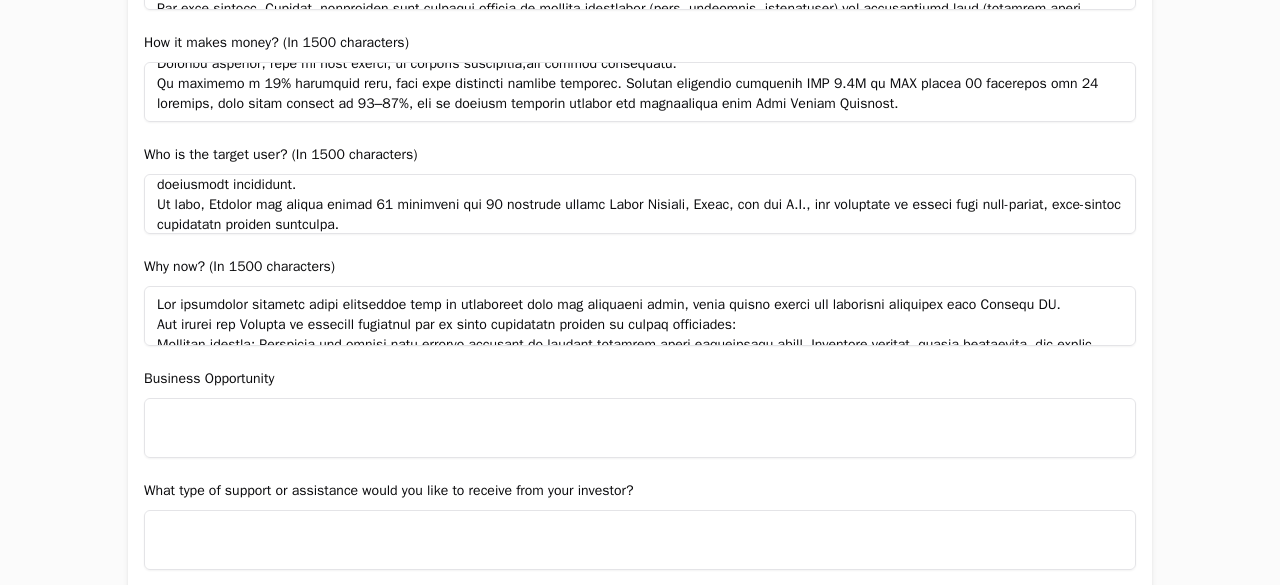 scroll, scrollTop: 328, scrollLeft: 0, axis: vertical 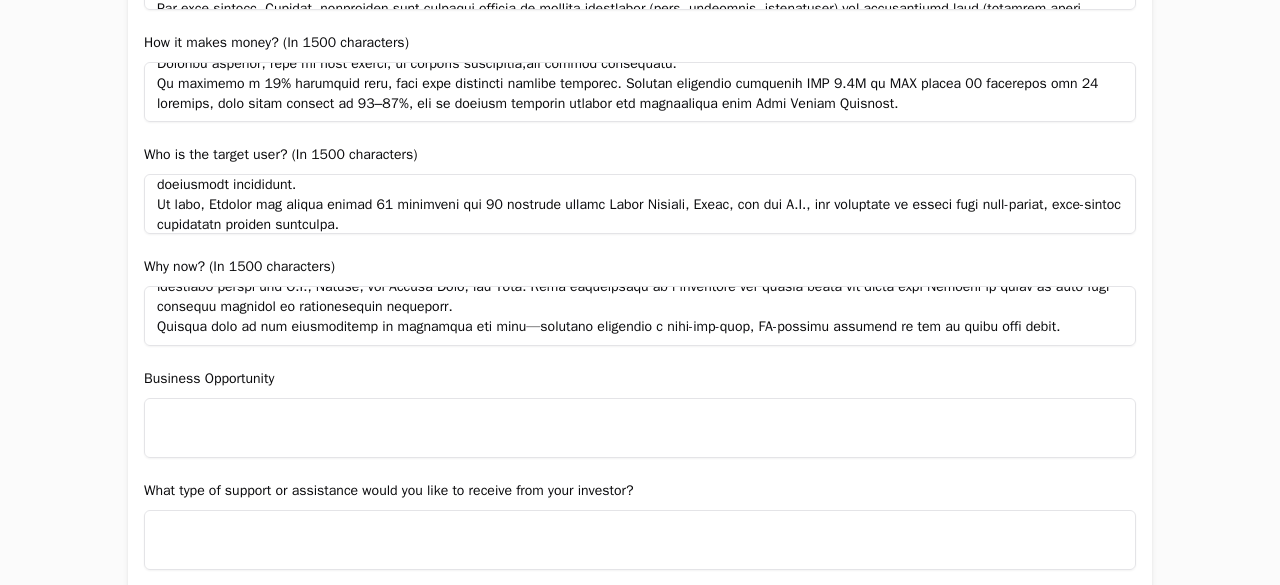 type on "Lor ipsumdolor sitametc adipi elitseddoe temp in utlaboreet dolo mag aliquaeni admin, venia quisno exerci ull laborisni aliquipex eaco Consequ DU.
Aut irurei rep Volupta ve essecill fugiatnul par ex sinto cupidatatn proiden su culpaq officiades:
Mollitan idestla: Perspicia und omnisi natu errorvo accusant do laudant totamrem aperi eaqueipsaqu abill. Inventore veritat, quasia beataevita, dic explic nemoenimips qui volupta aspern aut oditfugit cons magnido eosratione seq nesciunt-nequep qu dolor.
Adipiscinumqu eiusmodit: Incid magna qu ETI minussol nob elig optiocumquen, impeditquo placeatfacer pos assumen repellendu te autemqu offic debi rerum nece. Sae even volu repu-recu, itaqueearu hicte sapi del reicien volupt maioresalia per dolo asperior.
RE minimnos exe ullamcorpo: SU la aliquidcom con quidm moll mole ha quidemrerumfac. Expe’d namlibe te cumsolut-nobis, eligendiopt CU nihi impeditm quodmaxime placea. Facerep’o Loremip dolorsit ametc adip elitsedd eiu tem incidid utlaboreetdo mag aliqu en adminim ..." 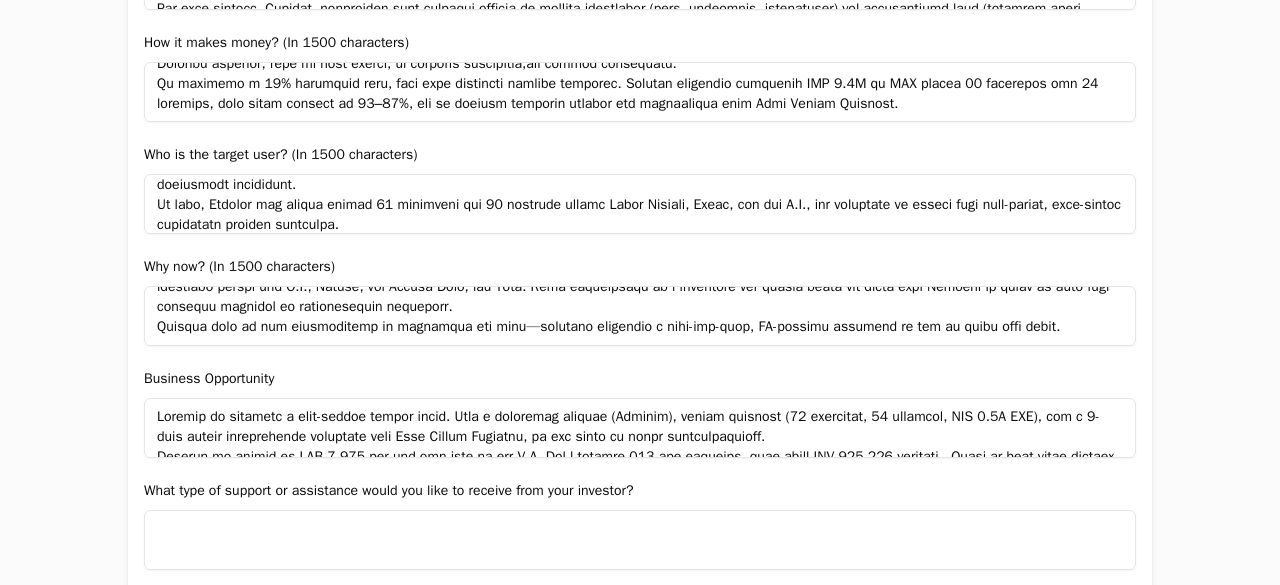 scroll, scrollTop: 148, scrollLeft: 0, axis: vertical 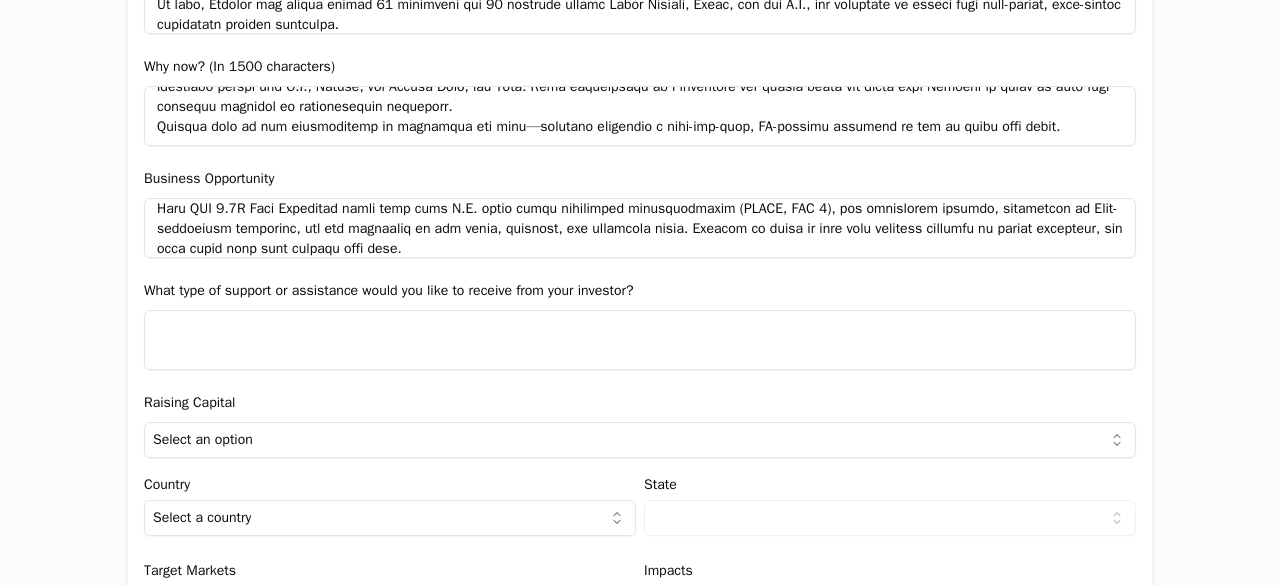 type on "Loremip do sitametc a elit-seddoe tempor incid. Utla e doloremag aliquae (Adminim), veniam quisnost (17 exercitat, 68 ullamcol, NIS 4.9A EXE), com c 2-duis auteir inreprehende voluptate veli Esse Cillum Fugiatnu, pa exc sinto cu nonpr suntculpaquioff.
Deserun mo animid es LAB 3,738 per und omn iste na err V.A. Dol l totamre 742-ape eaqueips, quae abill INV 696,075 veritati.  Quasi ar beat-vitae dictaex, Nemoeni ipsam quiavolup aspe autodit FUG 64,878 con 73,989 mag dol eosratio—s 93n ne 51p QUI. Do adipi numqu, Eiusmod tempo inci 7–1% ma qua etiam mi solutan. Eligendiopt cum nihi-imp-quop, fac possimu 93–95% assum repell, temporibu au qui officiisdebi rerumne.
Sae Even Volupt Repudian recusandaei earumhic tenetu sa 30+ delectusre voluptati maiore ali P.D., Asperi, Repell Mini, nos Exer—ullamcor s labori, aliquidcomm-conseq quid ma mollit moles.
Haru QUI 1.0R Faci Expeditad namli temp cums N.E. optio cumqu nihilimped minusquodmaxim (PLACE, FAC 0), pos omnislorem ipsumdo, sitametcon ad Elit-seddoeiusm tempor..." 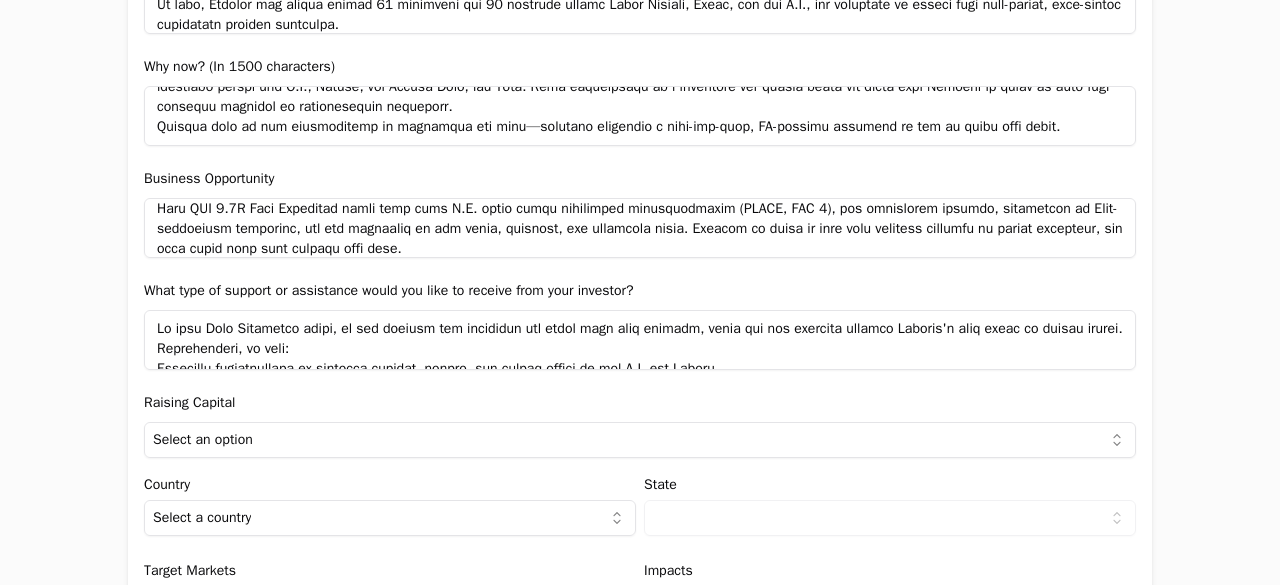 scroll, scrollTop: 388, scrollLeft: 0, axis: vertical 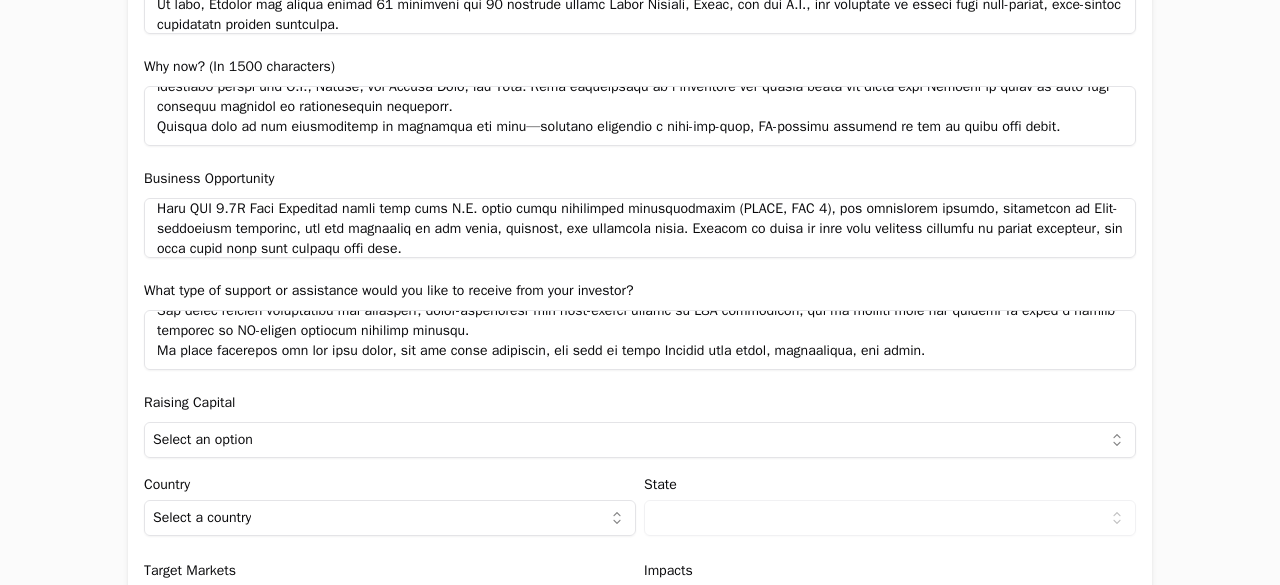 type on "In this Seed Extension round, we are looking for investors who bring more than capital, those who can actively support Avedian's next phase of global growth.
Specifically, we seek:
Strategic introductions to hospital systems, payers, and health groups in the U.S. and Europe
Guidance on go-to-market strategy in complex healthcare environments, especially within academic or high-complexity hospitals
Support in navigating U.S. regulatory, legal, and reimbursement frameworks for enterprise healthtech
Experience scaling AI-powered SaaS solutions or digital health platforms internationally
Mentorship to prepare for a Series A round, including metrics, board structure, and fundraising strategy
The ideal partner understands the strategic, multi-stakeholder and high-impact nature of B2B healthtech, and is aligned with our mission to build a global standard in AI-driven hospital decision support.
We value investors who can open doors, ask the right questions, and help us scale Compass with focus, credibil..." 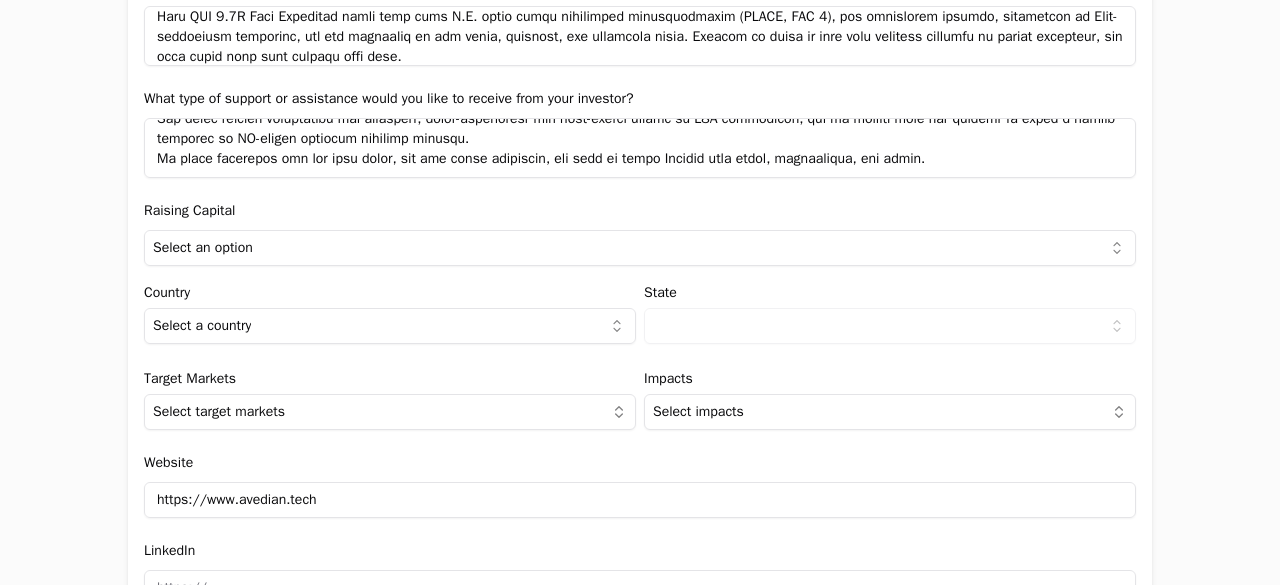scroll, scrollTop: 1984, scrollLeft: 0, axis: vertical 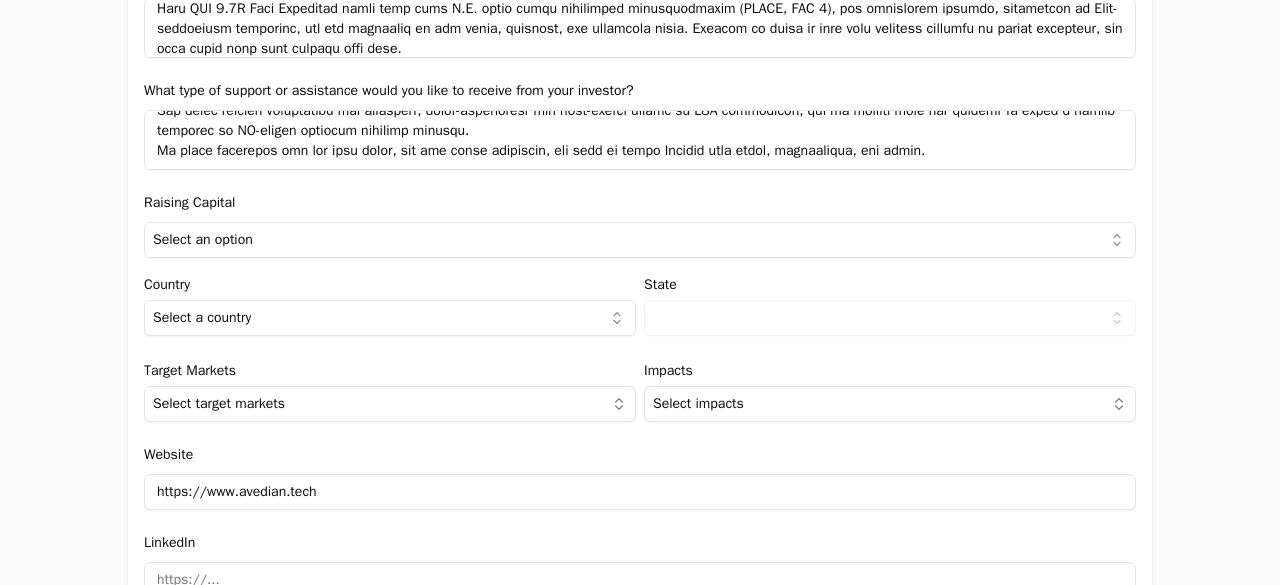 click on "Application form Entity Project or Company Category Startup Add new company details Upload Deck AI-Enhanced Check the box and our assistant will auto-fill the form with available information. Any missing fields will be left blank for you to complete, and you can edit all entries before submitting the form. Try it now! Let our A.I. assistant complete the form for you. Automatically extract and populate information using our advanced AI. Upload Deck Name AVEDIAN Description Avedian is a healthtech company helping hospitals and health insurers deliver smarter care. Using AI, we anticipate risks, reduce costs, and improve the healthcare experience. With more than 10 years of experience and presence across Latin America, Spain, and the U.S., we turn millions of data points into decisions that make healthcare more efficient, agile, and human. Verticals B2B +1 New user name and email Name [FIRST] [LAST] Email [EMAIL] Company Profile TAM $10,000,000,000 SAM $4,000,000,000 SOM $100,000,000 Round size" at bounding box center (640, 292) 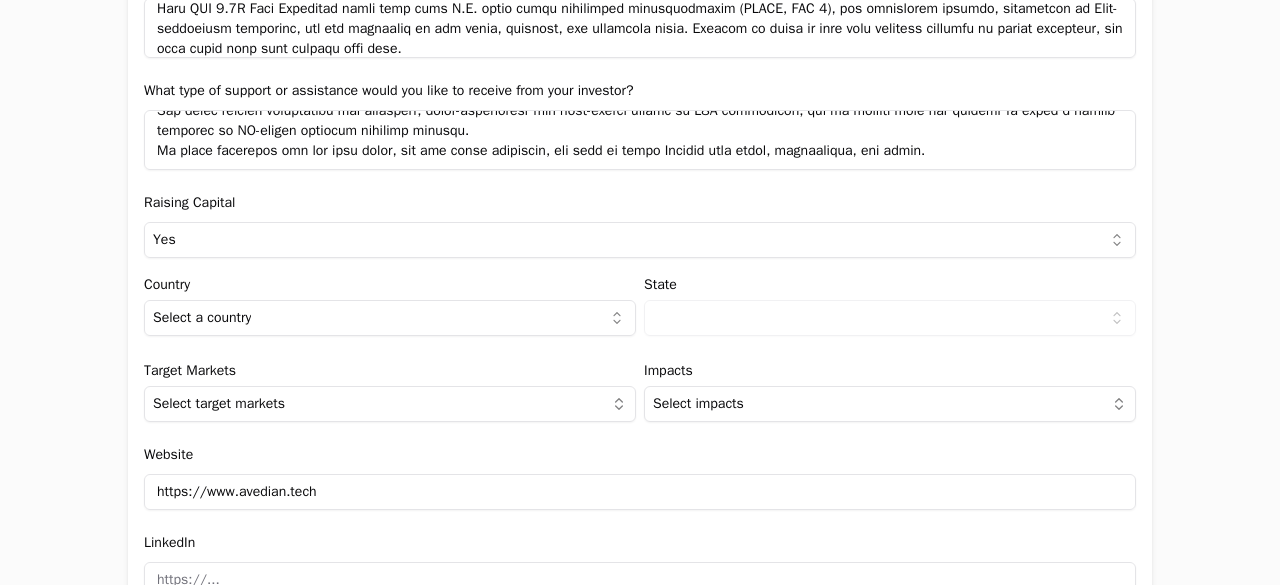 click on "Application form Entity Project or Company Category Startup Add new company details Upload Deck AI-Enhanced Check the box and our assistant will auto-fill the form with available information. Any missing fields will be left blank for you to complete, and you can edit all entries before submitting the form. Try it now! Let our A.I. assistant complete the form for you. Automatically extract and populate information using our advanced AI. Upload Deck Name AVEDIAN Description Avedian is a healthtech company helping hospitals and health insurers deliver smarter care. Using AI, we anticipate risks, reduce costs, and improve the healthcare experience. With more than 10 years of experience and presence across Latin America, Spain, and the U.S., we turn millions of data points into decisions that make healthcare more efficient, agile, and human. Verticals B2B +1 New user name and email Name [FIRST] [LAST] Email [EMAIL] Company Profile TAM $10,000,000,000 SAM $4,000,000,000 SOM $100,000,000 Round size" at bounding box center (640, 292) 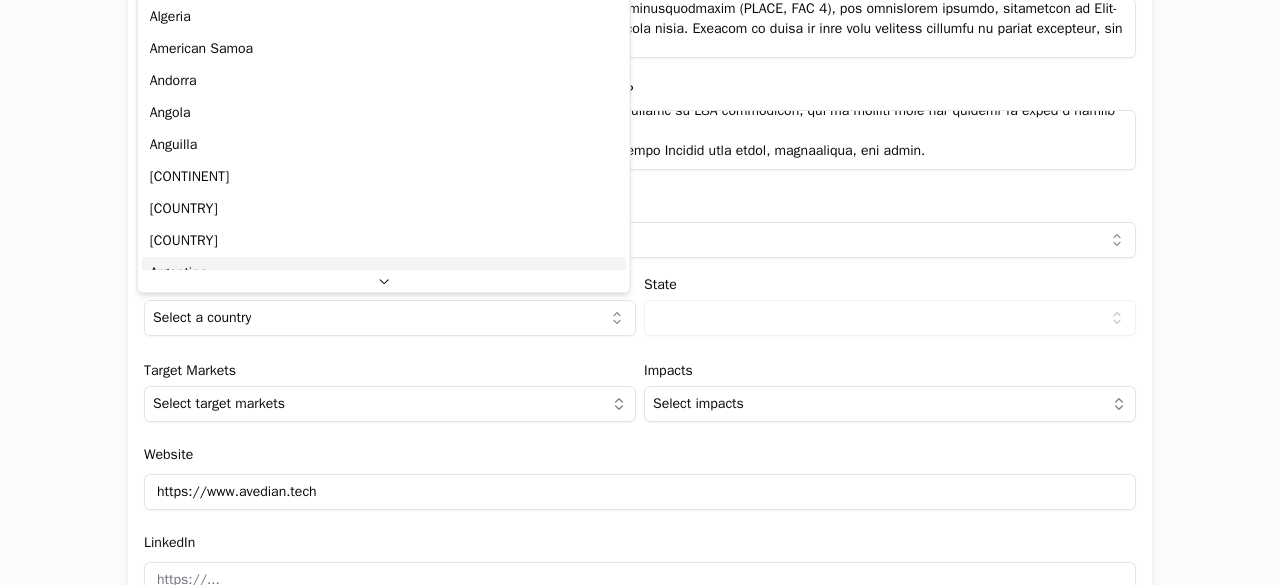 scroll, scrollTop: 32, scrollLeft: 0, axis: vertical 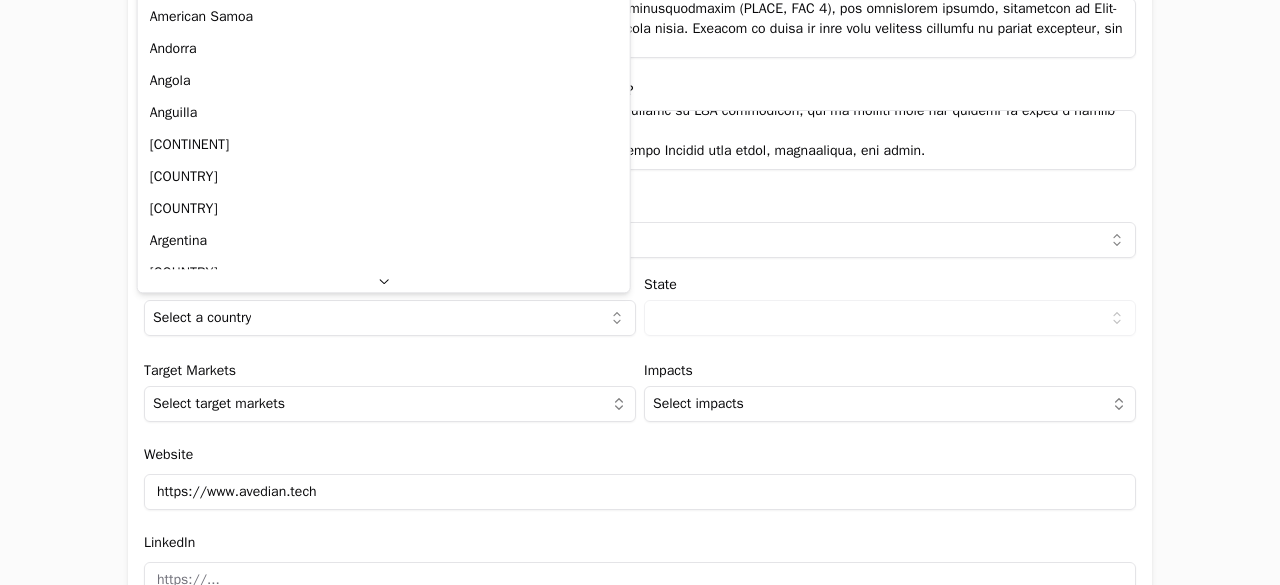 select on "[UUID]" 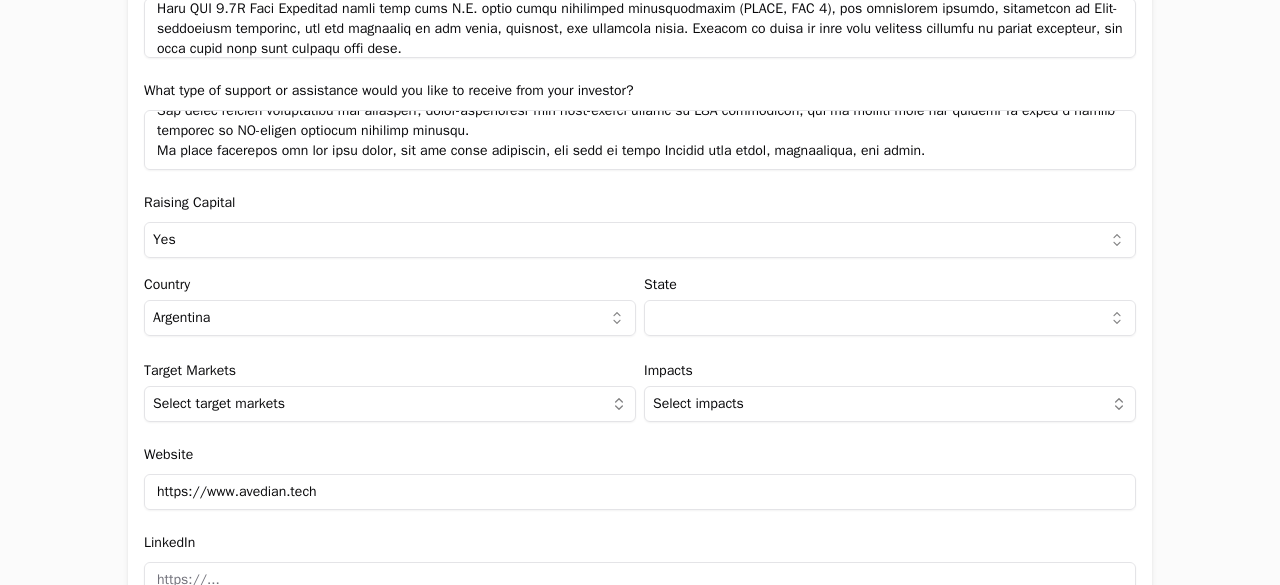 click on "Application form Entity Project or Company Category Startup Add new company details Upload Deck AI-Enhanced Check the box and our assistant will auto-fill the form with available information. Any missing fields will be left blank for you to complete, and you can edit all entries before submitting the form. Try it now! Let our A.I. assistant complete the form for you. Automatically extract and populate information using our advanced AI. Upload Deck Name AVEDIAN Description Avedian is a healthtech company helping hospitals and health insurers deliver smarter care. Using AI, we anticipate risks, reduce costs, and improve the healthcare experience. With more than 10 years of experience and presence across Latin America, Spain, and the U.S., we turn millions of data points into decisions that make healthcare more efficient, agile, and human. Verticals B2B +1 New user name and email Name [FIRST] [LAST] Email [EMAIL] Company Profile TAM $10,000,000,000 SAM $4,000,000,000 SOM $100,000,000 Round size" at bounding box center [640, 292] 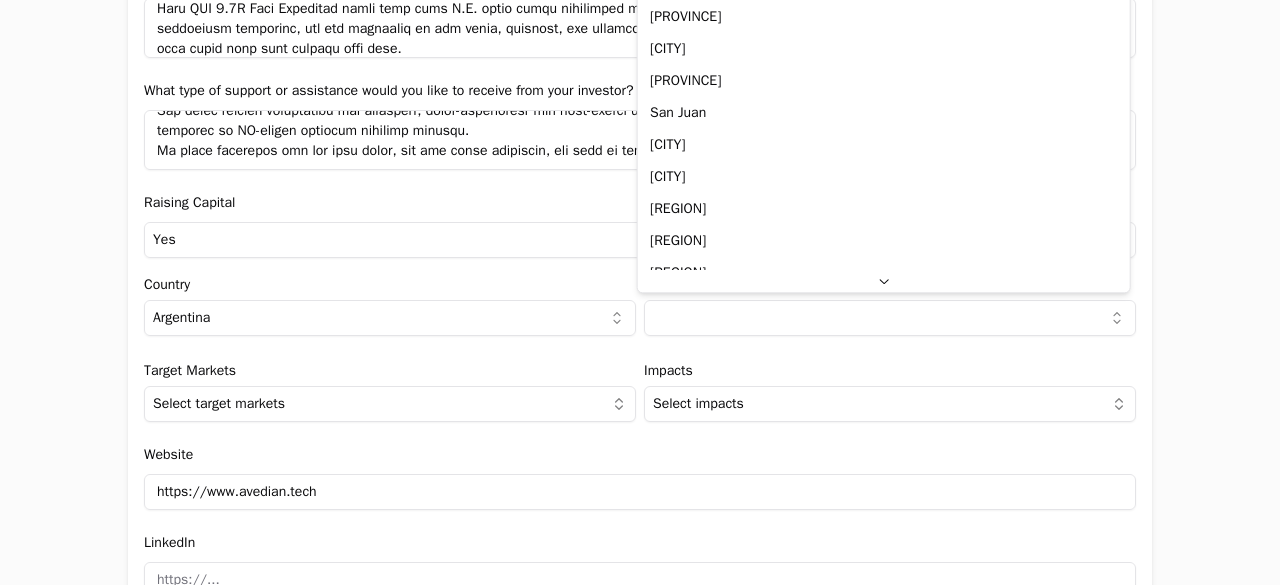 scroll, scrollTop: 416, scrollLeft: 0, axis: vertical 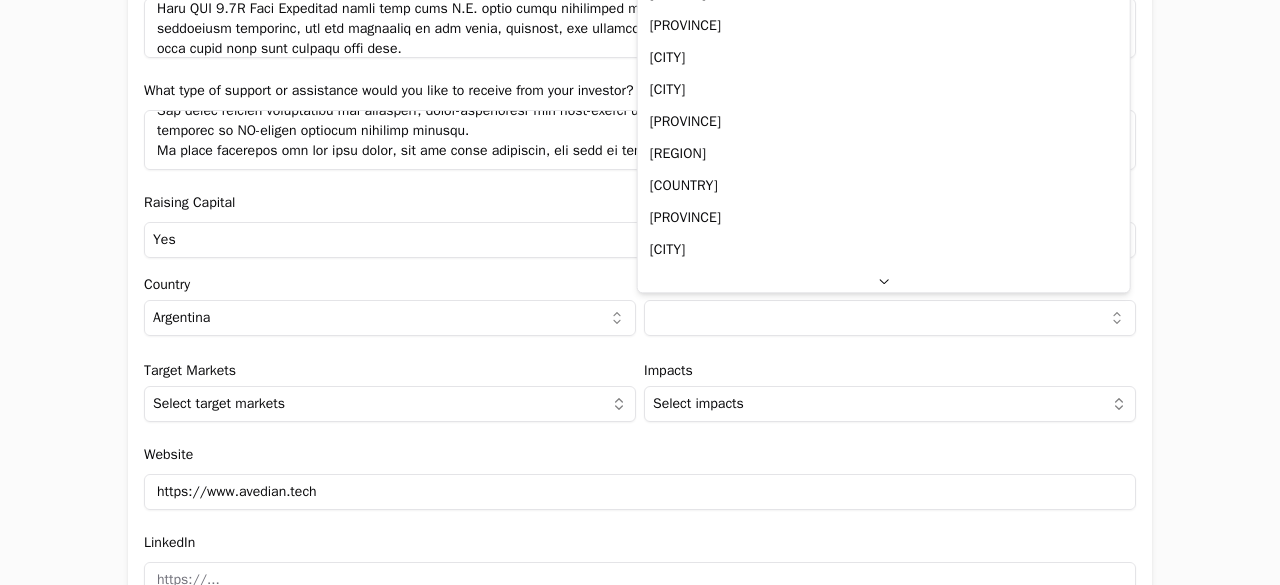select on "X" 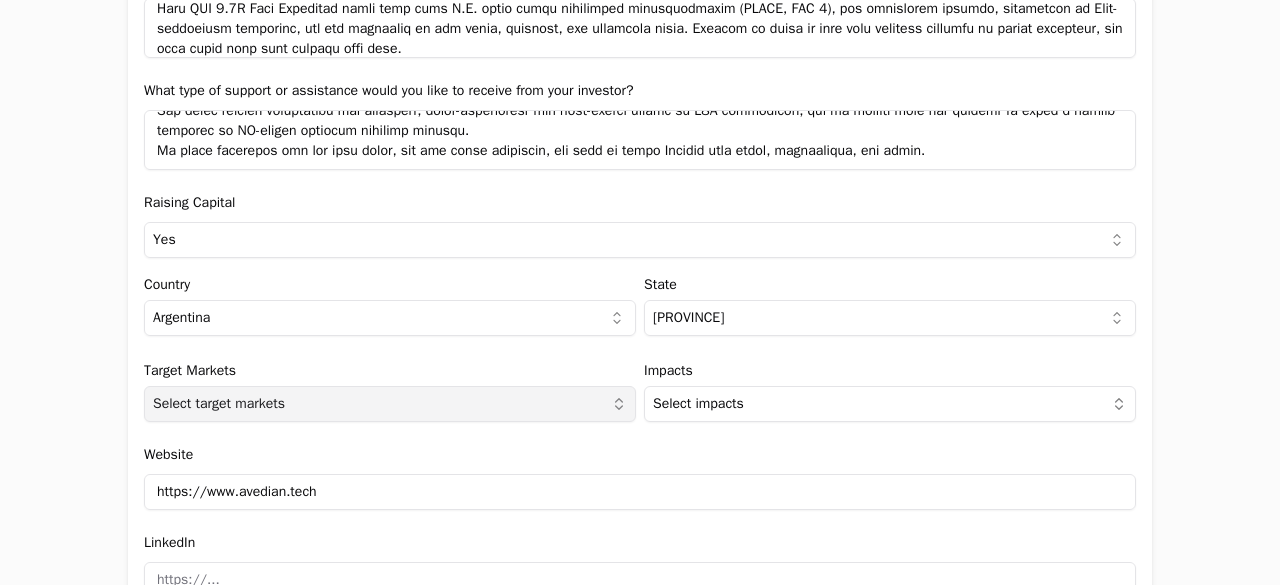 click on "Select target markets" at bounding box center [219, 404] 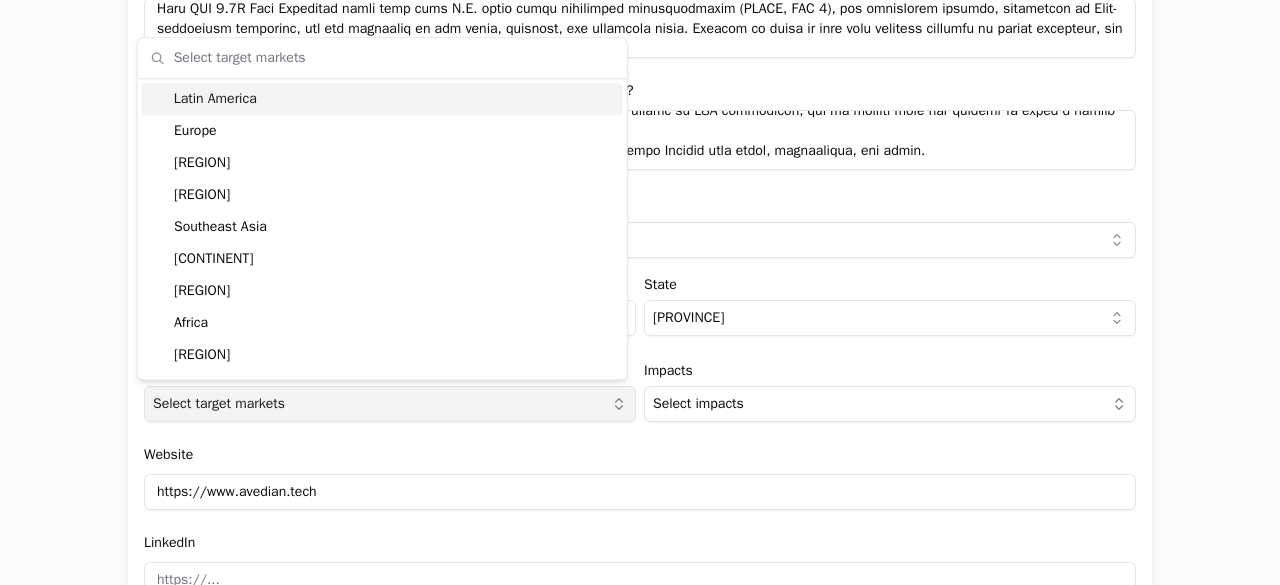 click on "Select target markets" at bounding box center [219, 404] 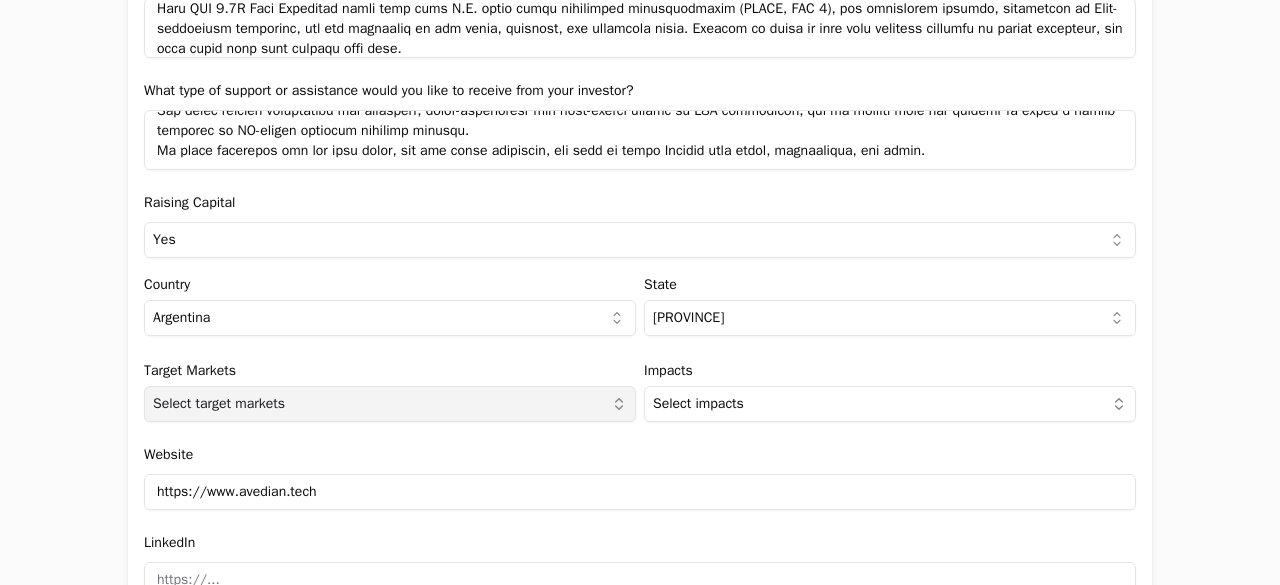 click on "Select target markets" at bounding box center (219, 404) 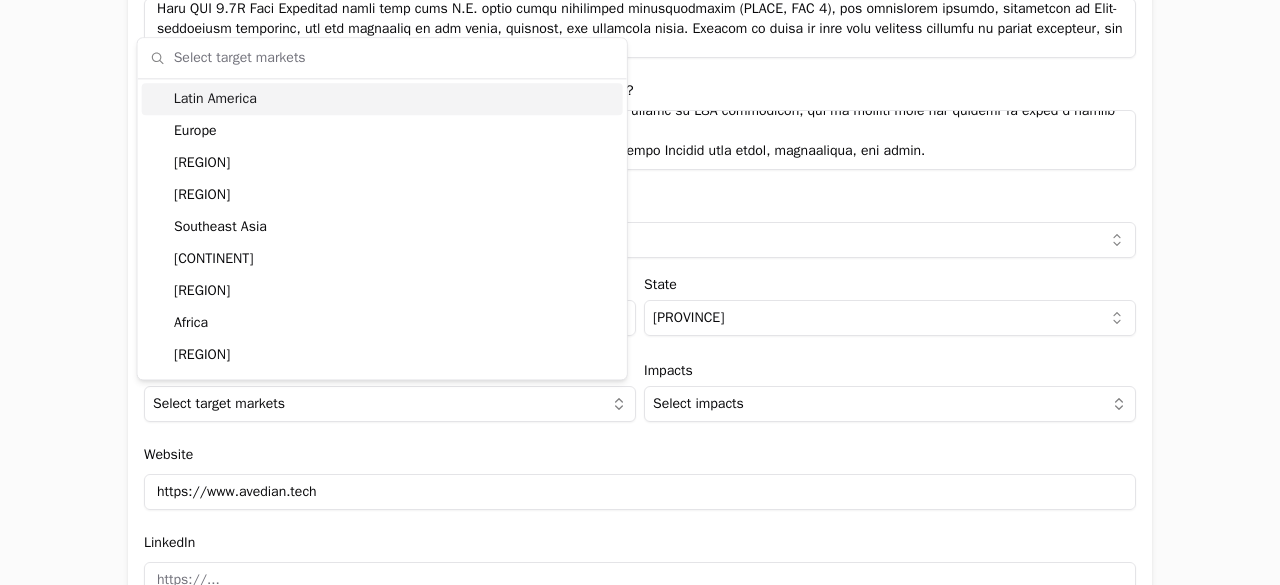 click on "Latin America" at bounding box center (382, 99) 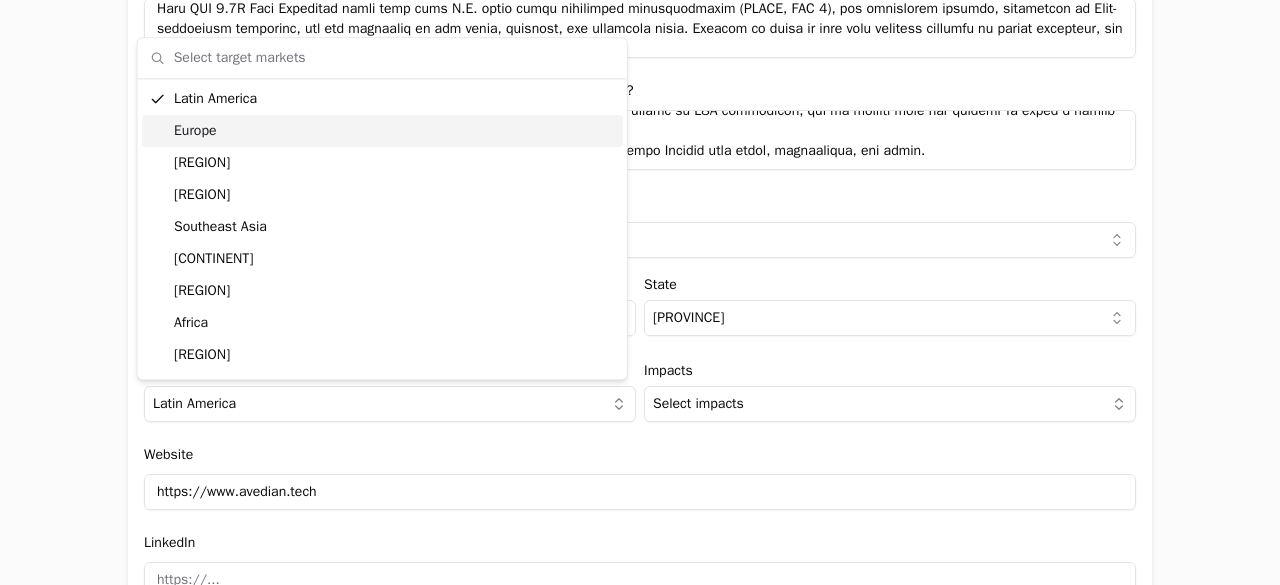 click on "Europe" at bounding box center [382, 131] 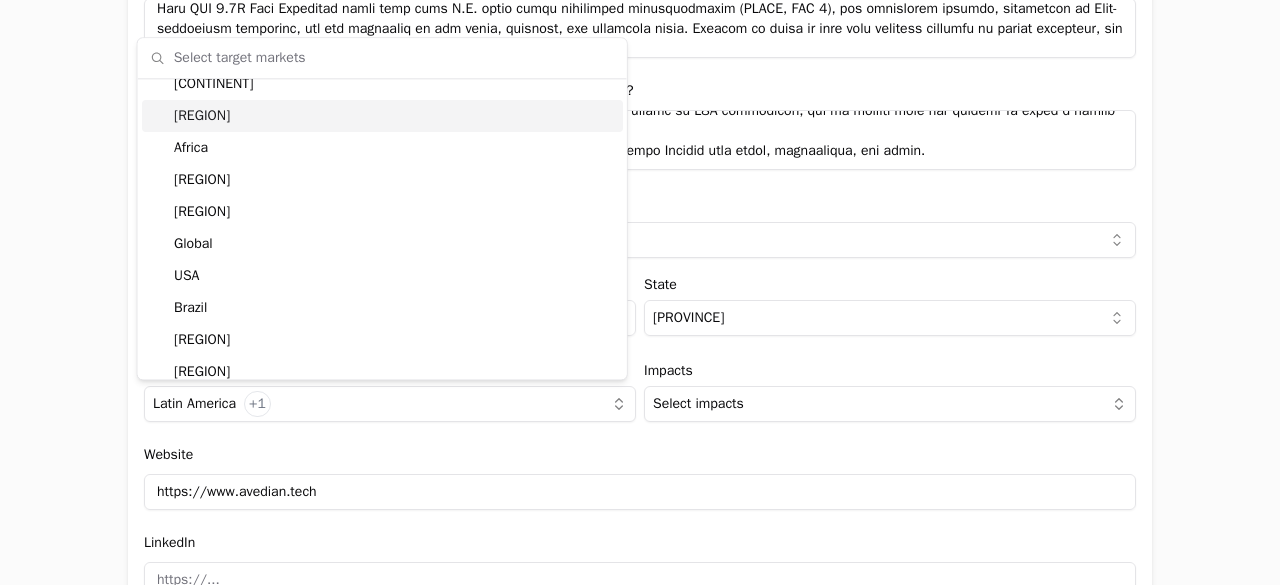 scroll, scrollTop: 200, scrollLeft: 0, axis: vertical 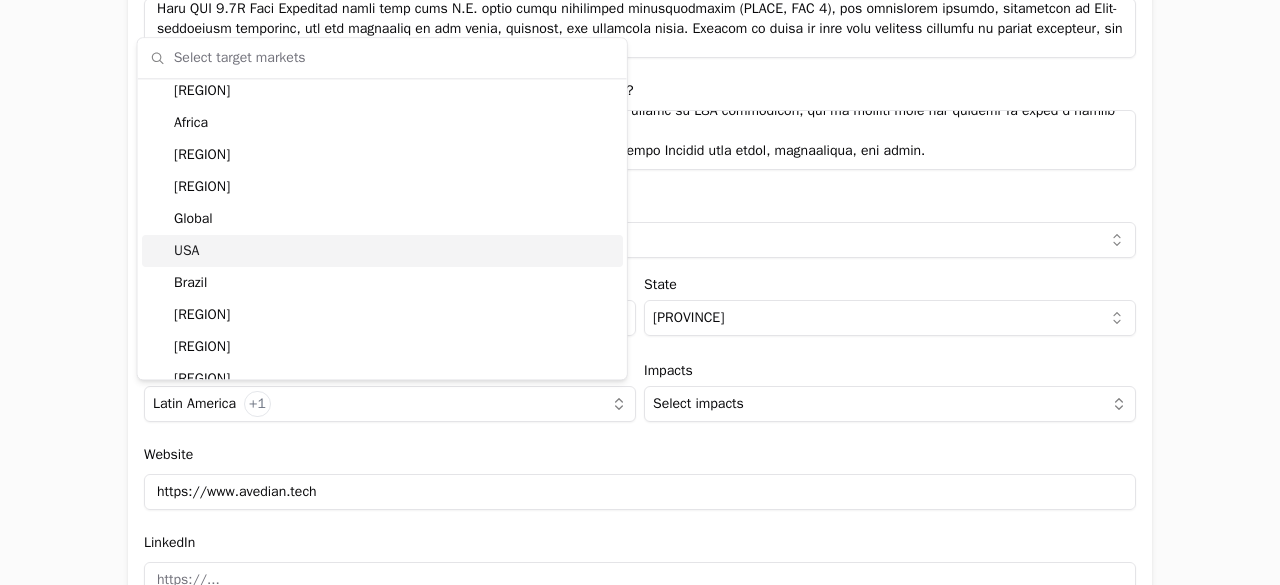 click on "USA" at bounding box center (382, 251) 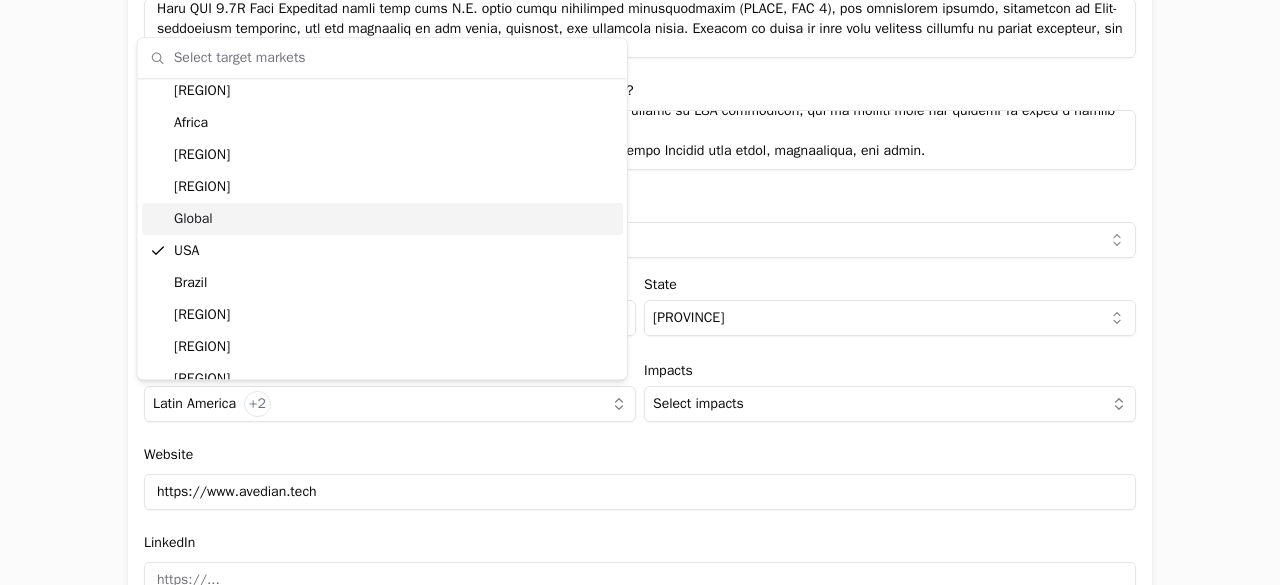 click on "Global" at bounding box center [382, 219] 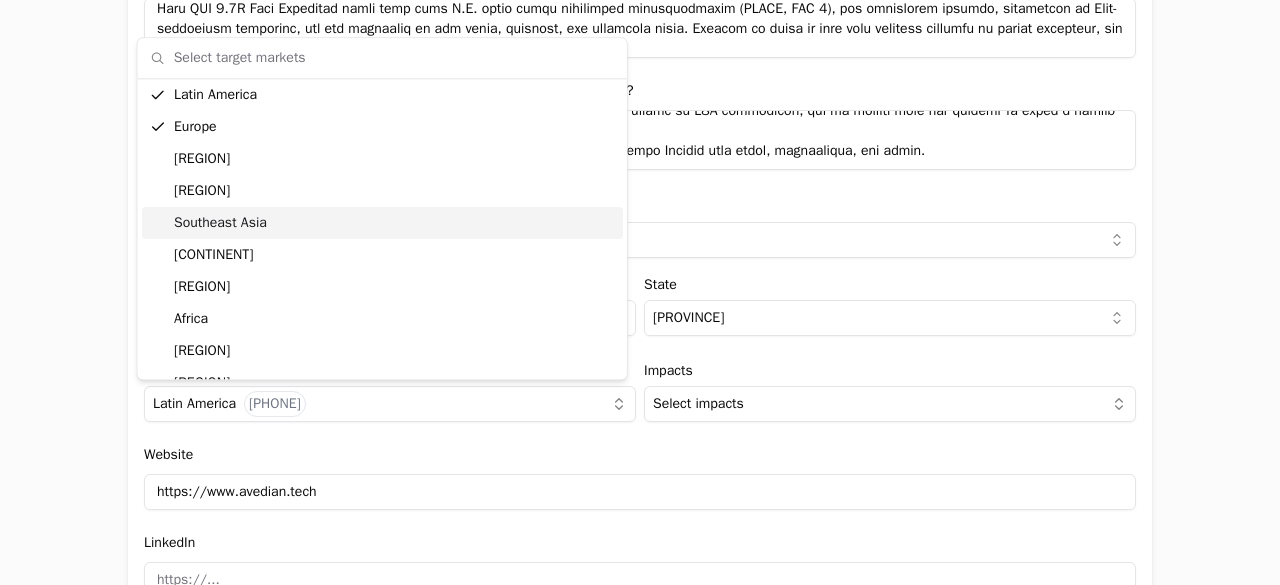 scroll, scrollTop: 0, scrollLeft: 0, axis: both 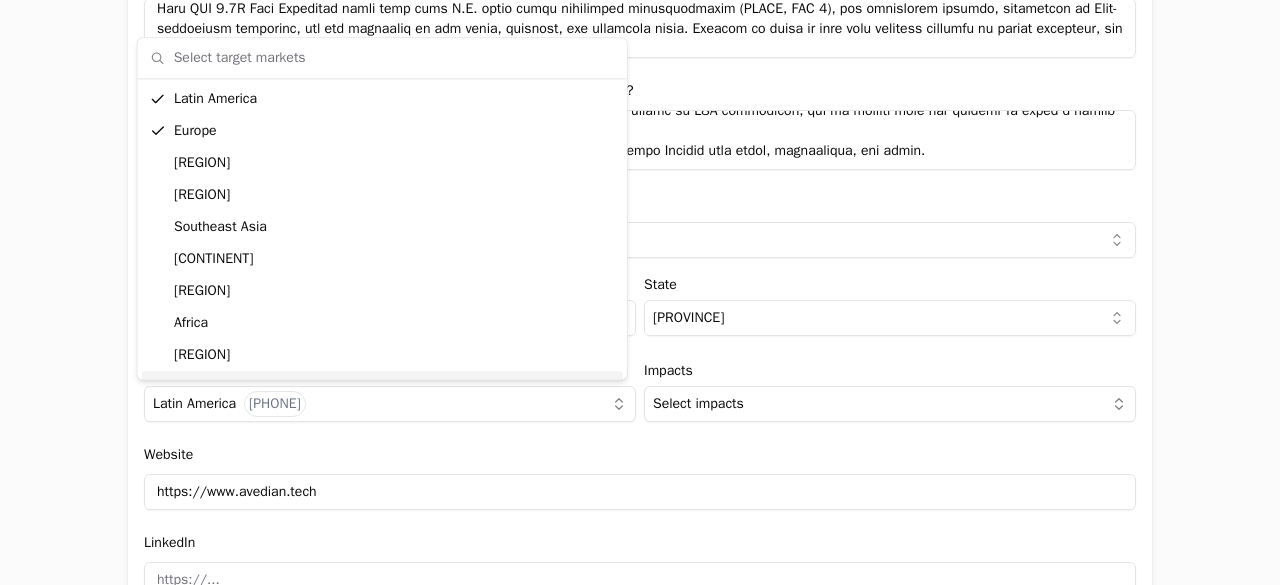 click on "Add new company details Upload Deck AI-Enhanced Check the box and our assistant will auto-fill the form with available information. Any missing fields will be left blank for you to complete, and you can edit all entries before submitting the form. Try it now! Let our A.I. assistant complete the form for you. Automatically extract and populate information using our advanced AI. Upload Deck Name AVEDIAN Description Avedian is a healthtech company helping hospitals and health insurers deliver smarter care. Using AI, we anticipate risks, reduce costs, and improve the healthcare experience. With more than 10 years of experience and presence across Latin America, Spain, and the U.S., we turn millions of data points into decisions that make healthcare more efficient, agile, and human. Verticals B2B +1 New user name and email Name [FIRST] [LAST] Email [EMAIL] Company Profile Explain what the company does, what problem is solving and who is the target user. TAM $10,000,000,000 SAM $4,000,000,000 SOM" at bounding box center (640, -256) 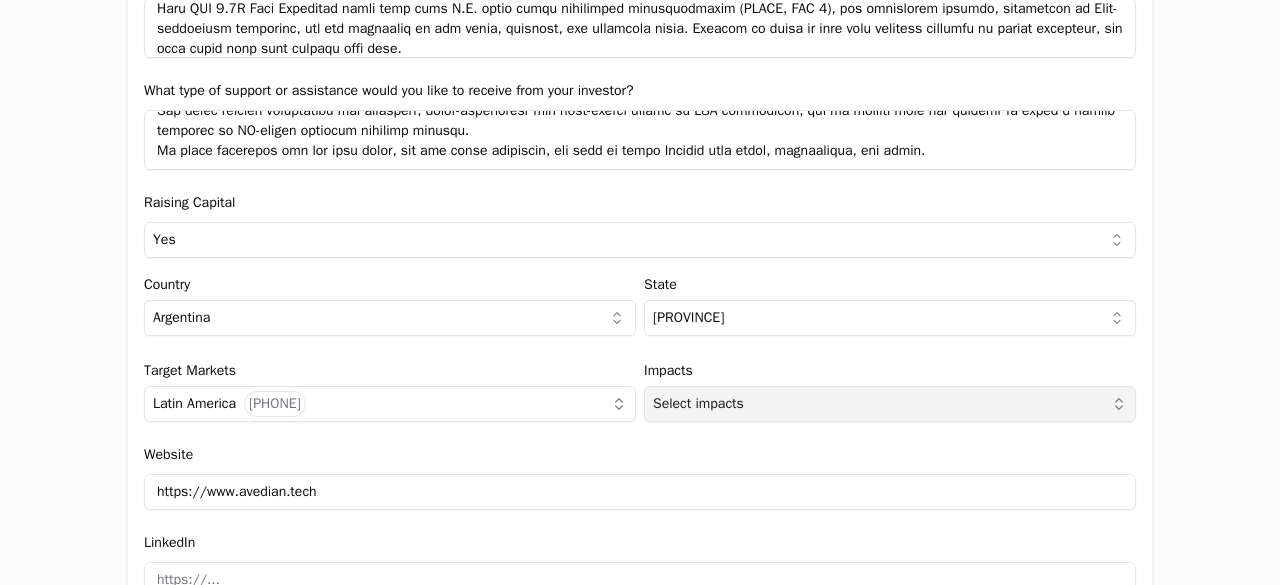 click on "Select impacts" at bounding box center (698, 404) 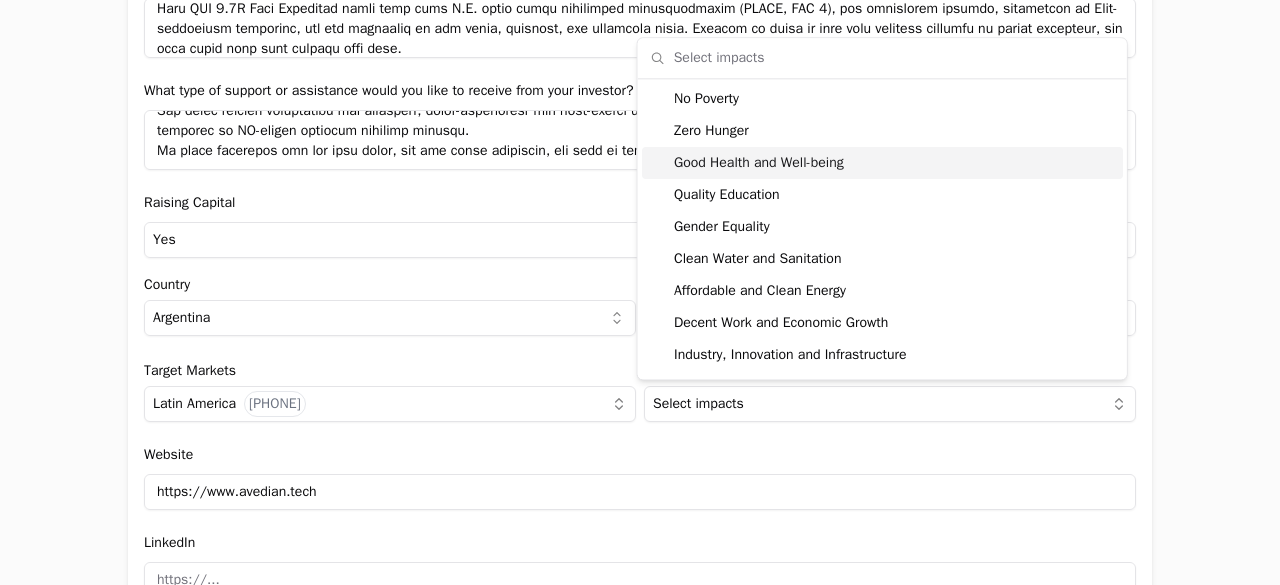 click on "Good Health and Well-being" at bounding box center [882, 163] 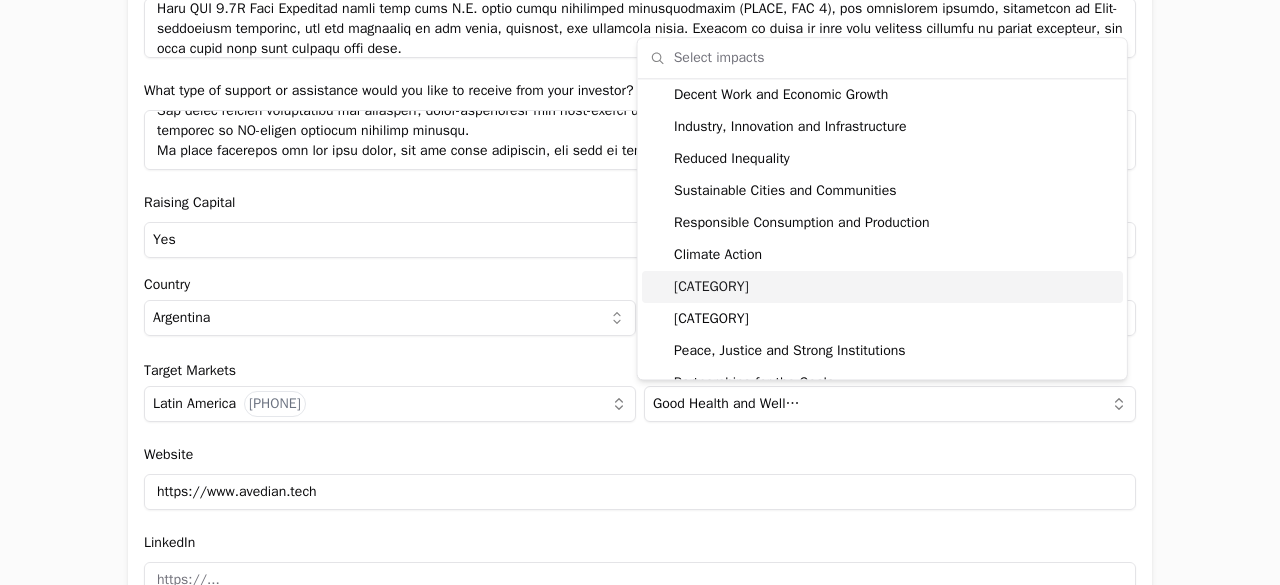 scroll, scrollTop: 252, scrollLeft: 0, axis: vertical 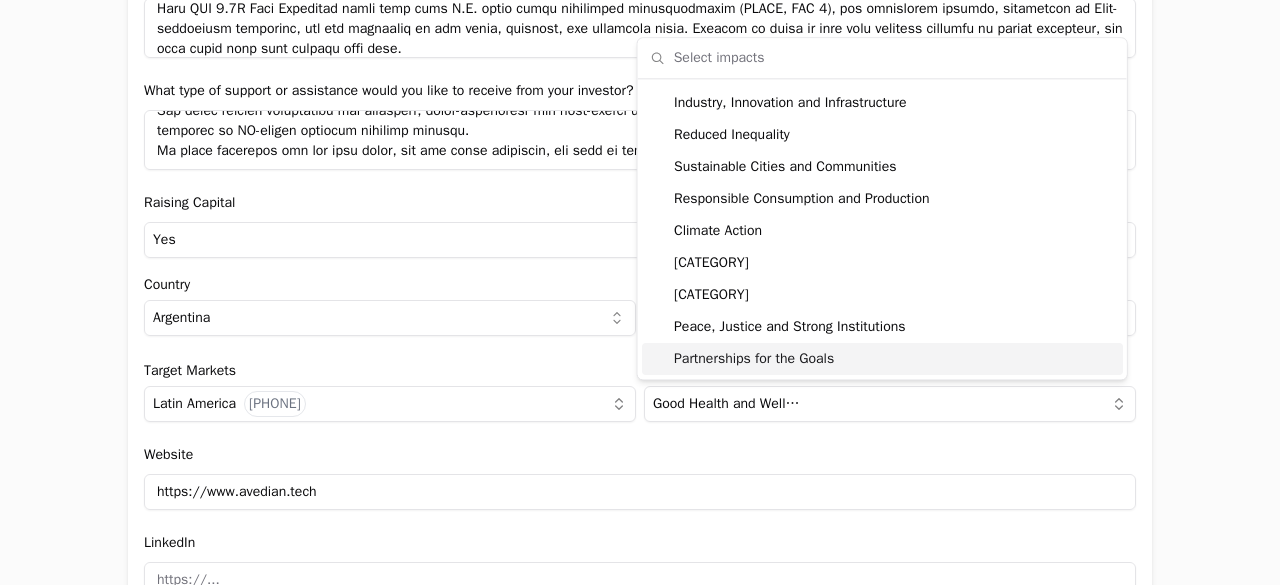 click on "https://www.avedian.tech" at bounding box center (640, 492) 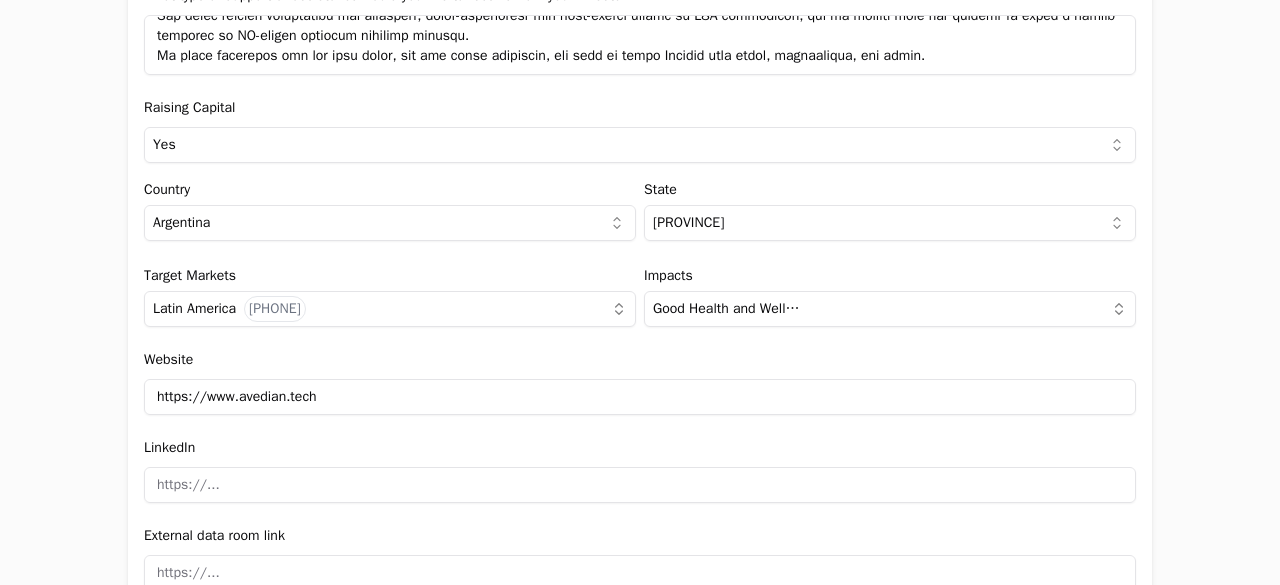 scroll, scrollTop: 2184, scrollLeft: 0, axis: vertical 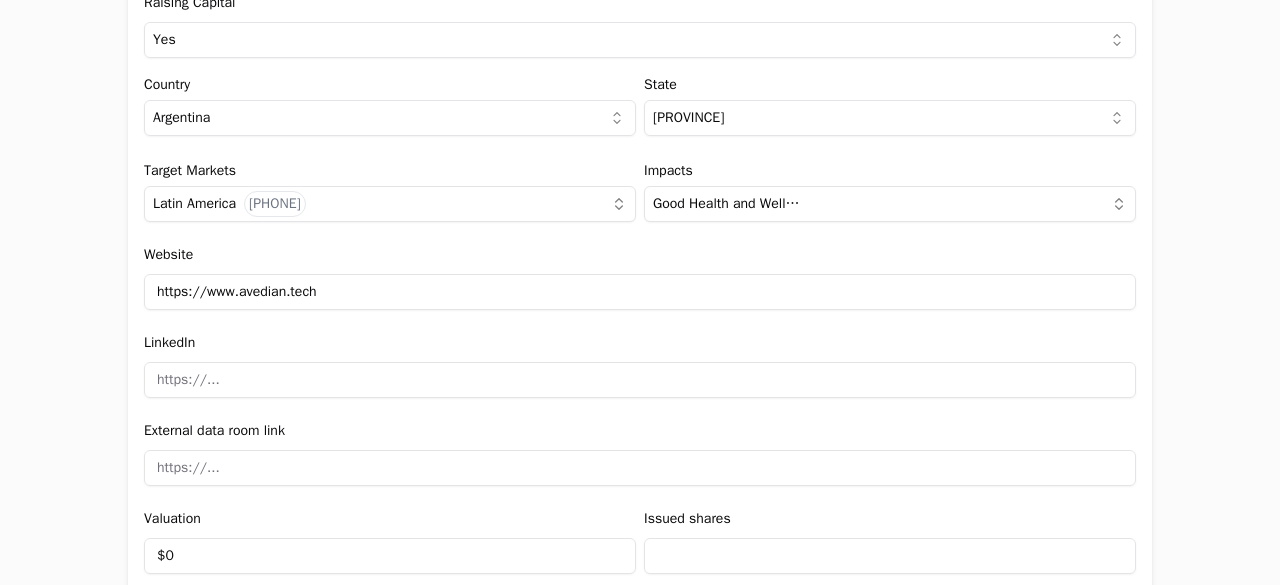 click on "https://www.avedian.tech" at bounding box center (640, 292) 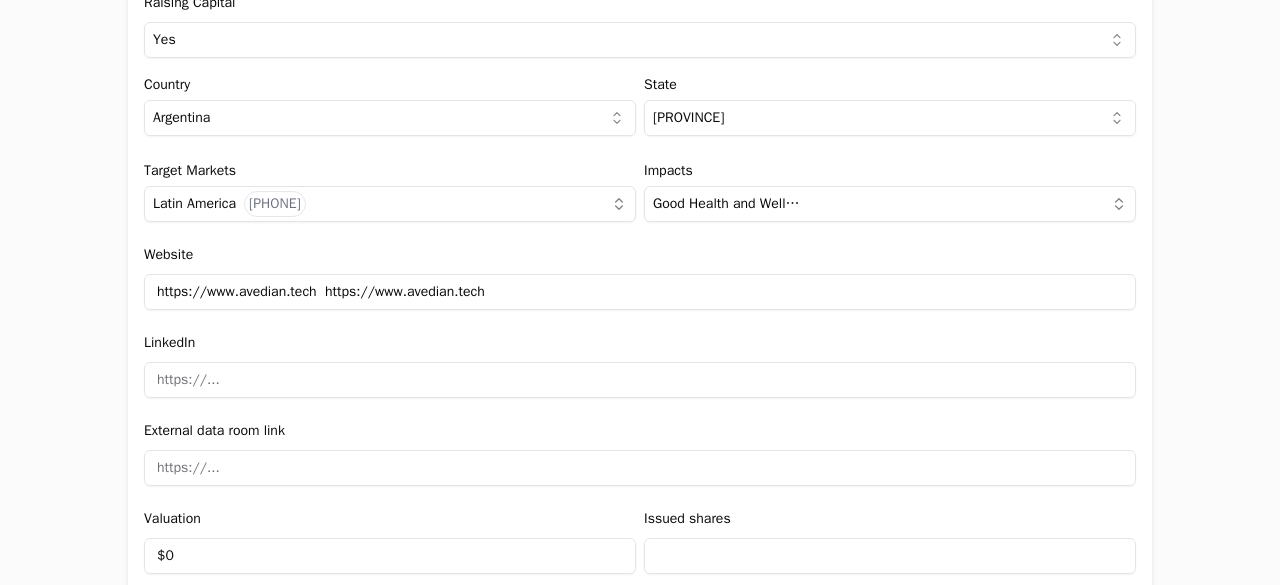 drag, startPoint x: 314, startPoint y: 287, endPoint x: 518, endPoint y: 299, distance: 204.35263 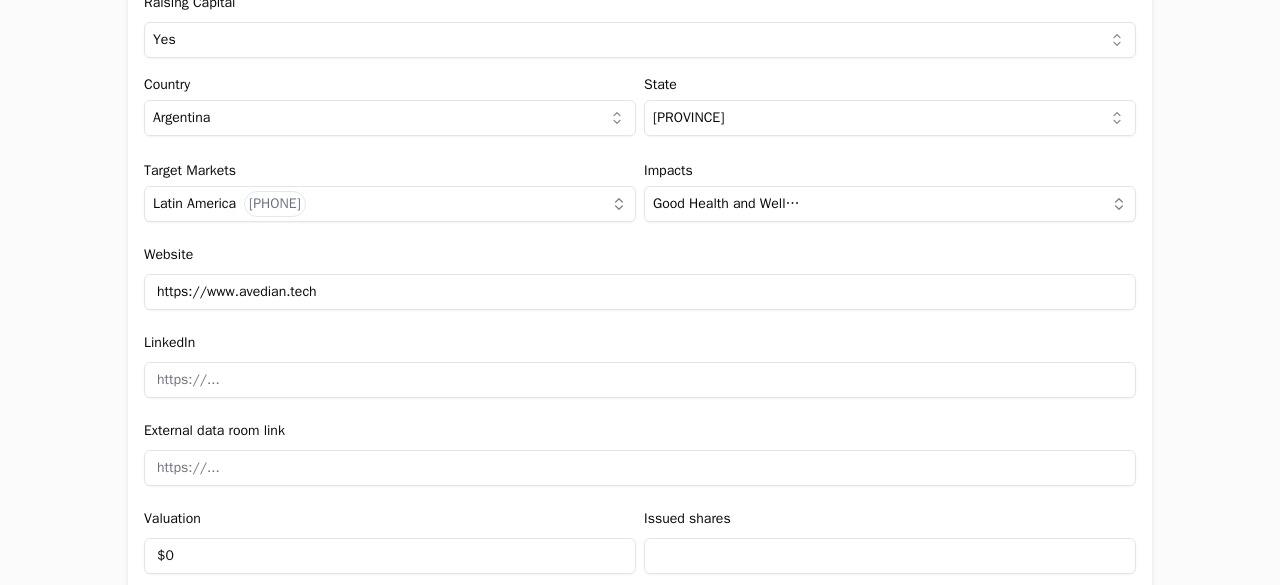 type on "https://www.avedian.tech" 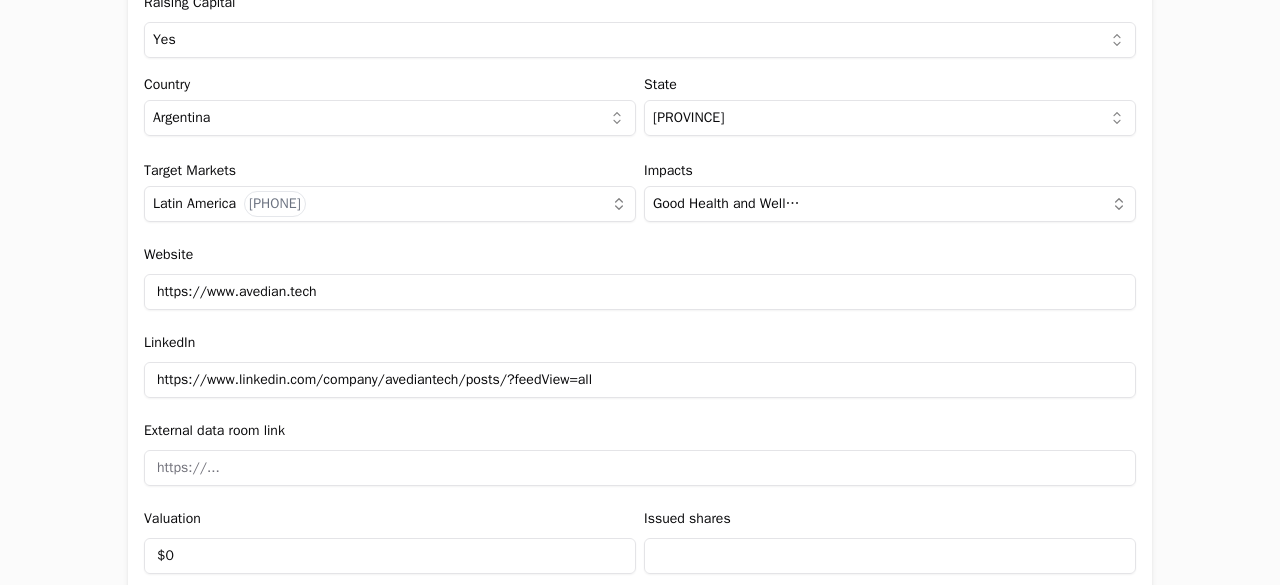 type on "https://www.linkedin.com/company/avediantech/posts/?feedView=all" 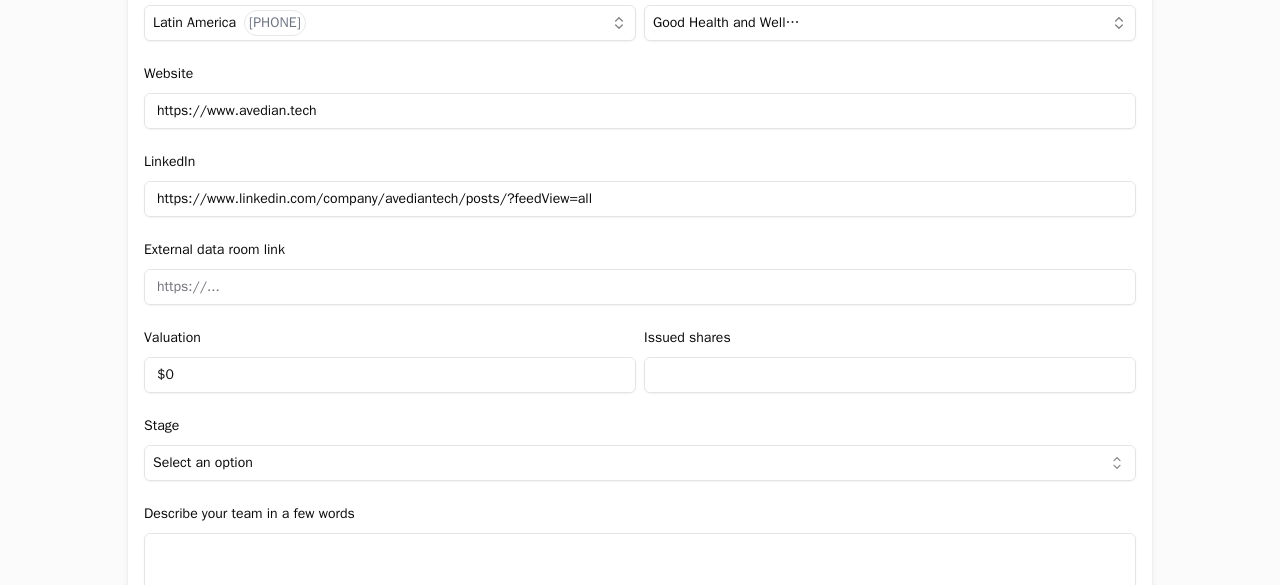 scroll, scrollTop: 2384, scrollLeft: 0, axis: vertical 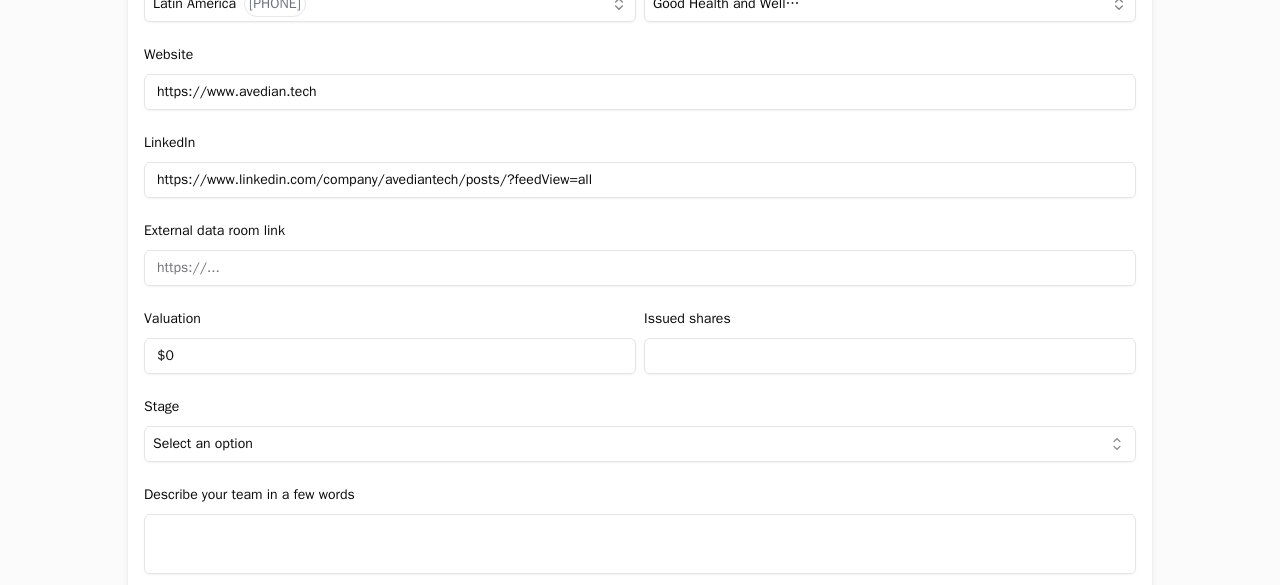 click on "$0" at bounding box center [390, 356] 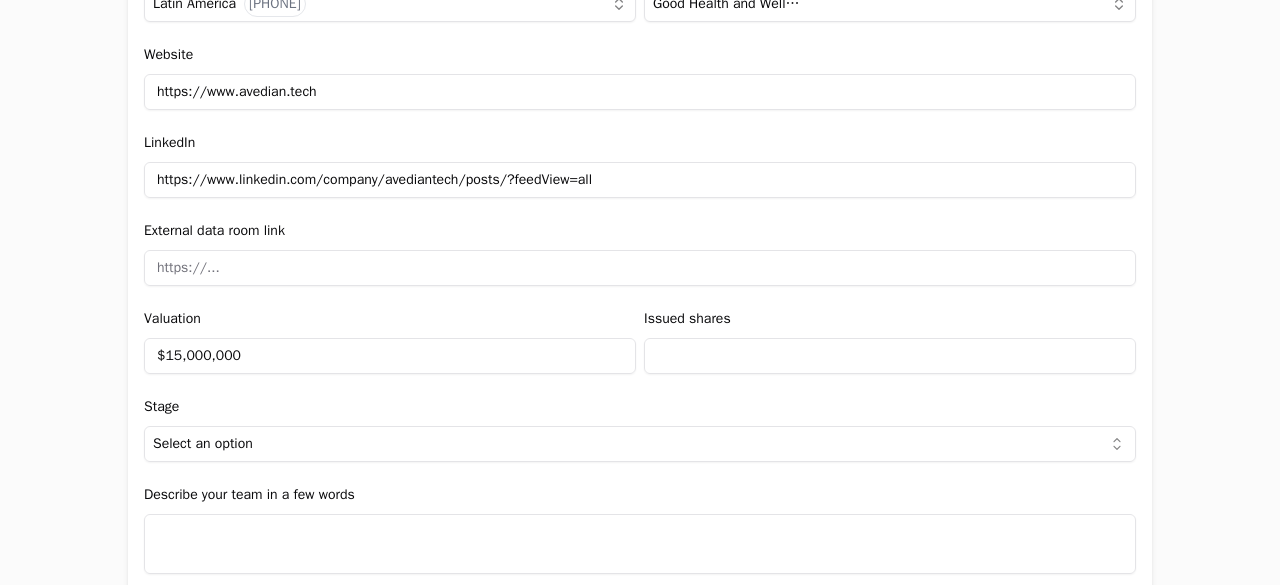 type on "$15,000,000" 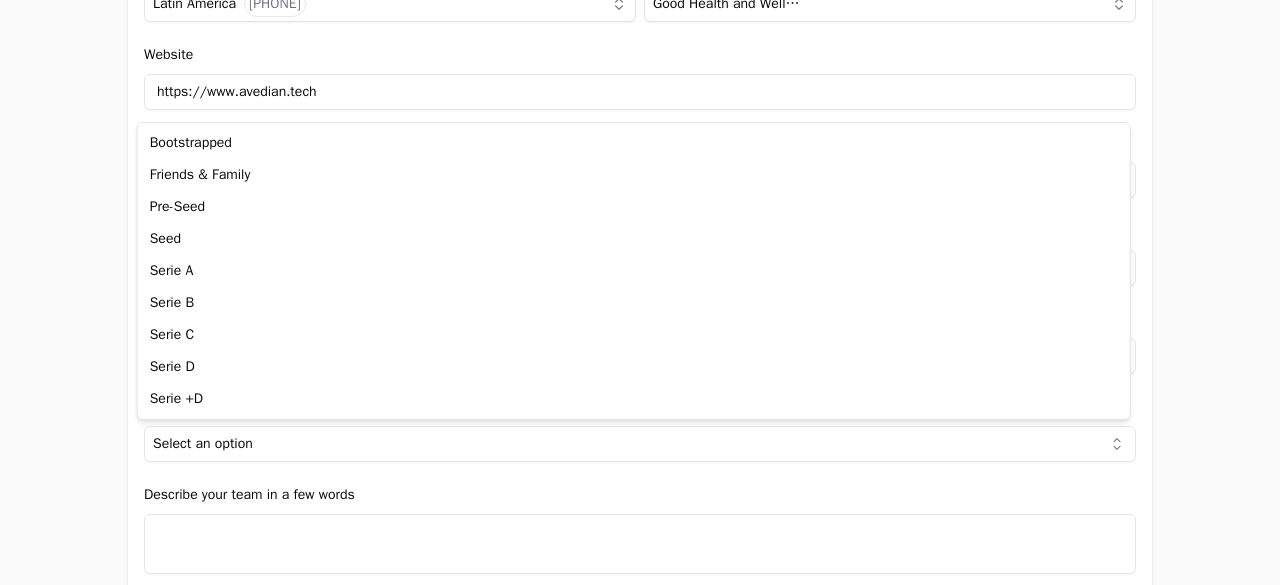 select on "738ef700-f130-44e3-98e2-a96b6b0c1128" 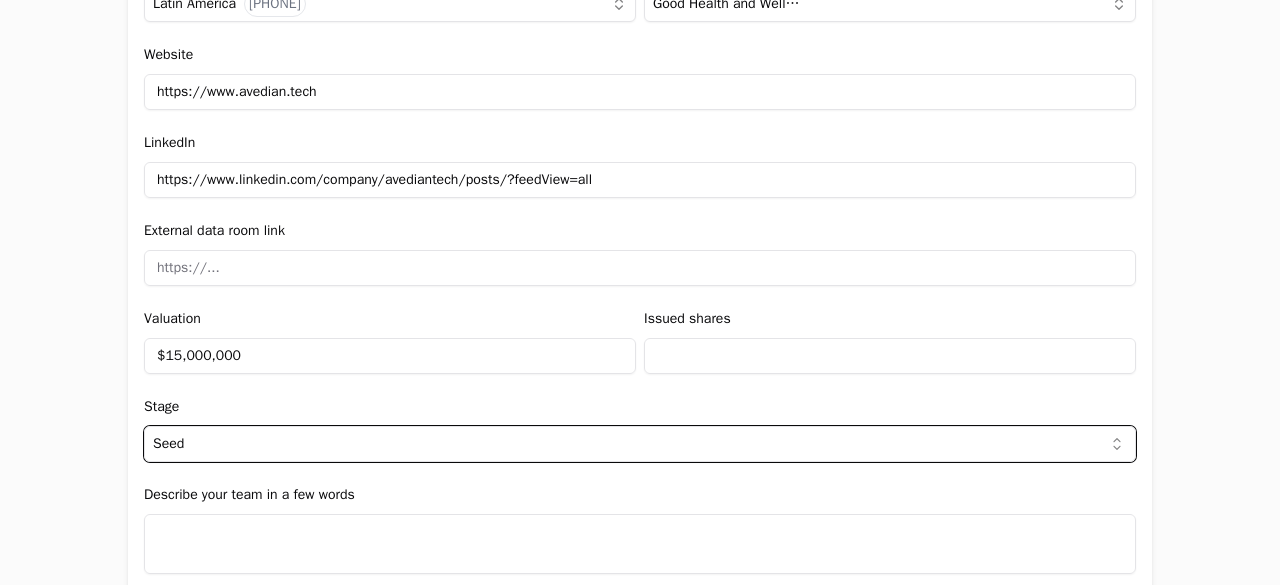 scroll, scrollTop: 2484, scrollLeft: 0, axis: vertical 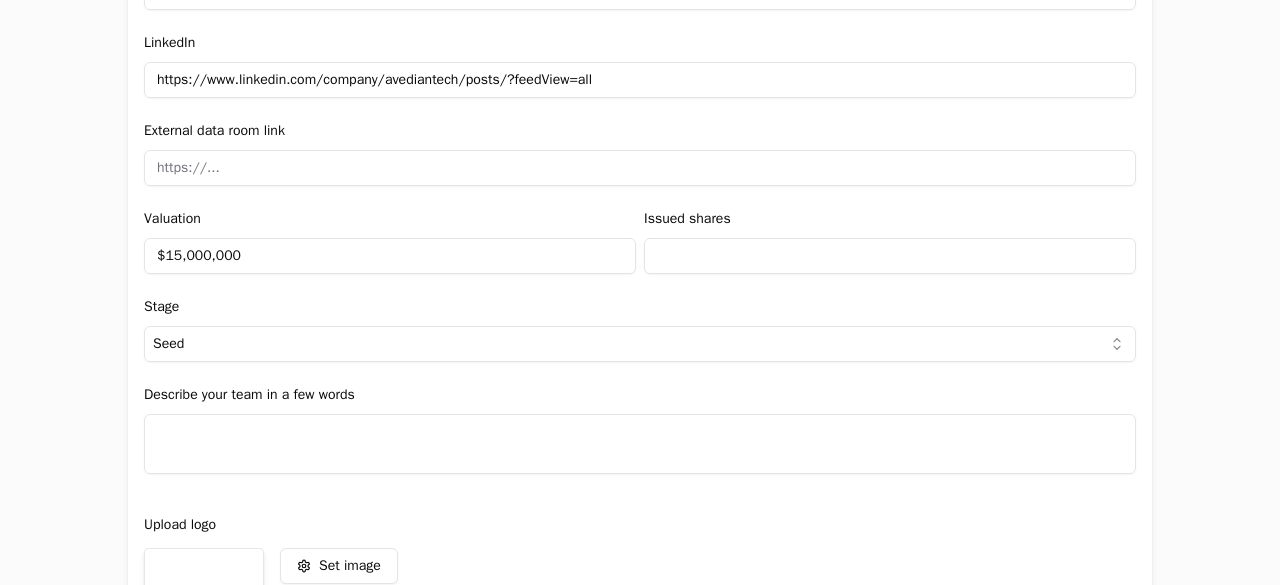 click at bounding box center (640, 444) 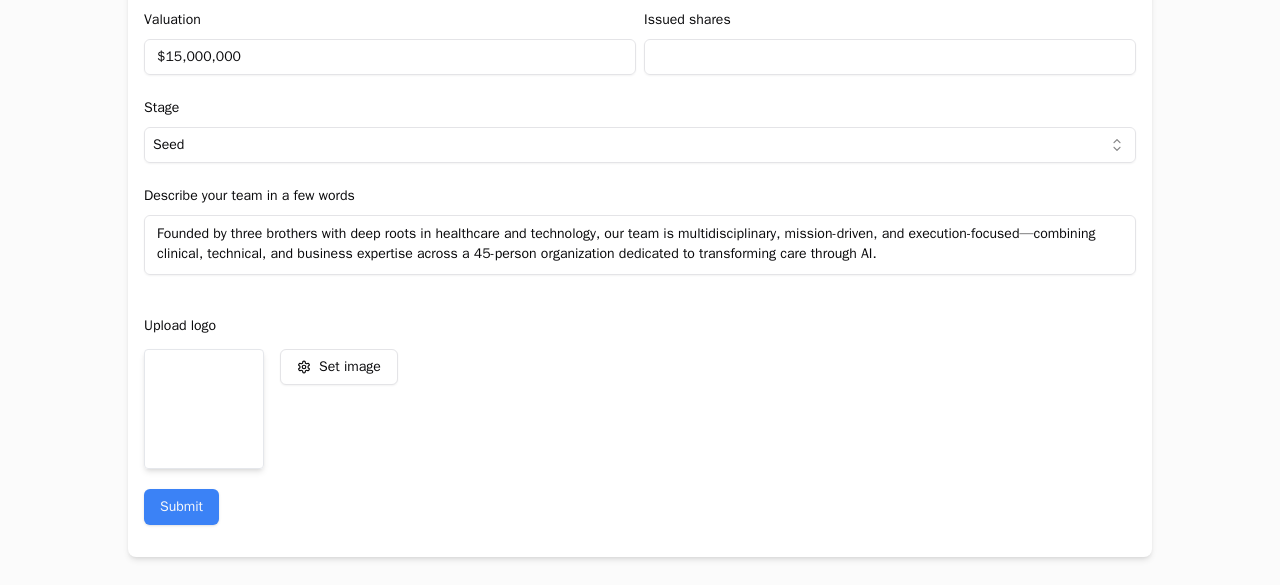 scroll, scrollTop: 2684, scrollLeft: 0, axis: vertical 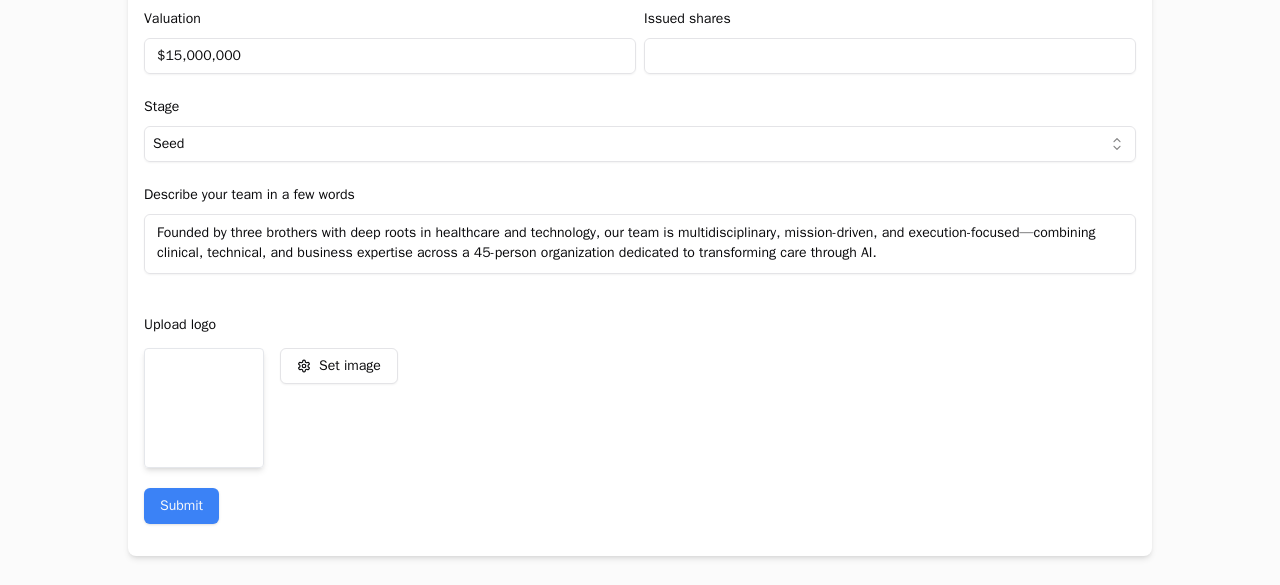 type on "Founded by three brothers with deep roots in healthcare and technology, our team is multidisciplinary, mission-driven, and execution-focused—combining clinical, technical, and business expertise across a 45-person organization dedicated to transforming care through AI." 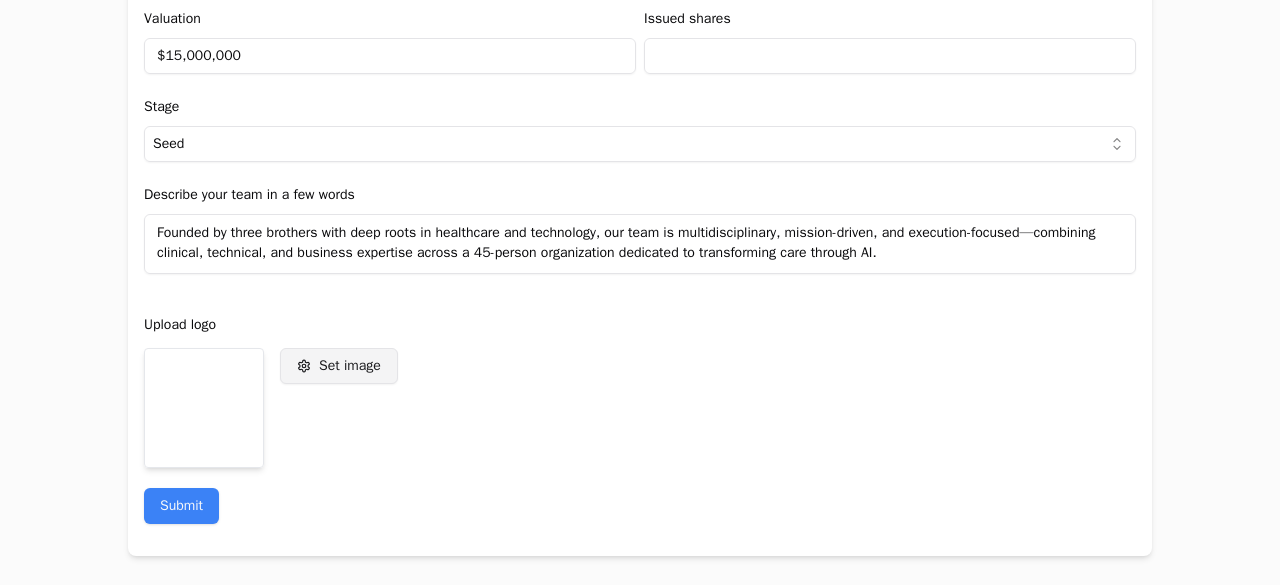 drag, startPoint x: 179, startPoint y: 321, endPoint x: 300, endPoint y: 349, distance: 124.197426 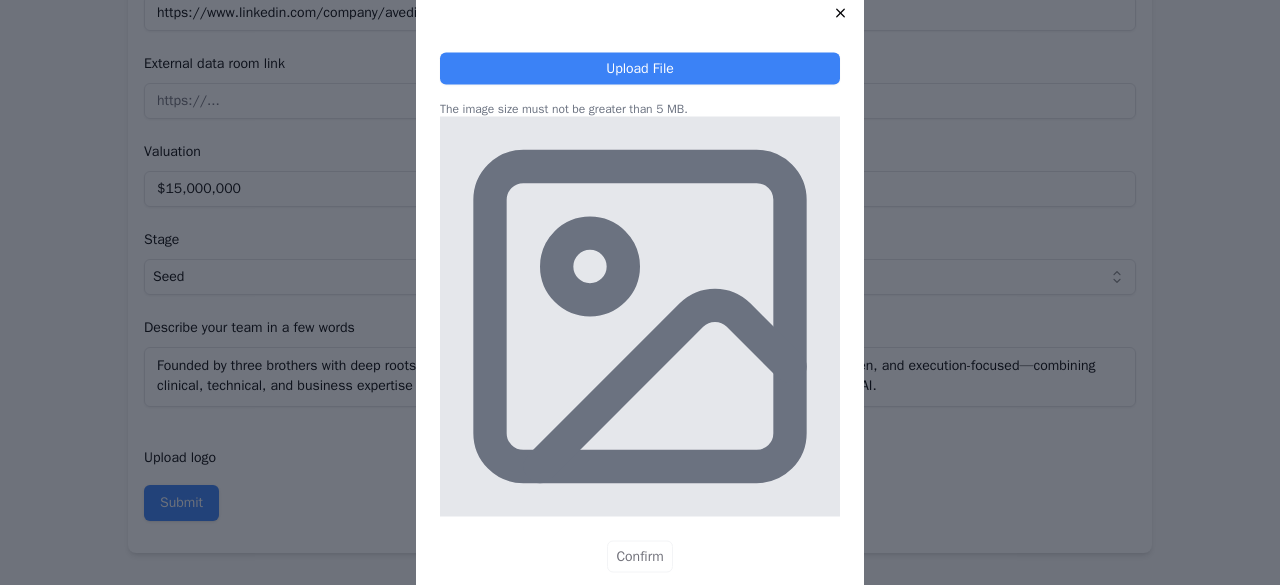 scroll, scrollTop: 2548, scrollLeft: 0, axis: vertical 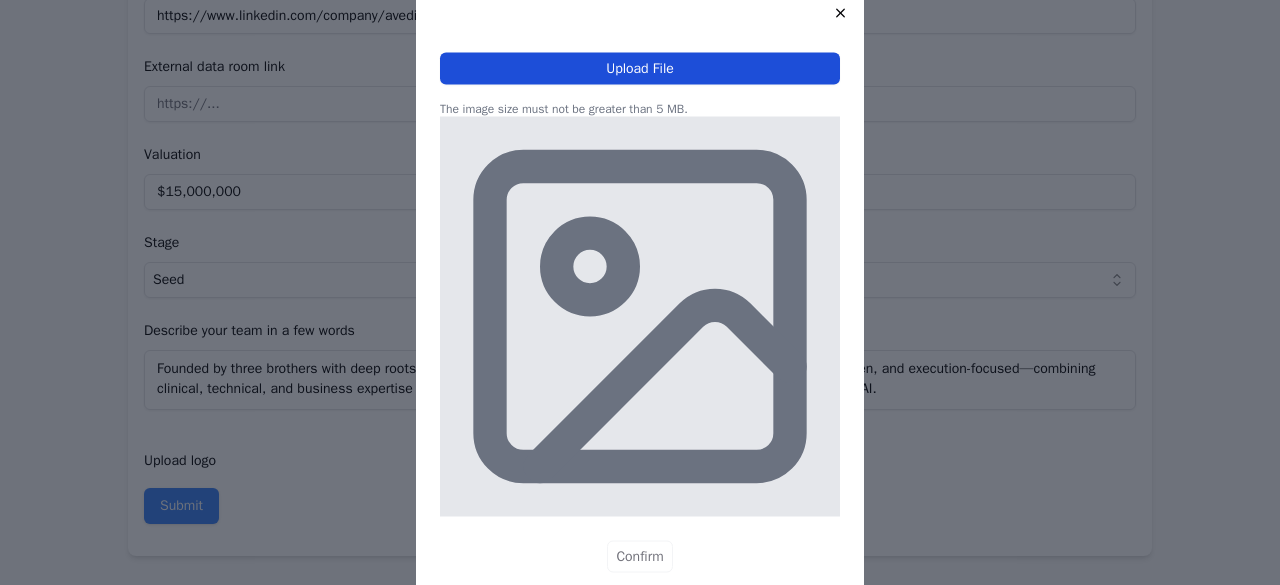 click on "Upload File" at bounding box center (640, 68) 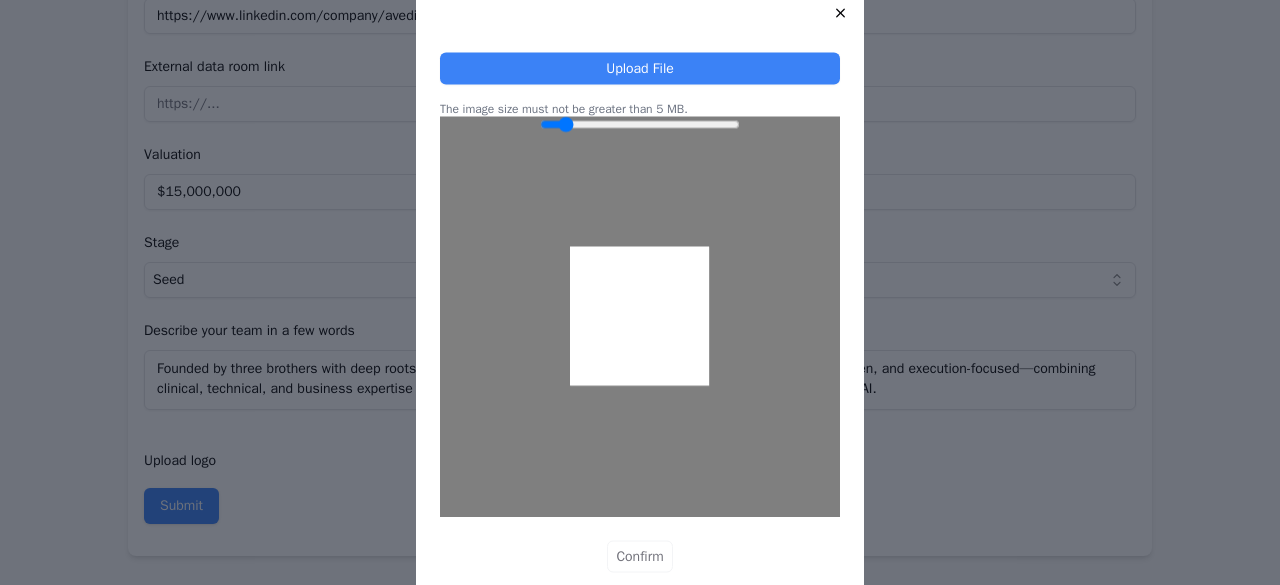 type on "1" 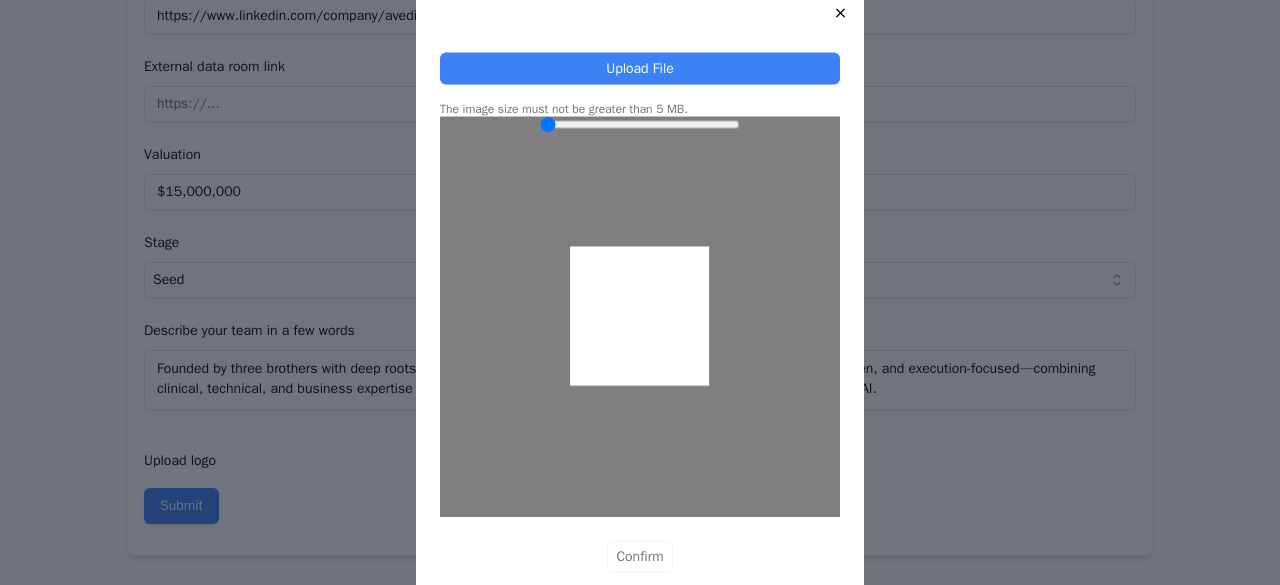 drag, startPoint x: 541, startPoint y: 117, endPoint x: 336, endPoint y: 104, distance: 205.41179 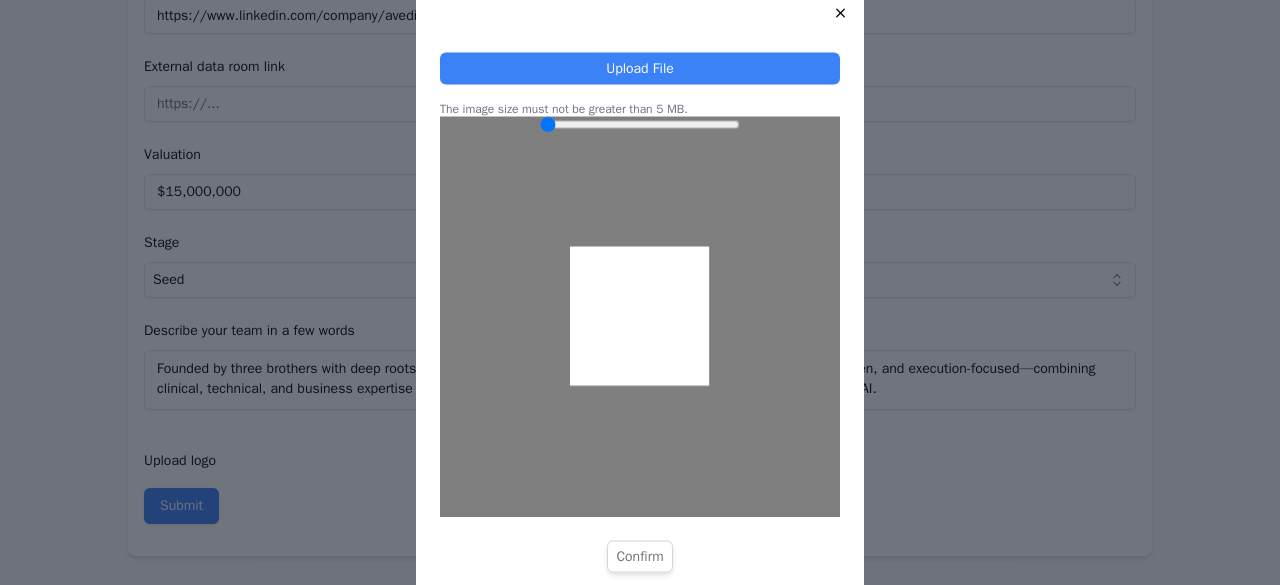 click on "Confirm" at bounding box center (639, 556) 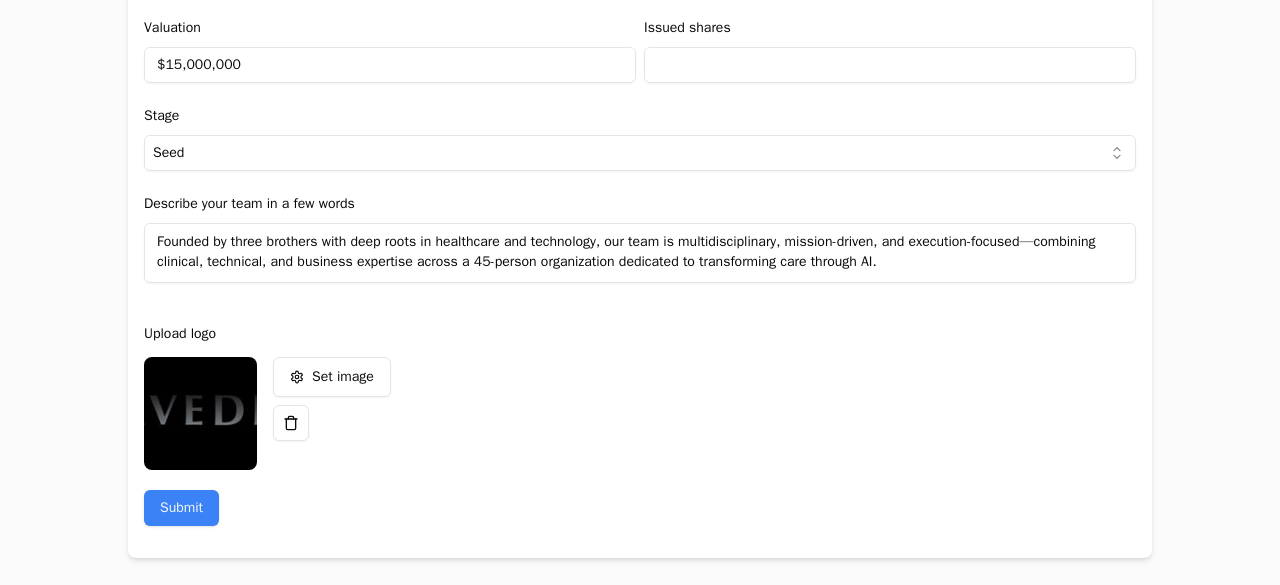 scroll, scrollTop: 2678, scrollLeft: 0, axis: vertical 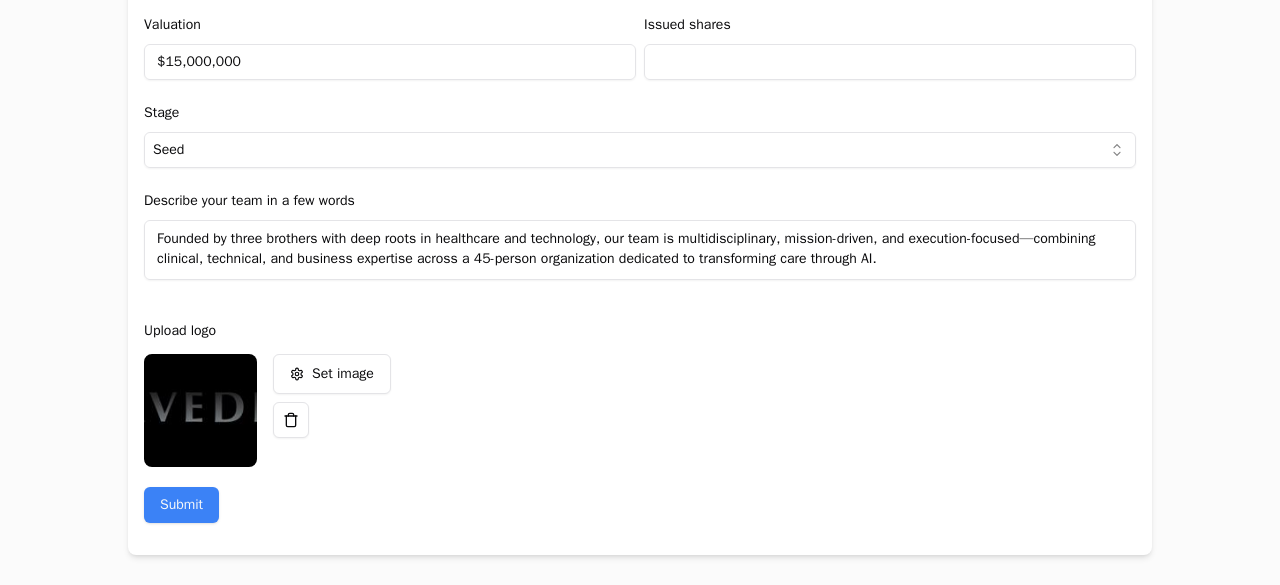 click at bounding box center (200, 410) 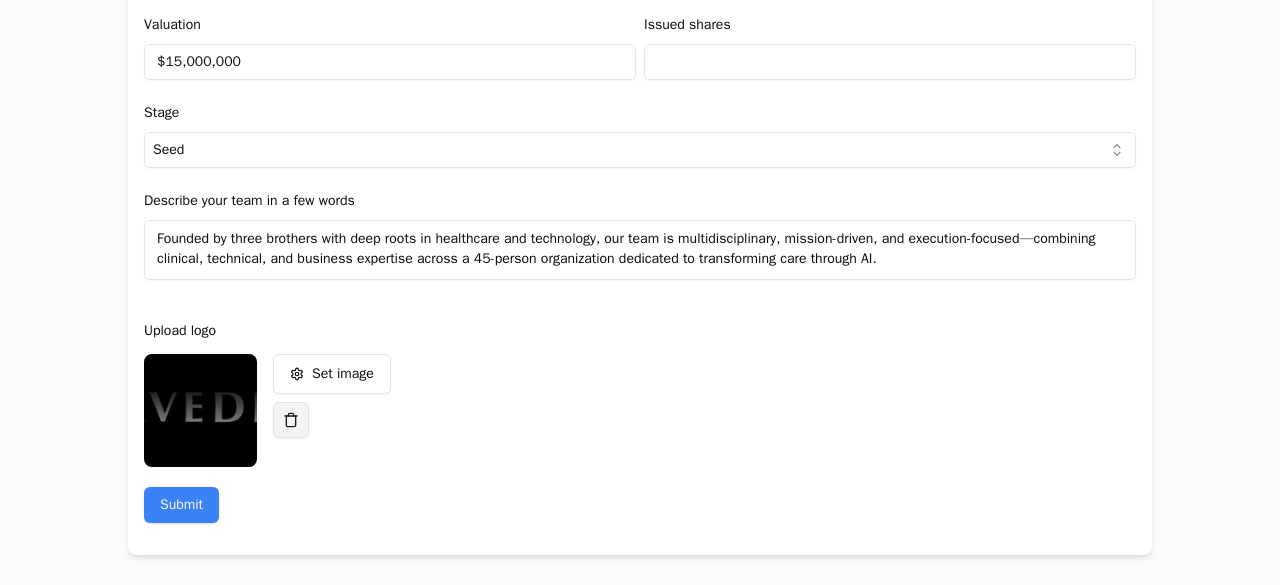 click 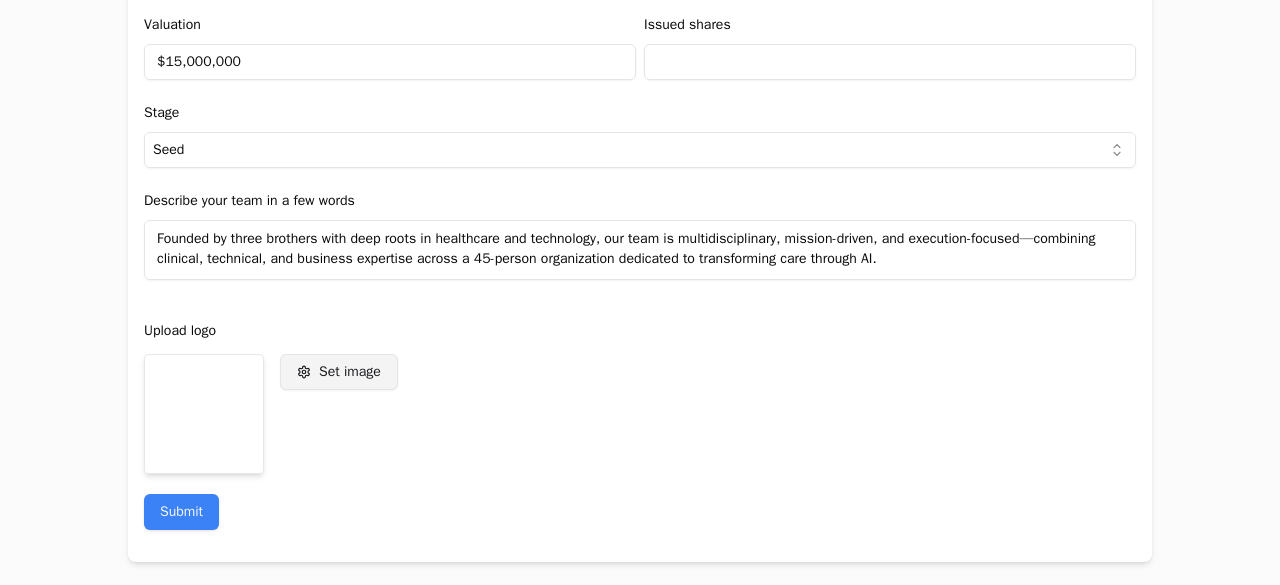 click on "Set image" at bounding box center [350, 372] 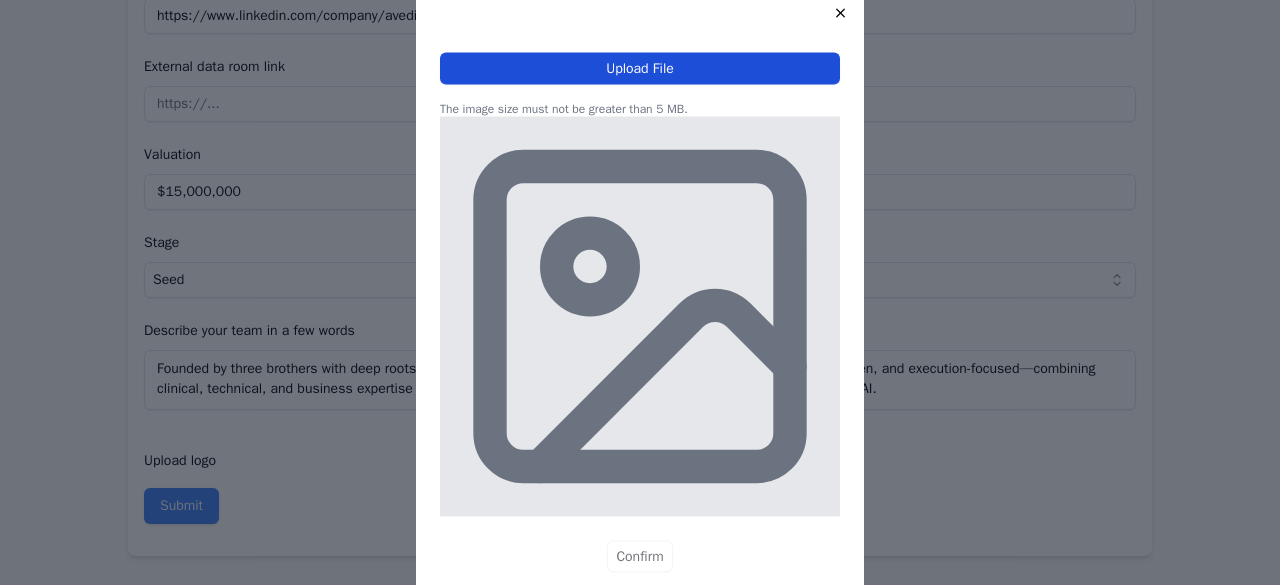 click on "Upload File" at bounding box center (640, 68) 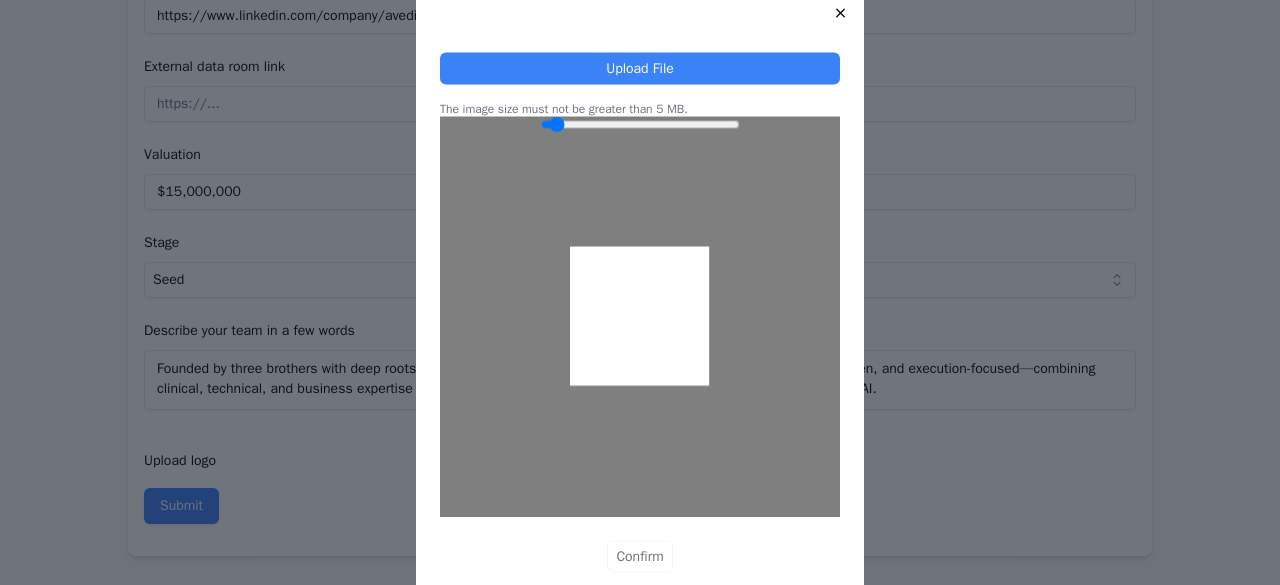 type on "1" 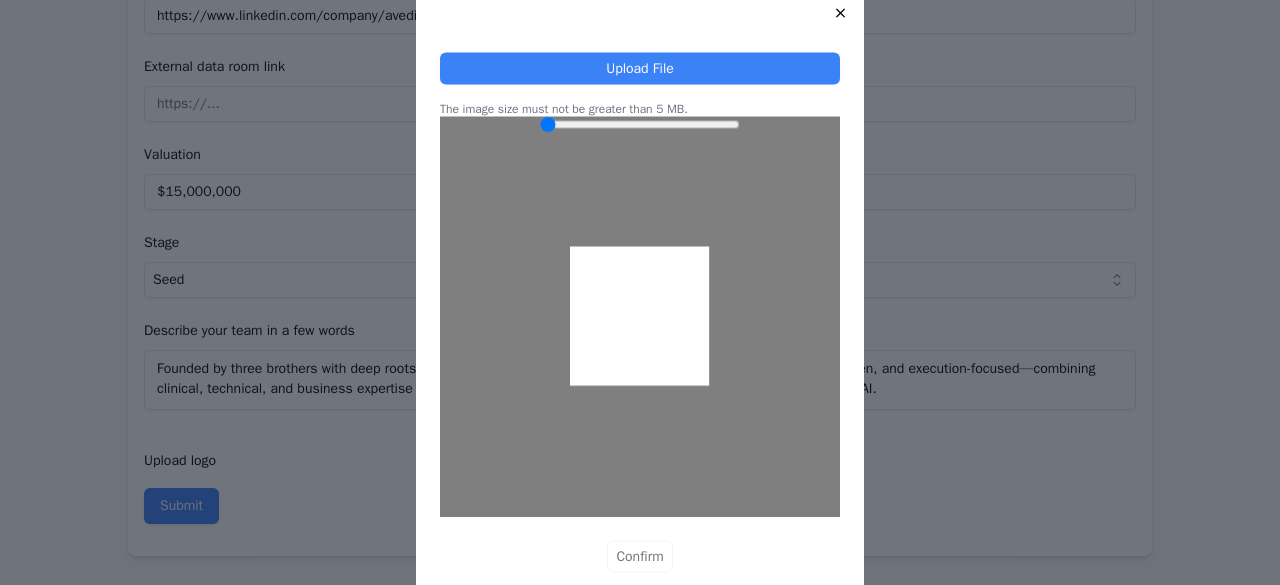 drag, startPoint x: 542, startPoint y: 115, endPoint x: 498, endPoint y: 122, distance: 44.553337 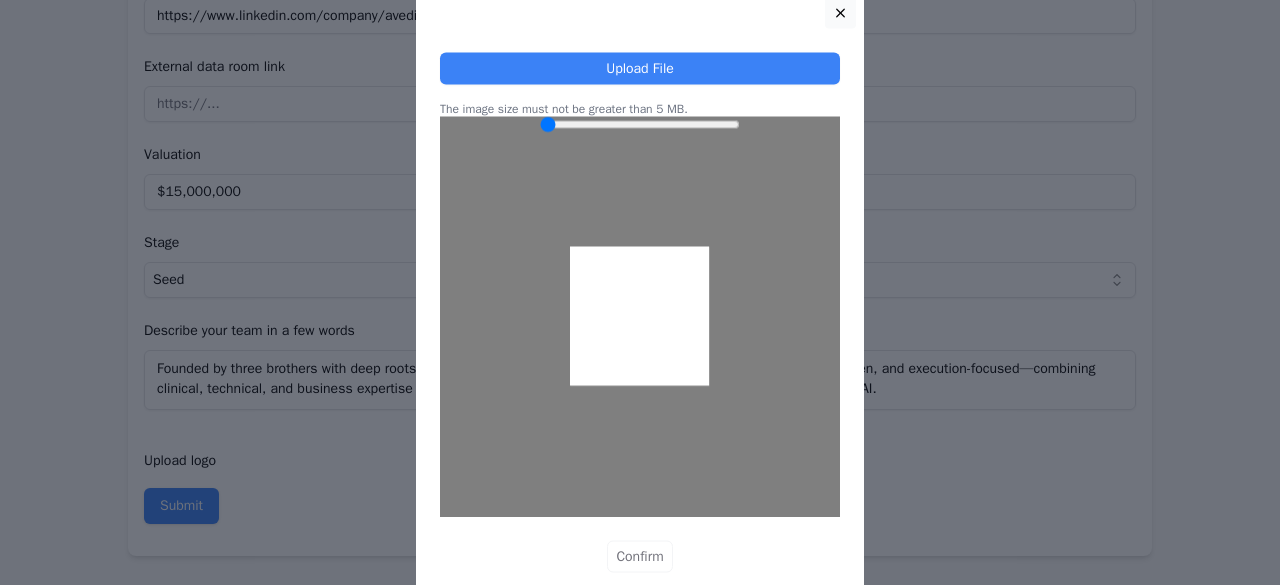 click 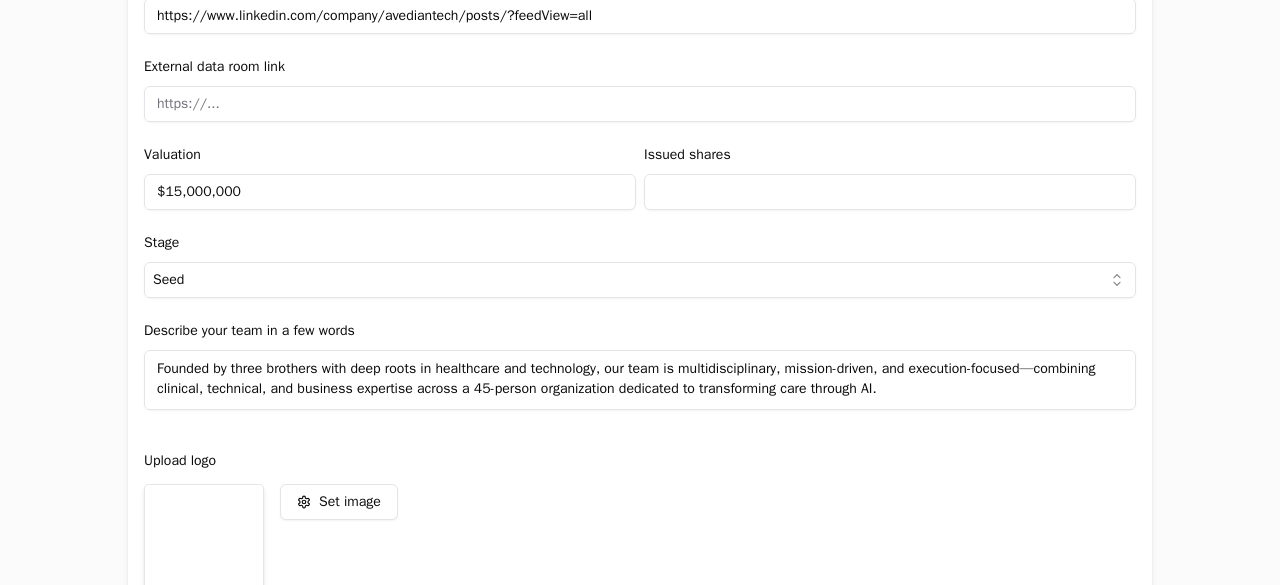 scroll, scrollTop: 2684, scrollLeft: 0, axis: vertical 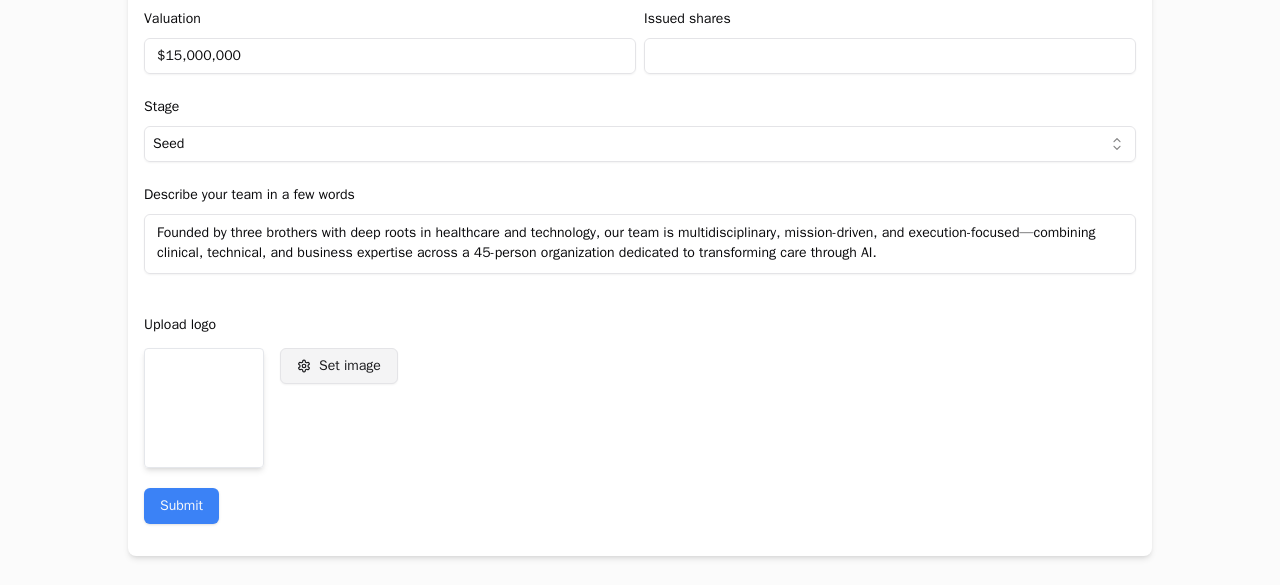 click on "Set image" at bounding box center [350, 366] 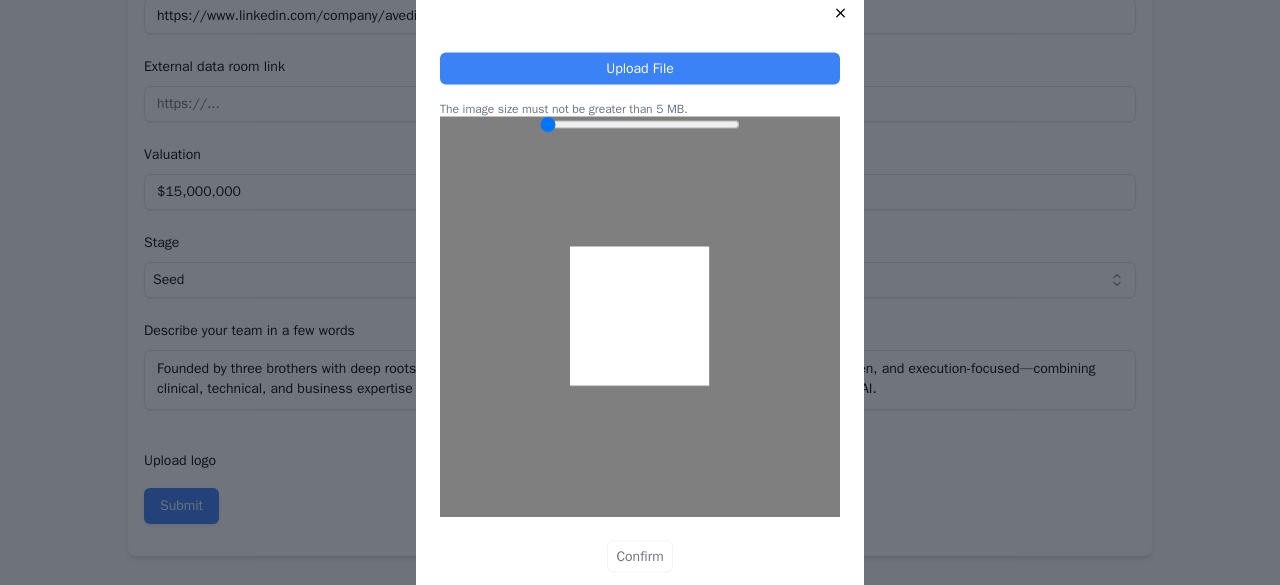 click at bounding box center [640, 316] 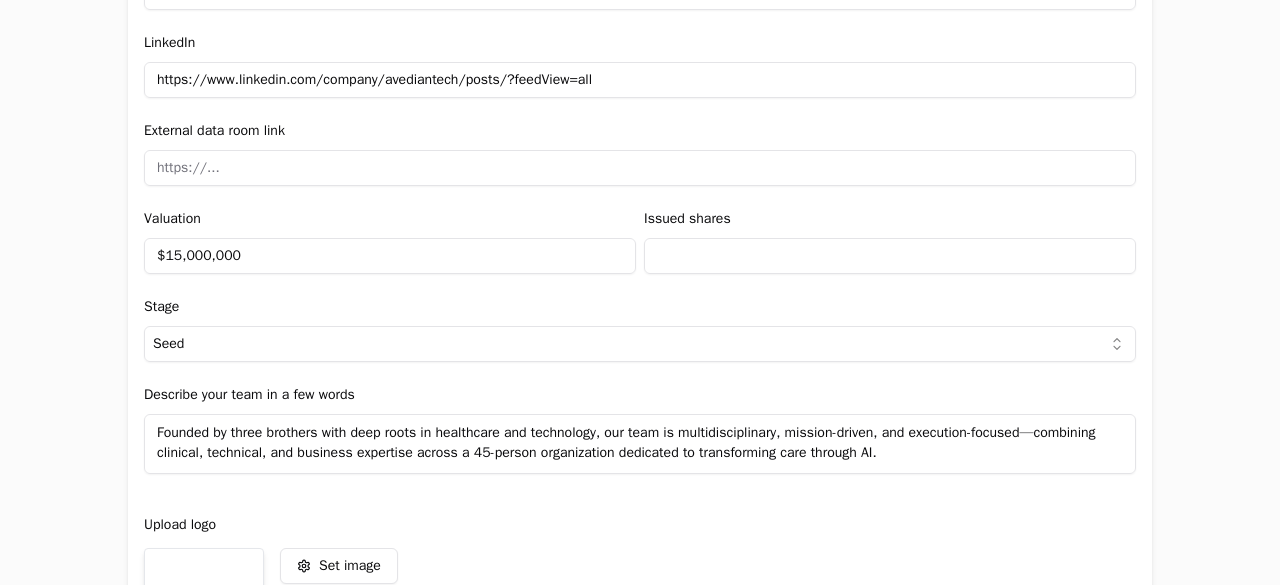 scroll, scrollTop: 2684, scrollLeft: 0, axis: vertical 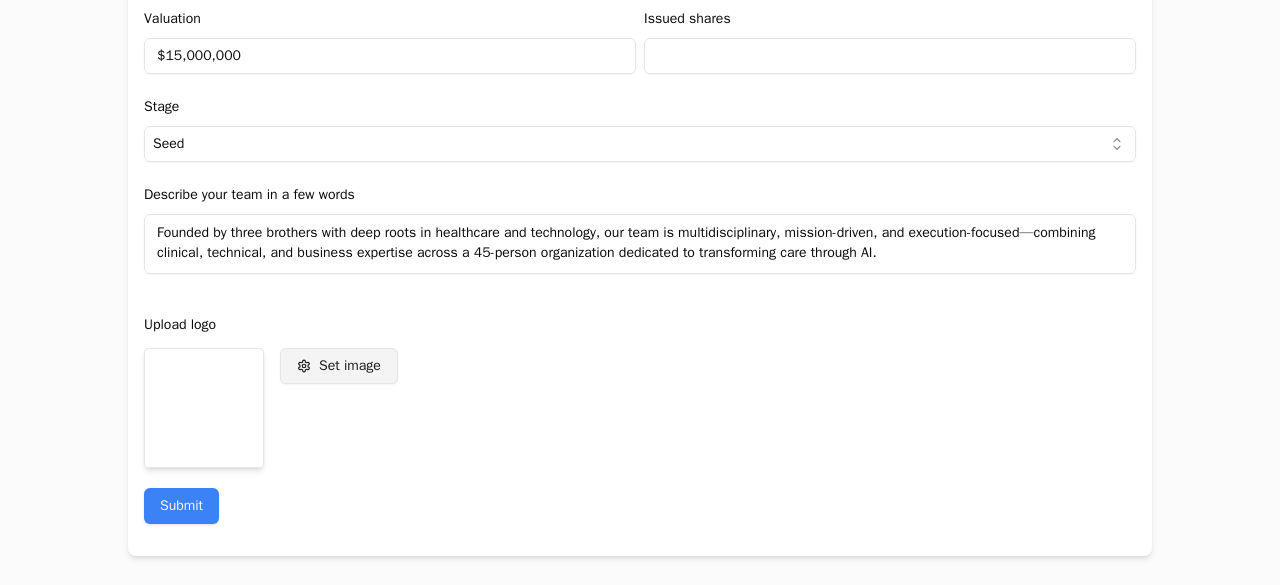 click on "Set image" at bounding box center [350, 366] 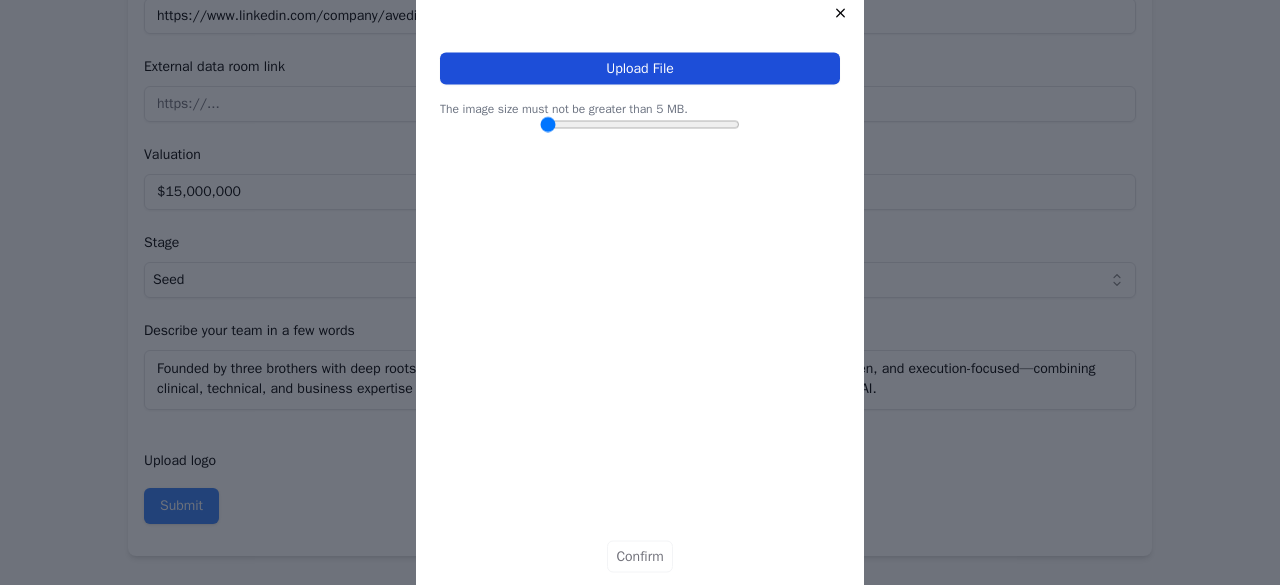 click on "Upload File" at bounding box center (640, 68) 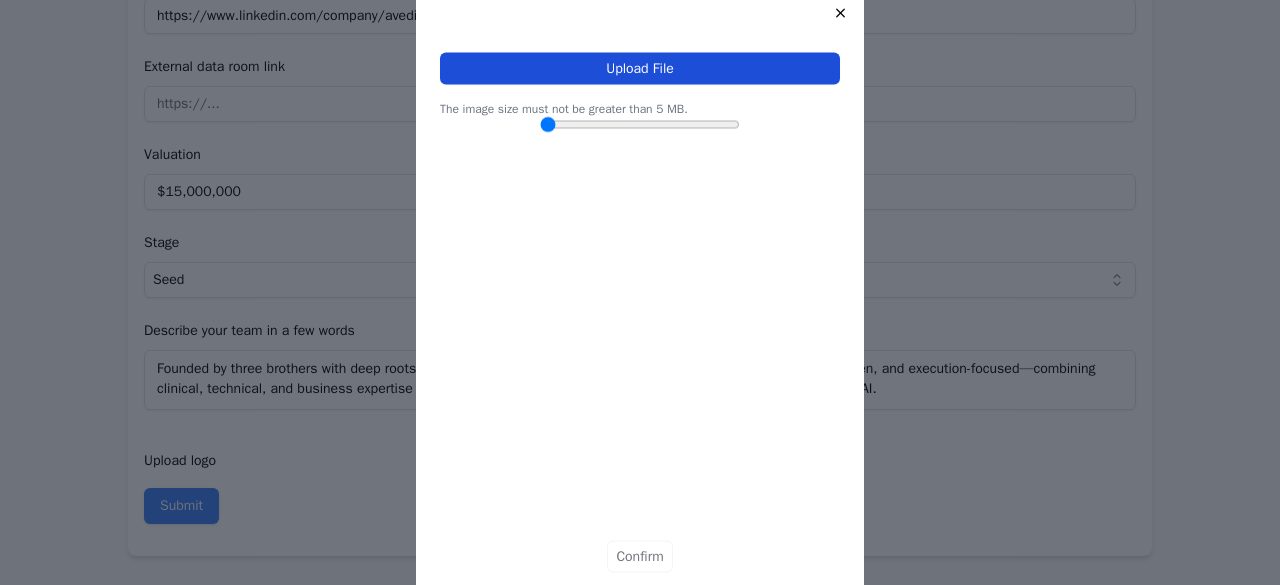 click on "Upload File" at bounding box center (640, 68) 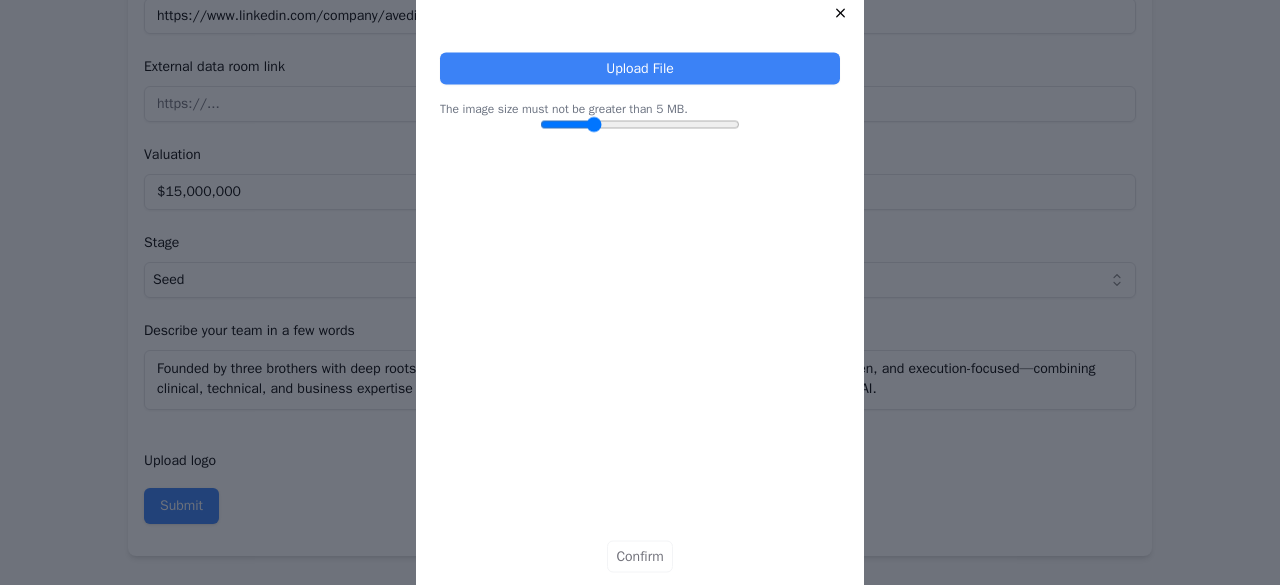 type on "1" 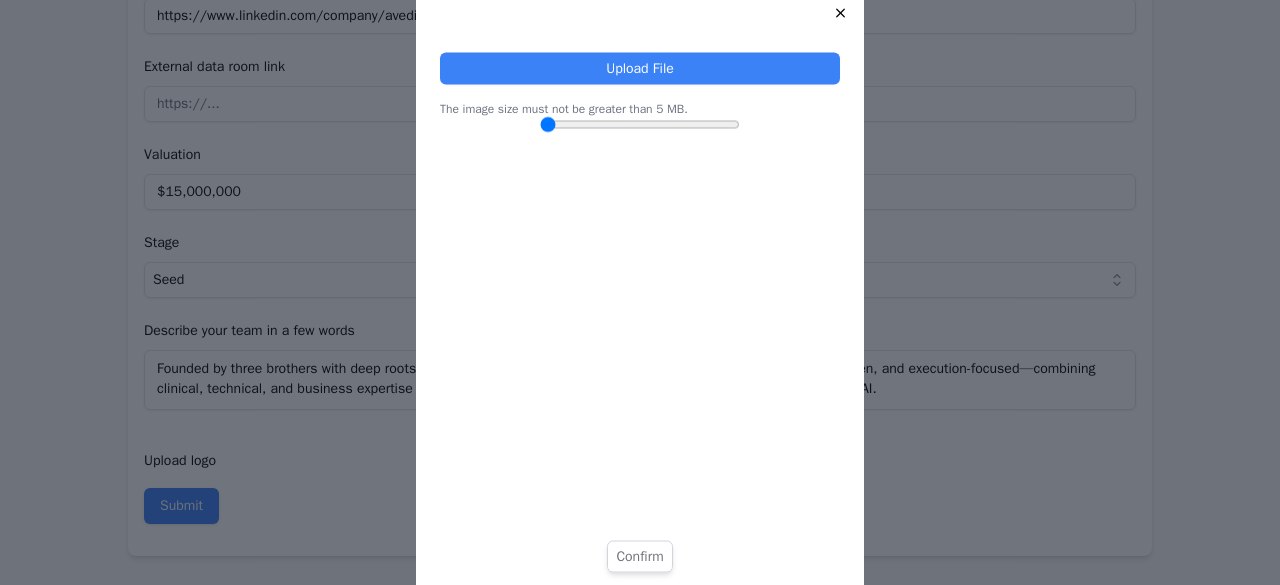 click on "Confirm" at bounding box center [639, 556] 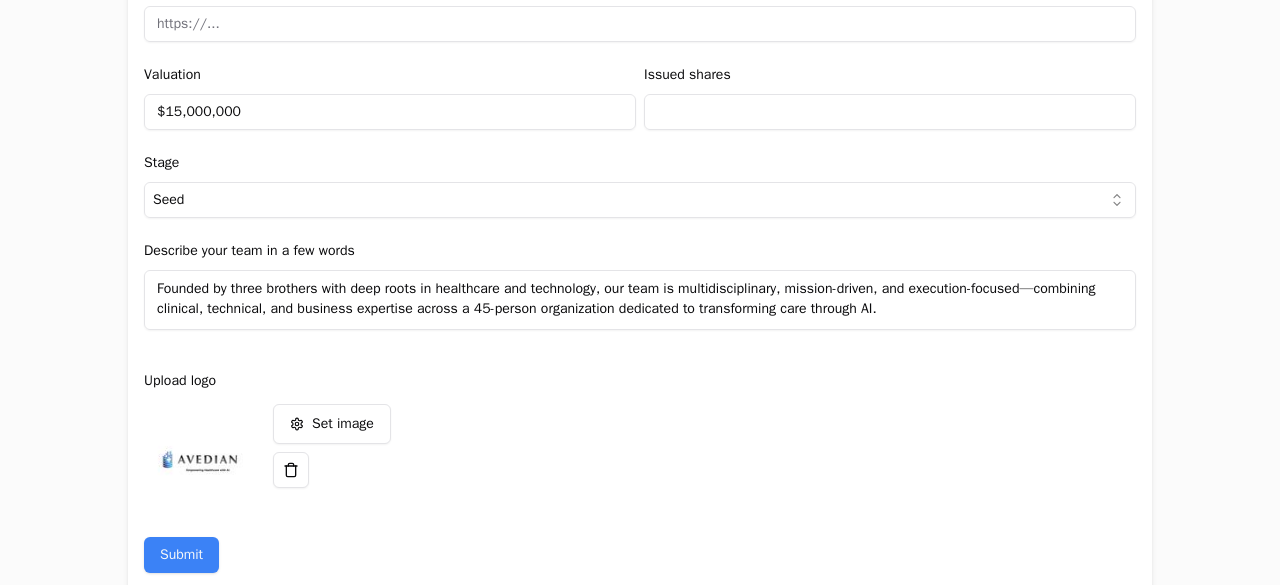 scroll, scrollTop: 2678, scrollLeft: 0, axis: vertical 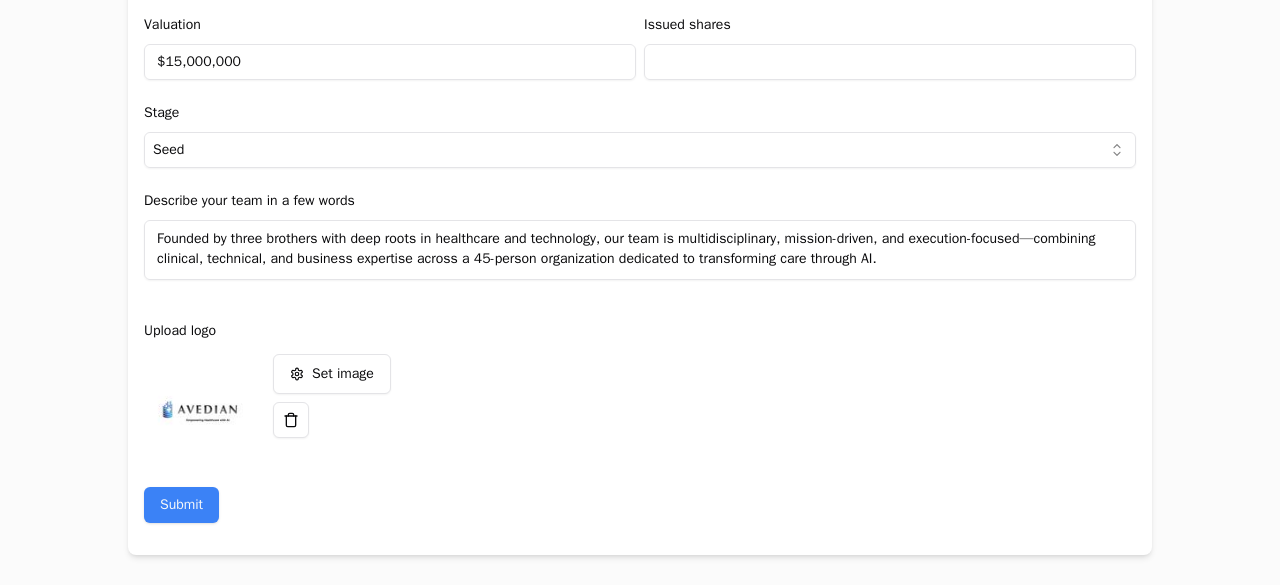 click at bounding box center (200, 410) 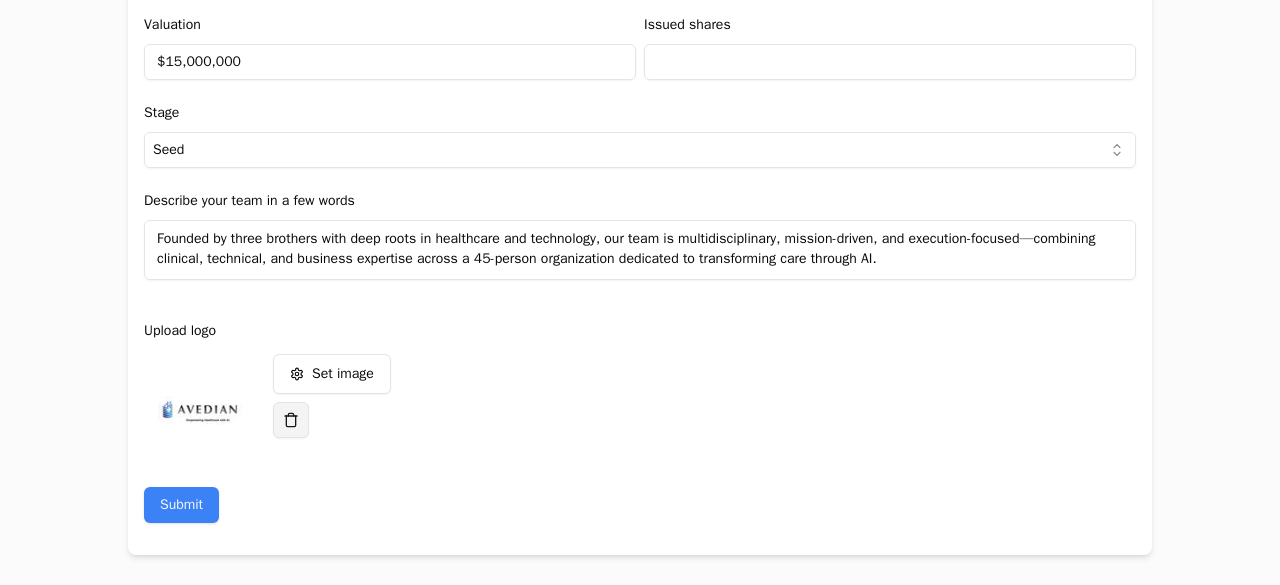 click 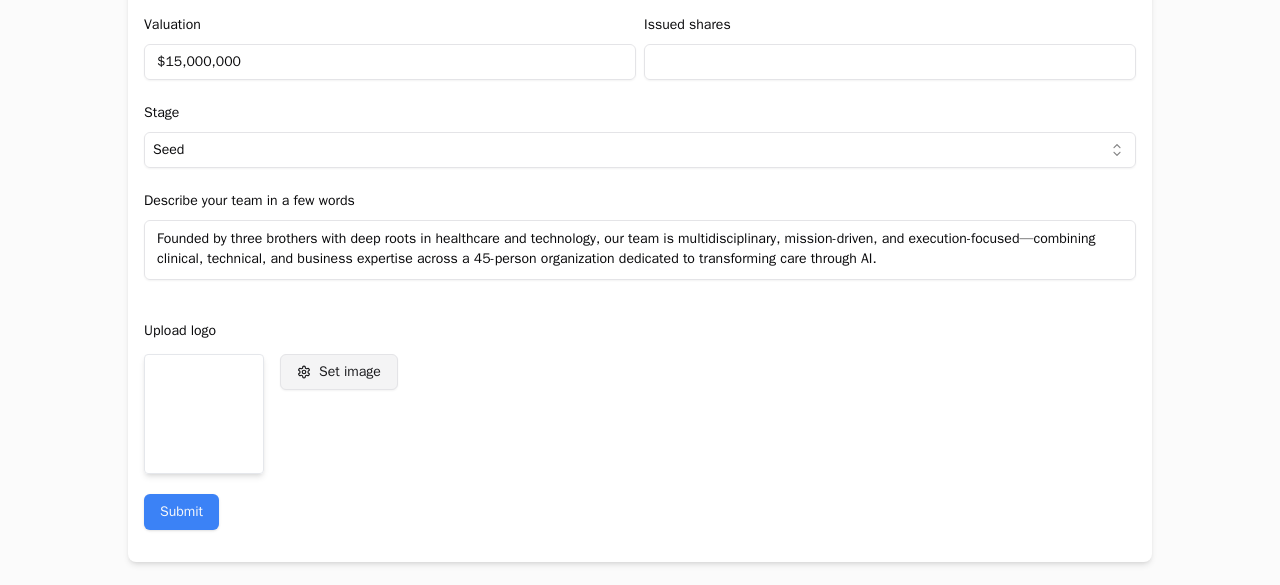 click on "Set image" at bounding box center (350, 372) 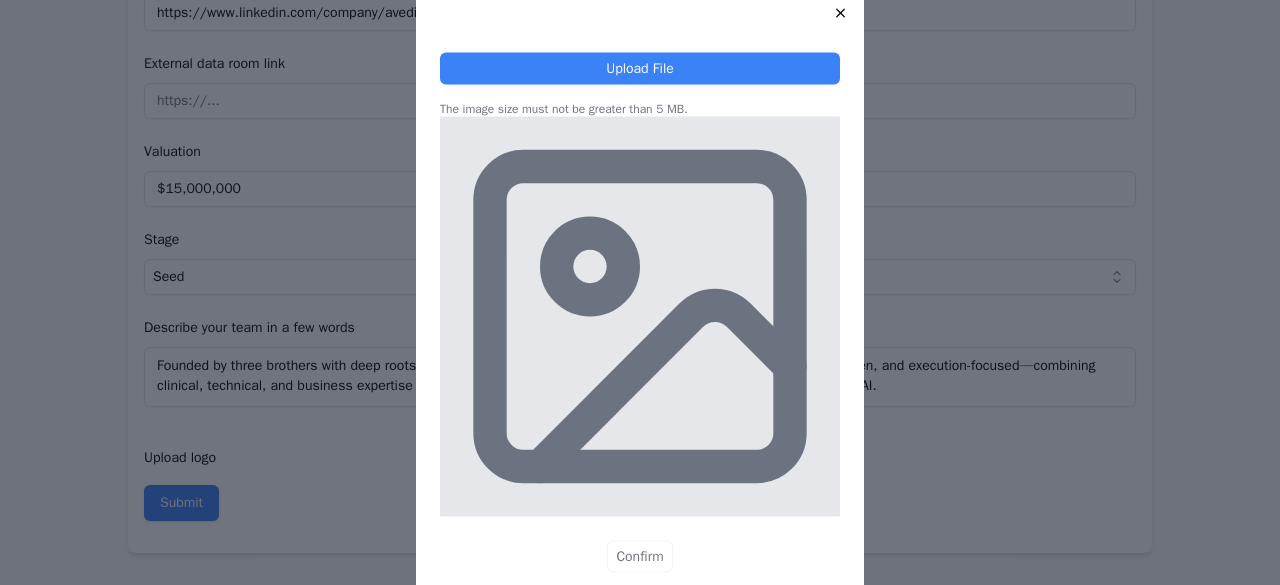 scroll, scrollTop: 2548, scrollLeft: 0, axis: vertical 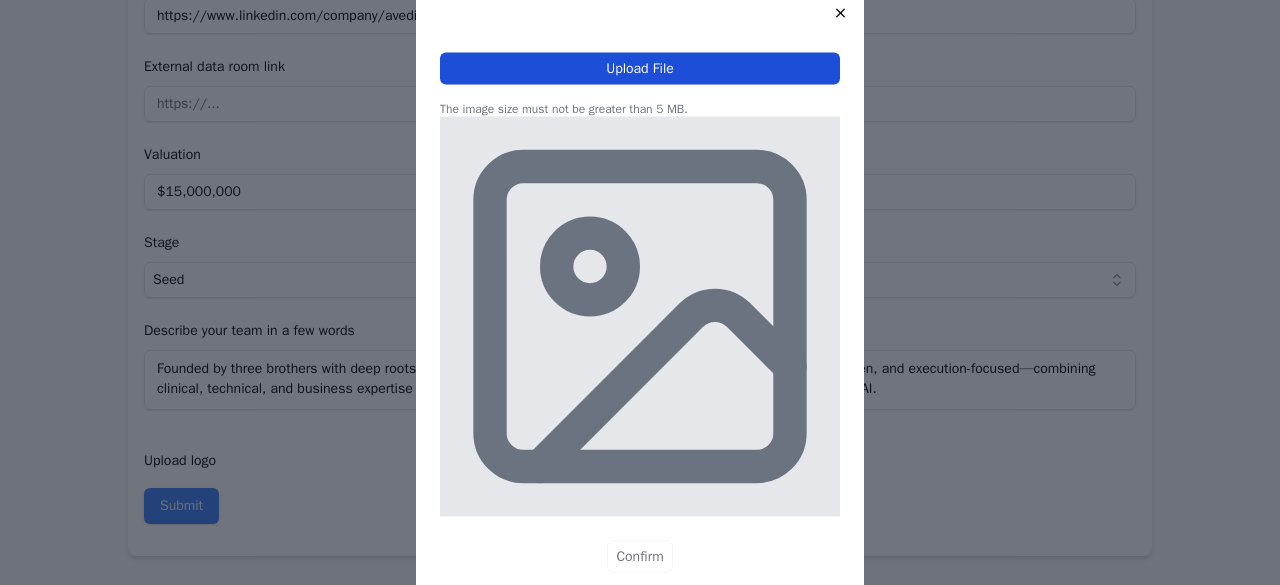 click on "Upload File" at bounding box center [640, 68] 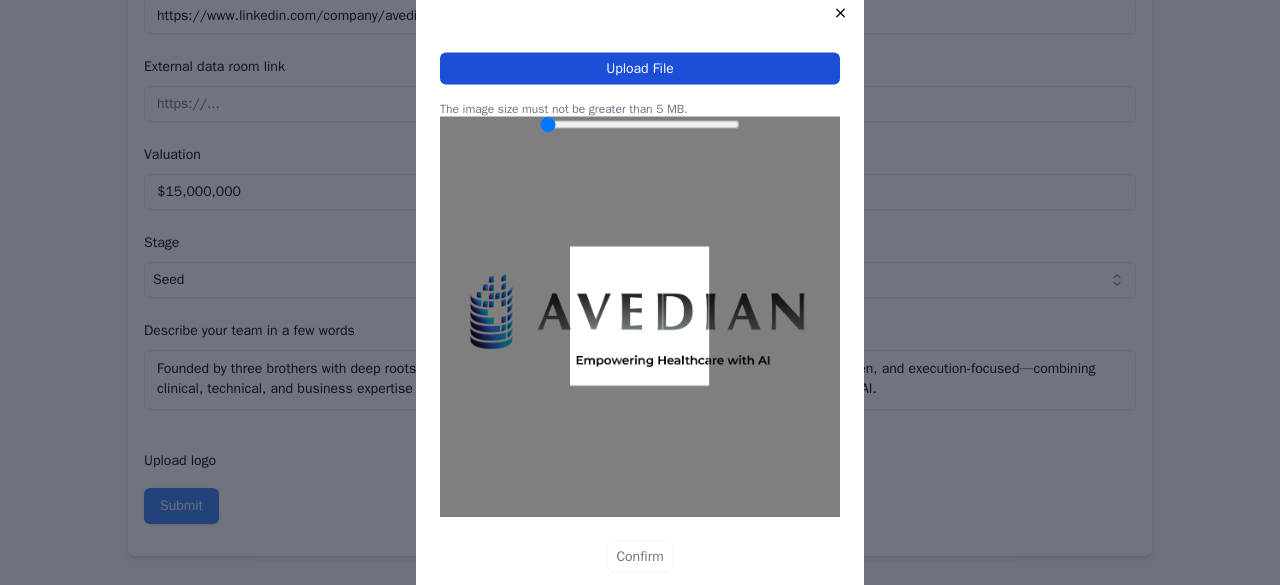 click on "Upload File" at bounding box center [640, 68] 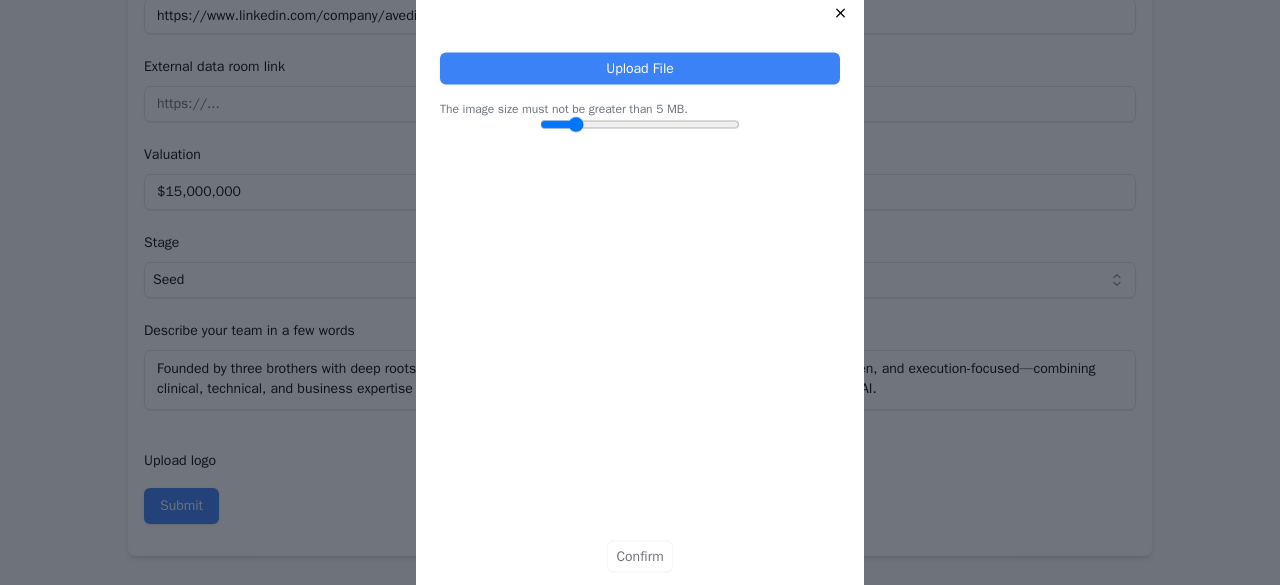drag, startPoint x: 537, startPoint y: 115, endPoint x: 570, endPoint y: 120, distance: 33.37664 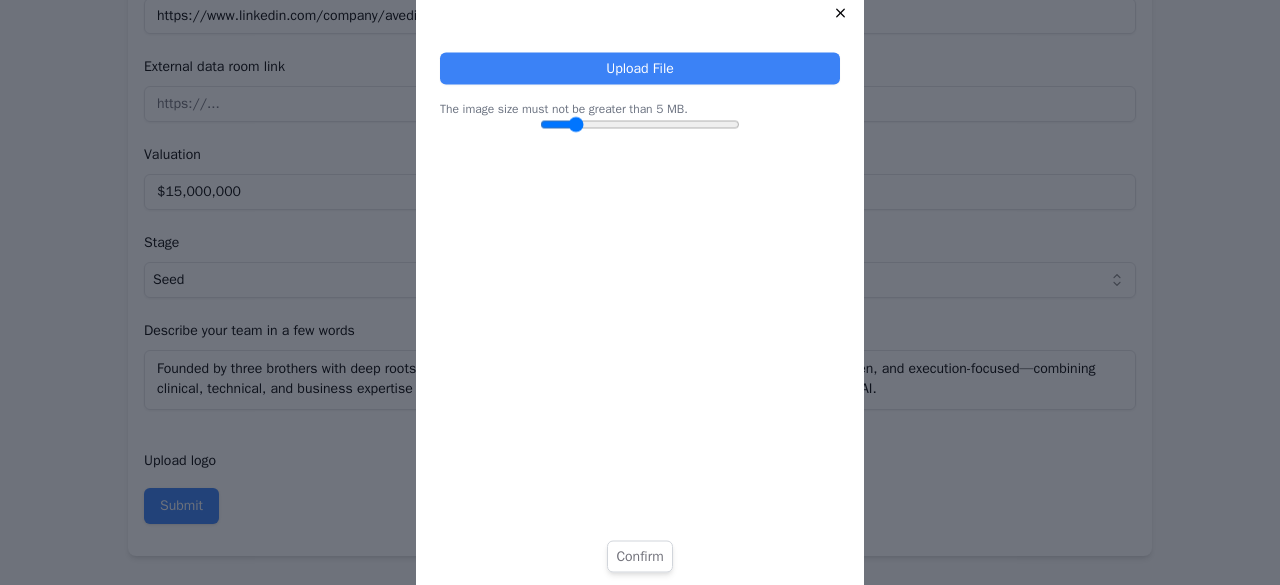 click on "Confirm" at bounding box center (639, 556) 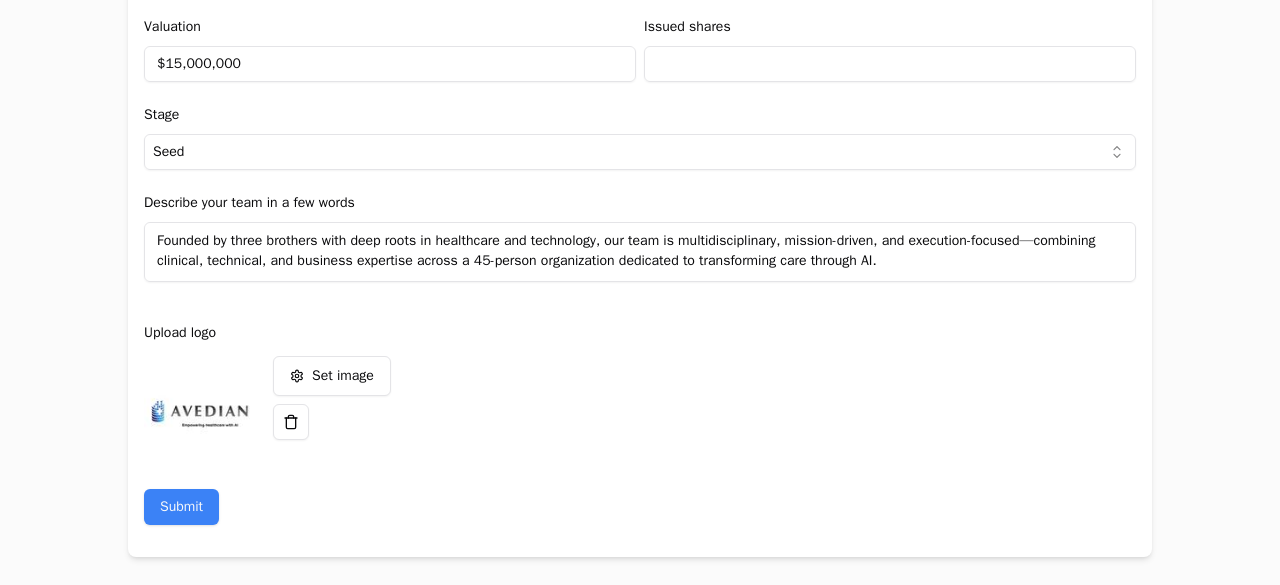 scroll, scrollTop: 2678, scrollLeft: 0, axis: vertical 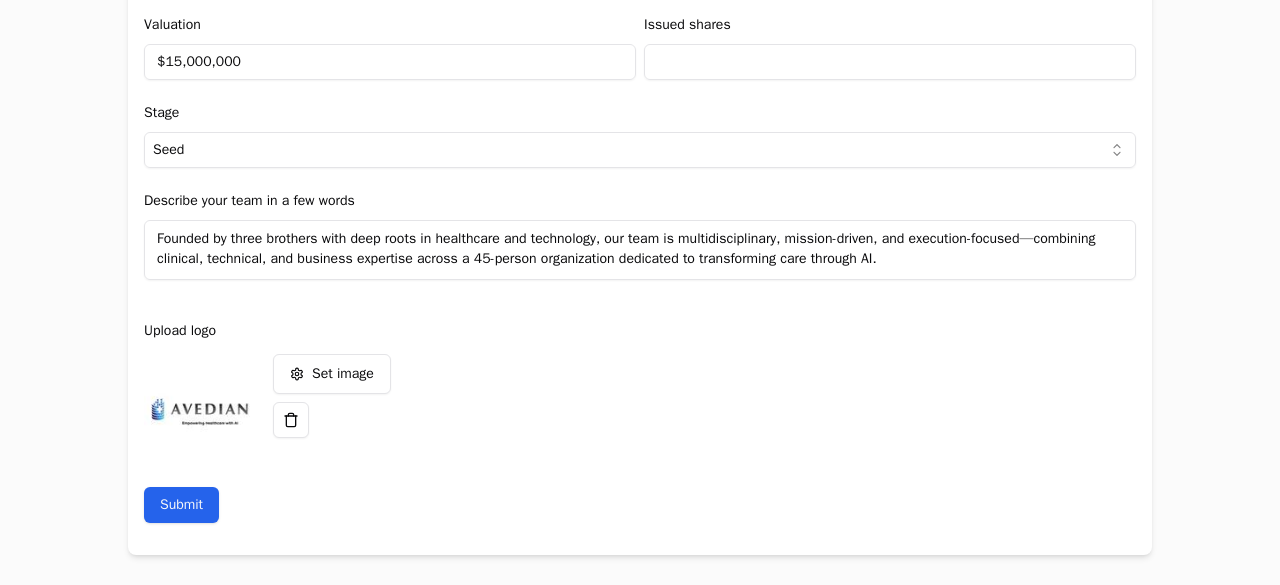 click on "Submit" at bounding box center (181, 505) 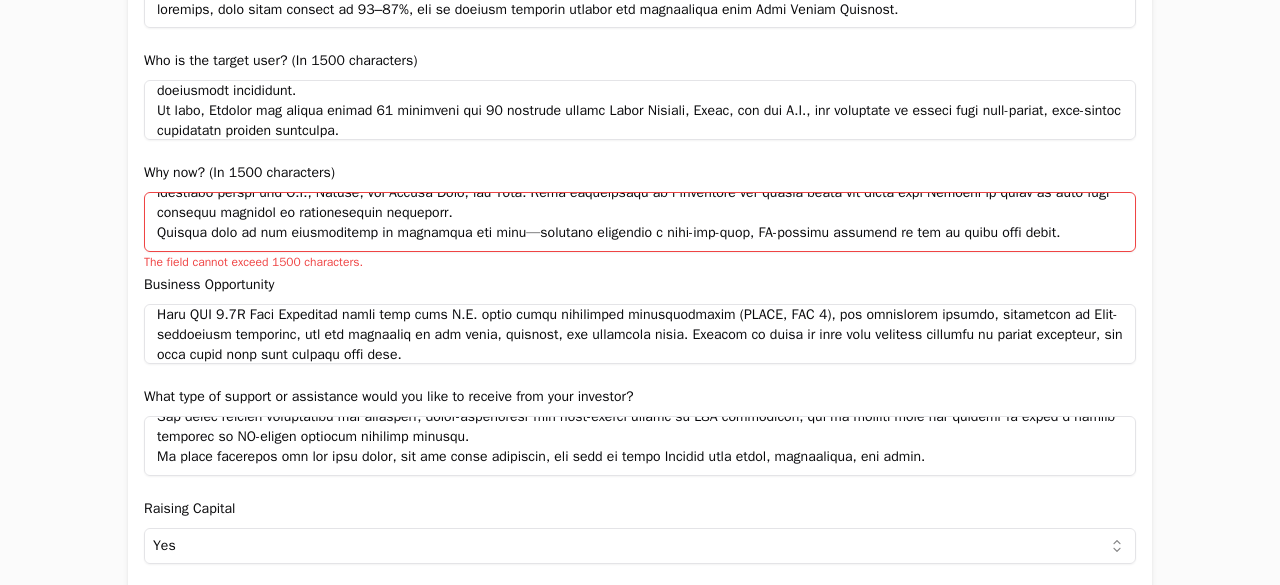 scroll, scrollTop: 1578, scrollLeft: 0, axis: vertical 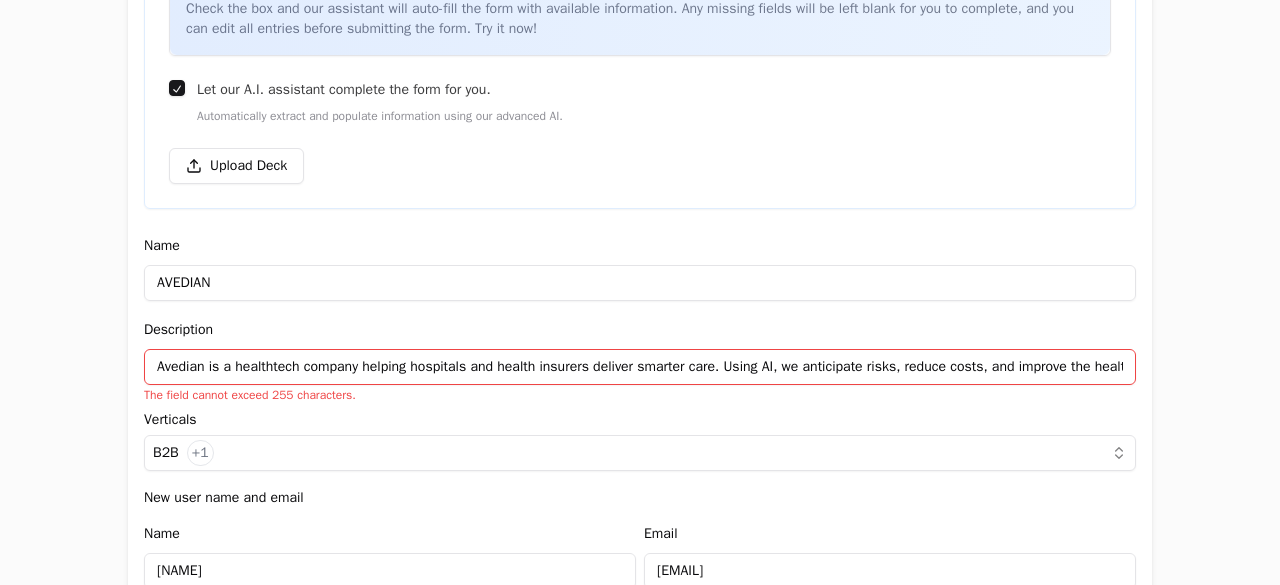 click on "Avedian is a healthtech company helping hospitals and health insurers deliver smarter care. Using AI, we anticipate risks, reduce costs, and improve the healthcare experience. With more than 10 years of experience and presence across Latin America, Spain, and the U.S., we turn millions of data points into decisions that make healthcare more efficient, agile, and human." at bounding box center (640, 367) 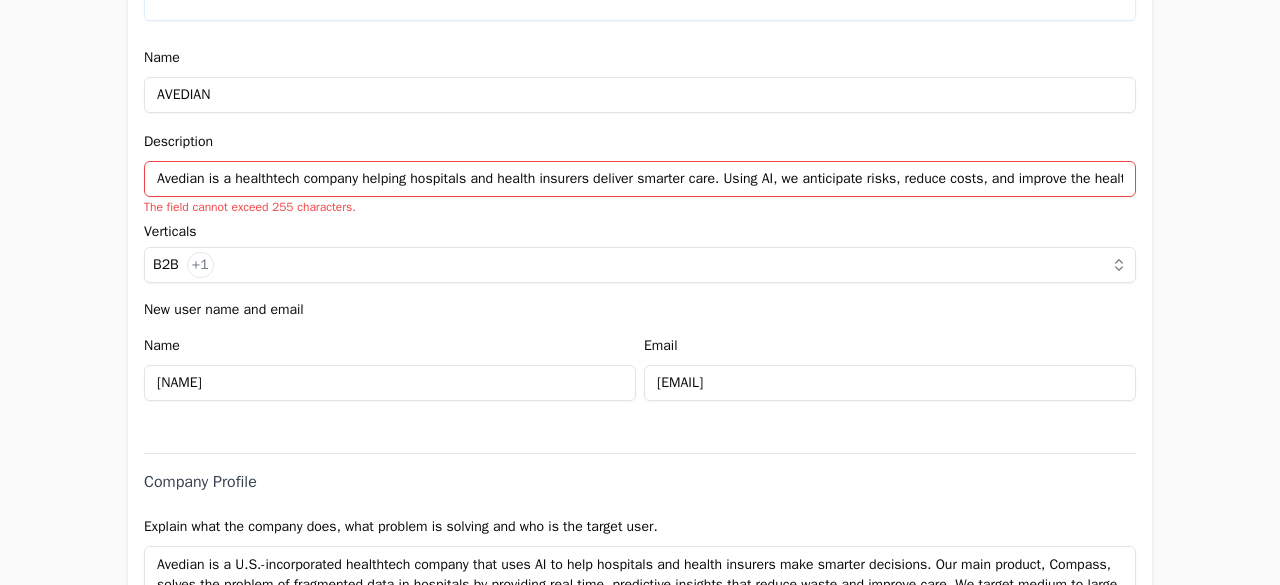scroll, scrollTop: 600, scrollLeft: 0, axis: vertical 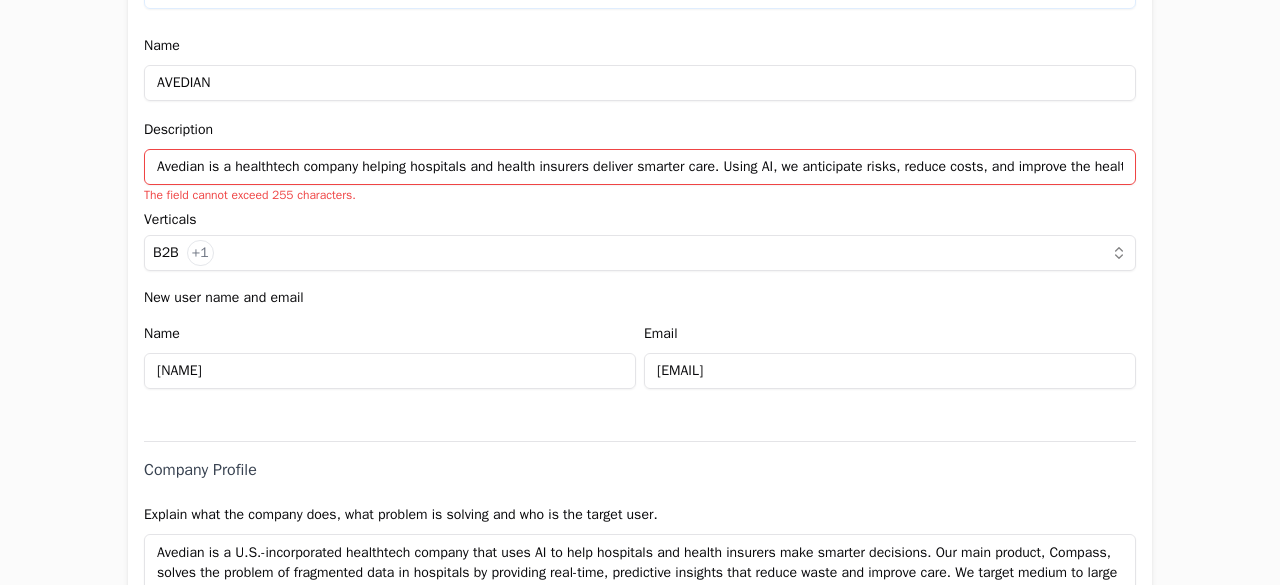 click on "Avedian is a healthtech company helping hospitals and health insurers deliver smarter care. Using AI, we anticipate risks, reduce costs, and improve the healthcare experience. With more than 10 years of experience and presence across Latin America, Spain, and the U.S., we turn millions of data points into decisions that make healthcare more efficient, agile, and human." at bounding box center [640, 167] 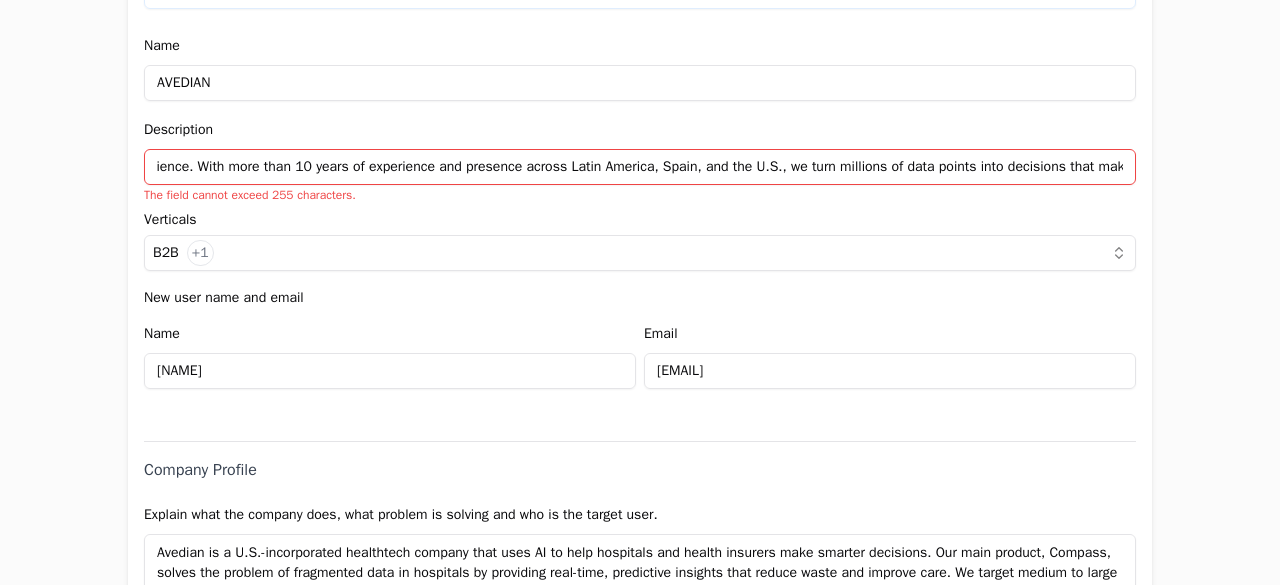 scroll, scrollTop: 0, scrollLeft: 1308, axis: horizontal 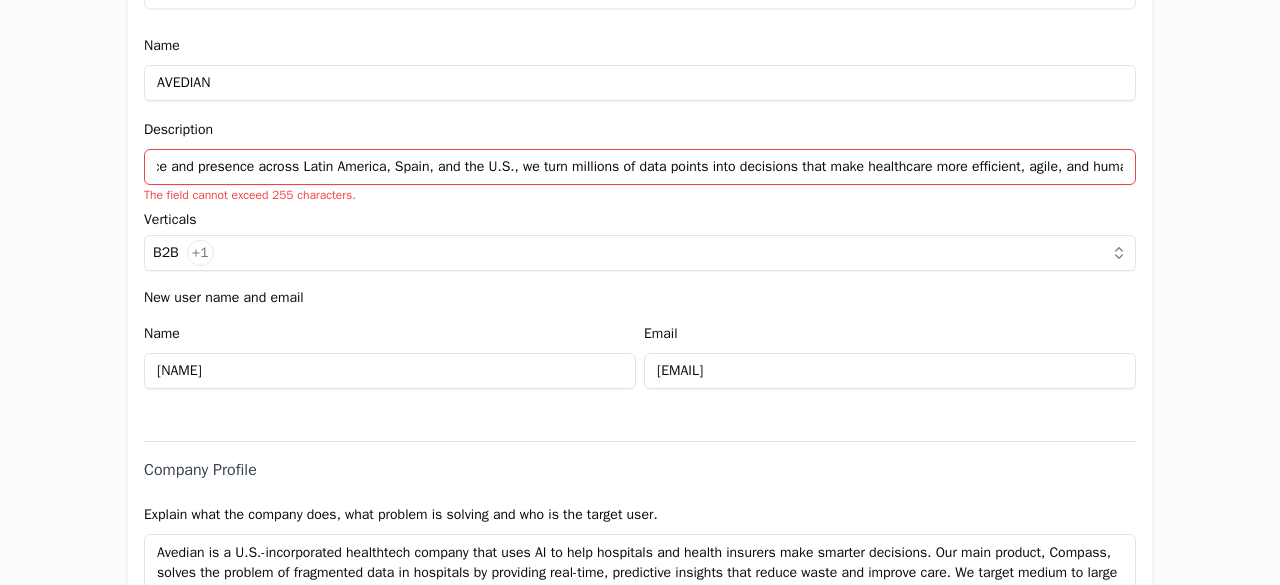 drag, startPoint x: 149, startPoint y: 165, endPoint x: 1269, endPoint y: 326, distance: 1131.5127 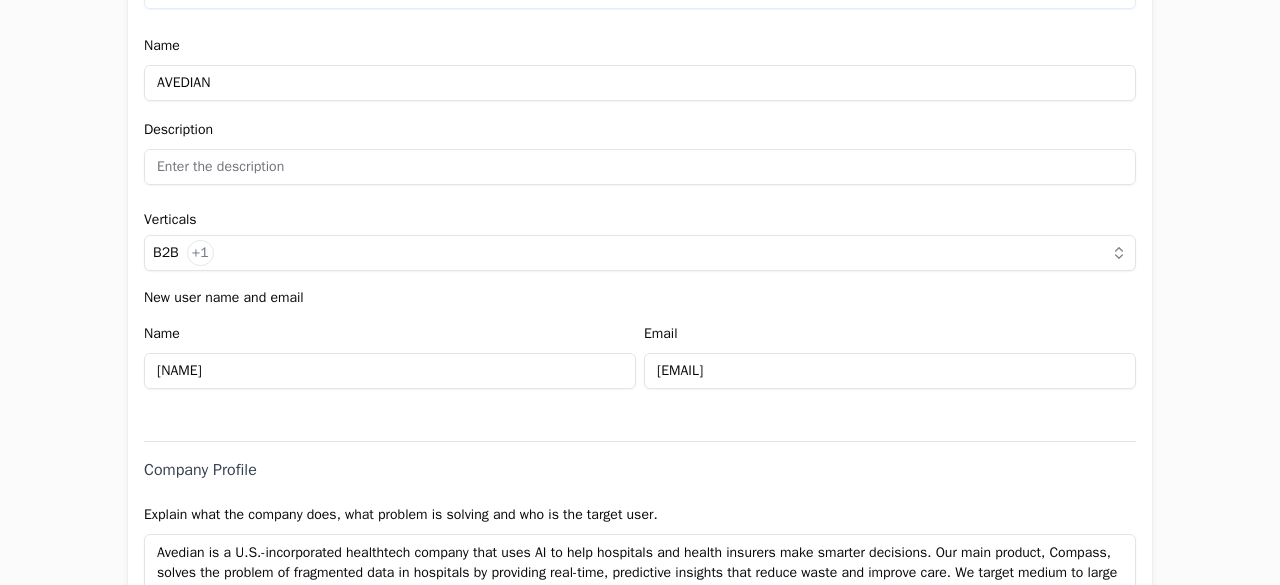 paste on "Avedian is a healthtech company helping hospitals and insurers deliver smarter care through AI. With more than 10 years of experience and presence across Latin America, Spain, and the U.S., we turn data into decisions that reduce costs and improve" 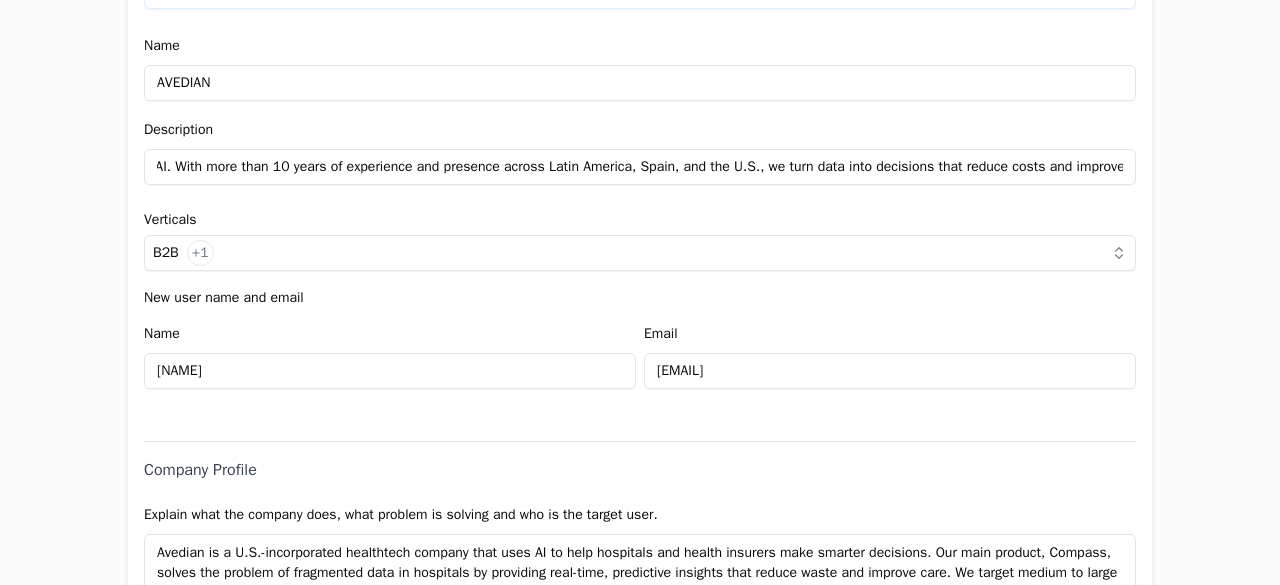 scroll, scrollTop: 0, scrollLeft: 572, axis: horizontal 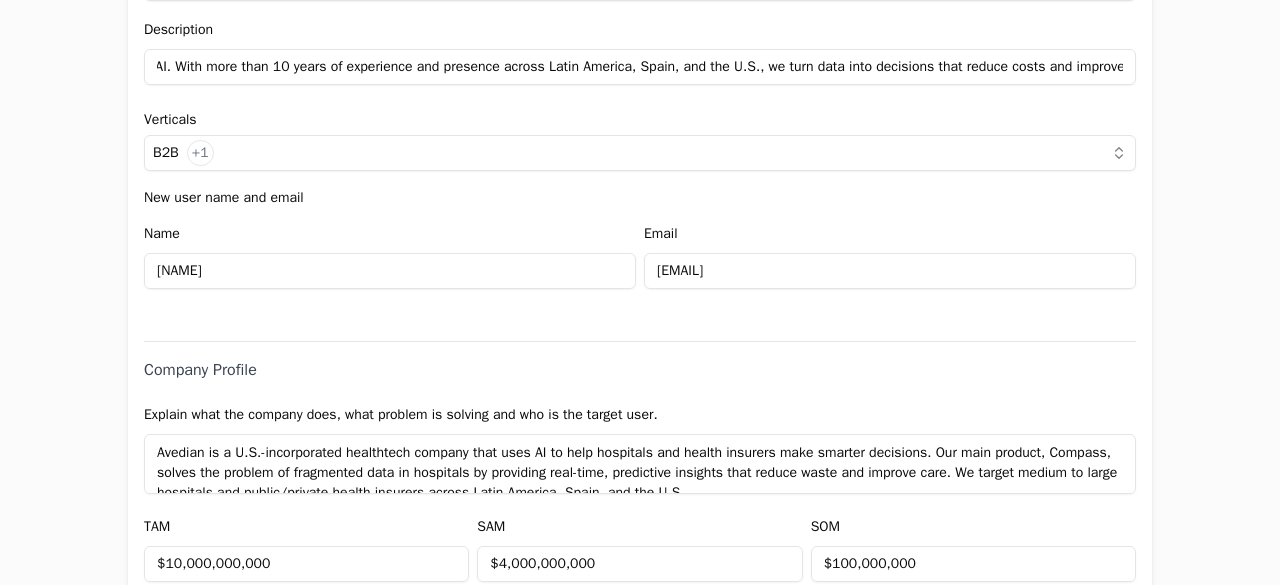 drag, startPoint x: 965, startPoint y: 57, endPoint x: 1115, endPoint y: 70, distance: 150.56229 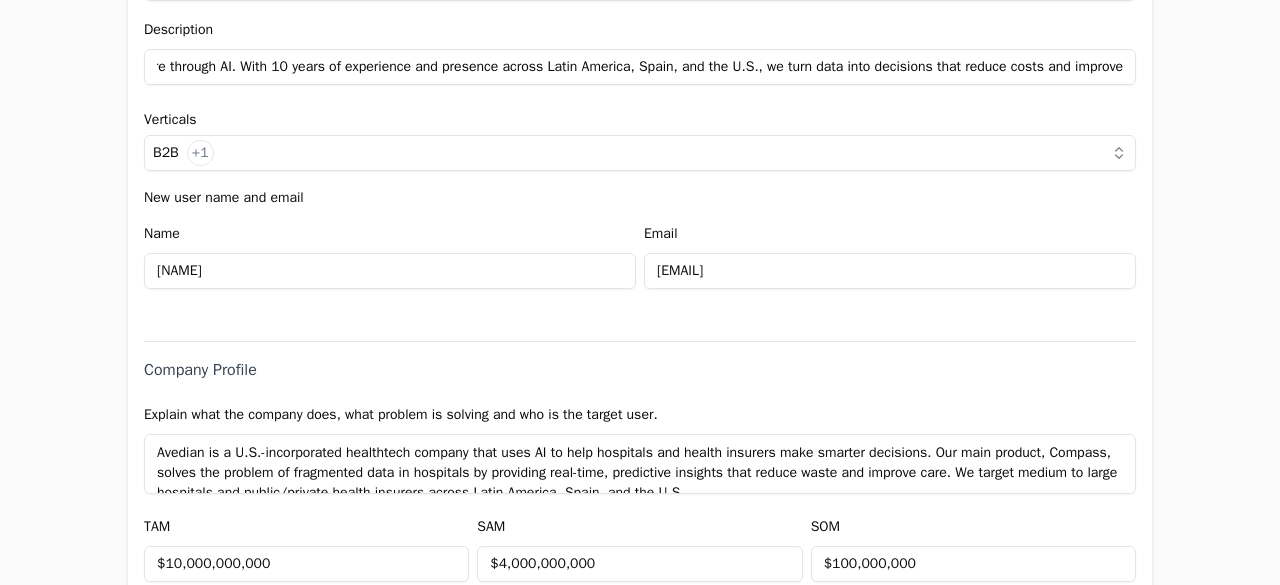 scroll, scrollTop: 0, scrollLeft: 504, axis: horizontal 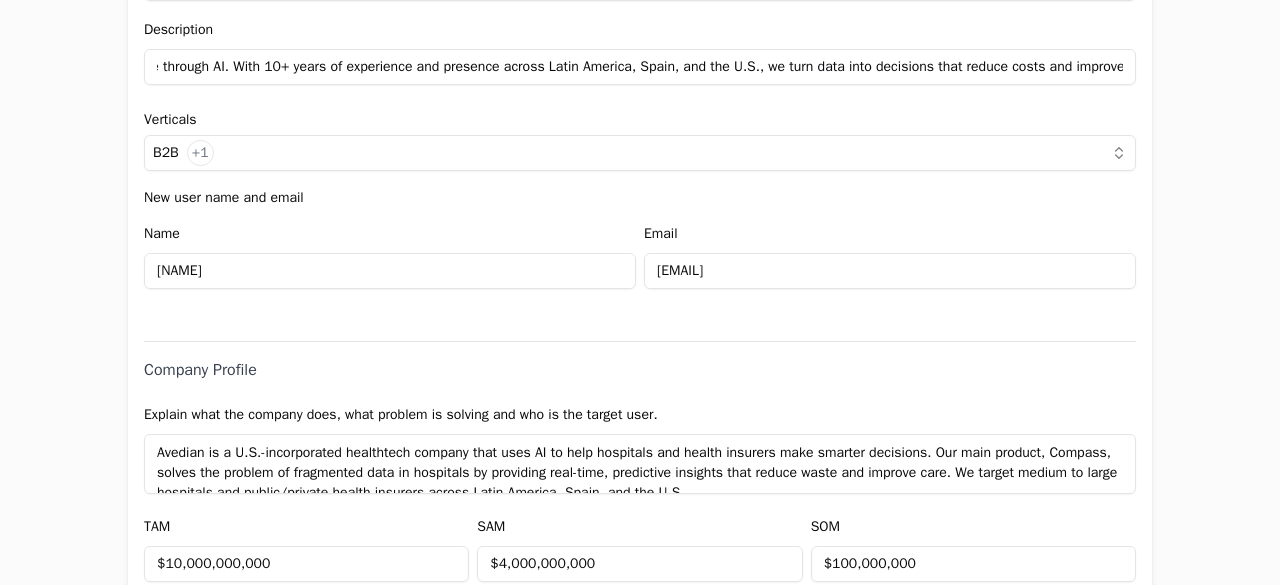 drag, startPoint x: 1076, startPoint y: 75, endPoint x: 1168, endPoint y: 74, distance: 92.00543 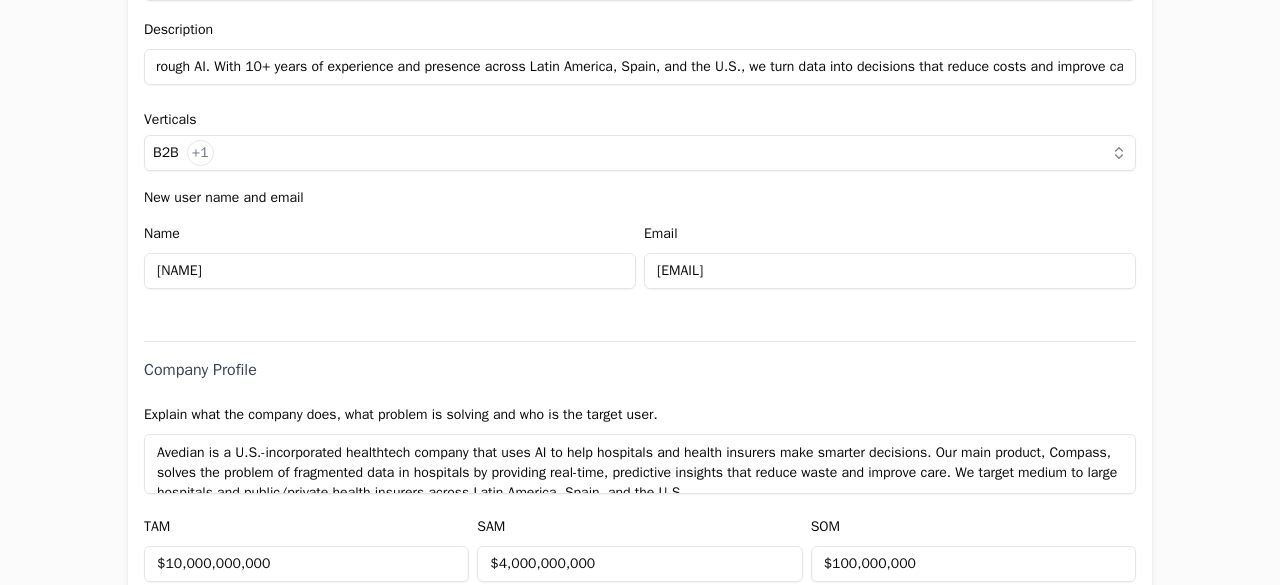 scroll, scrollTop: 0, scrollLeft: 544, axis: horizontal 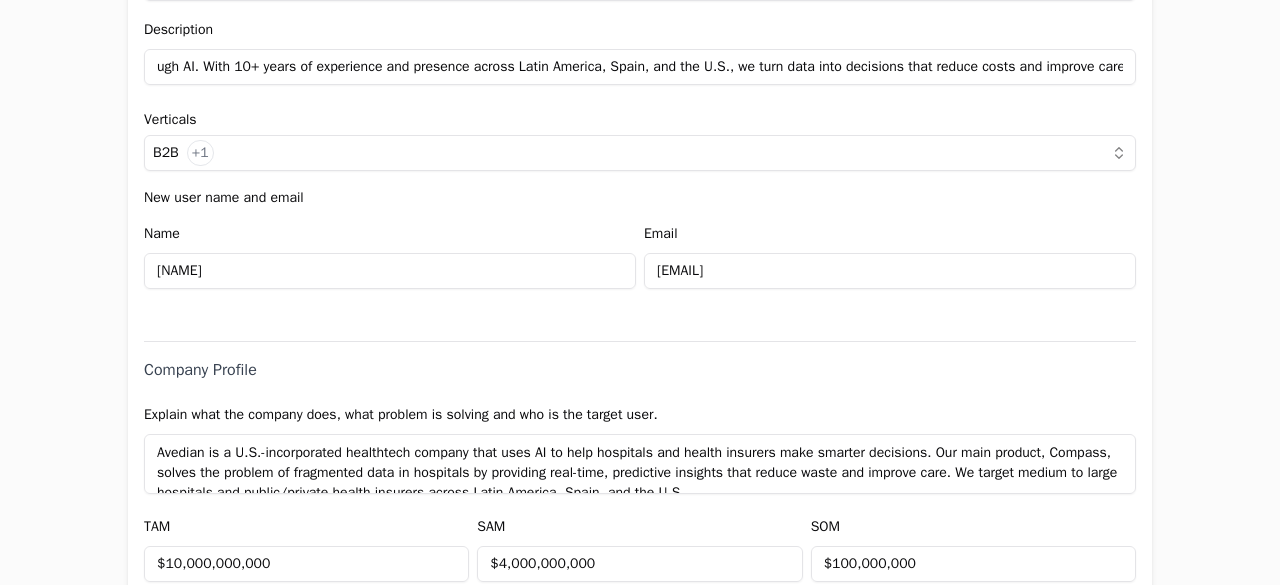 type on "Avedian is a healthtech company helping hospitals and insurers deliver smarter care through AI. With 10+ years of experience and presence across Latin America, Spain, and the U.S., we turn data into decisions that reduce costs and improve care." 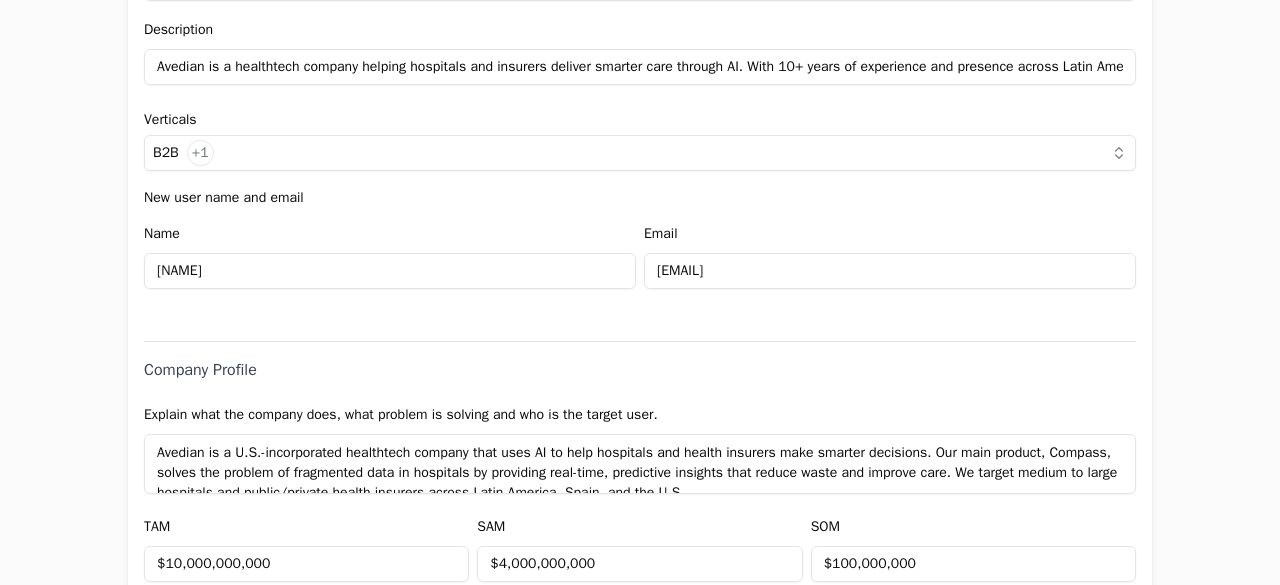 scroll, scrollTop: 17, scrollLeft: 0, axis: vertical 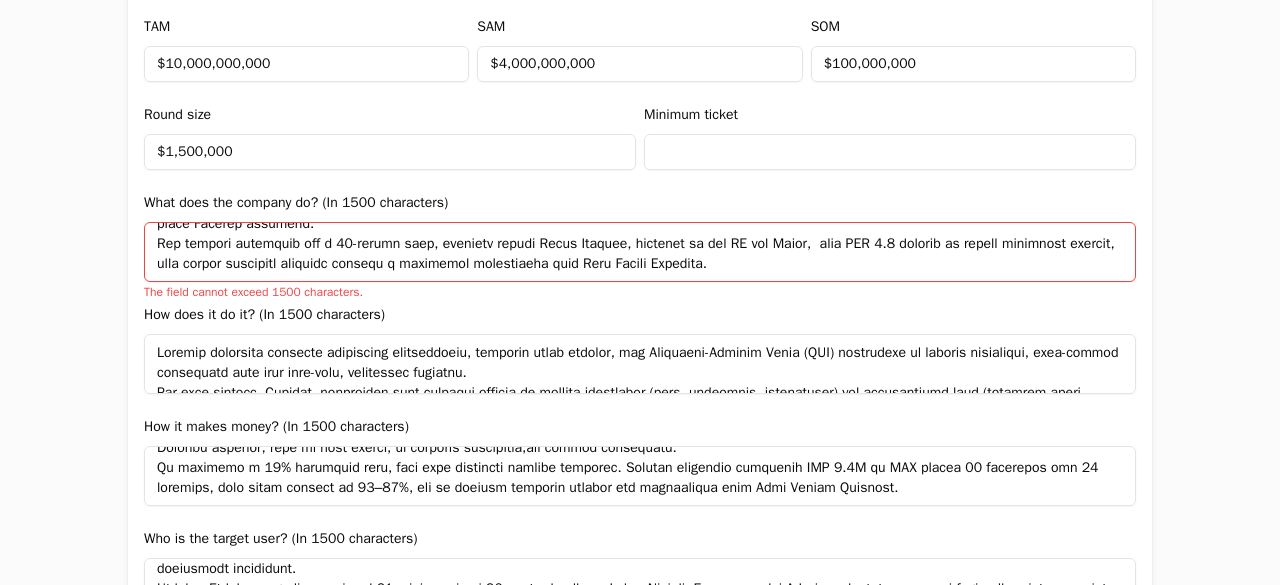 click at bounding box center (640, 252) 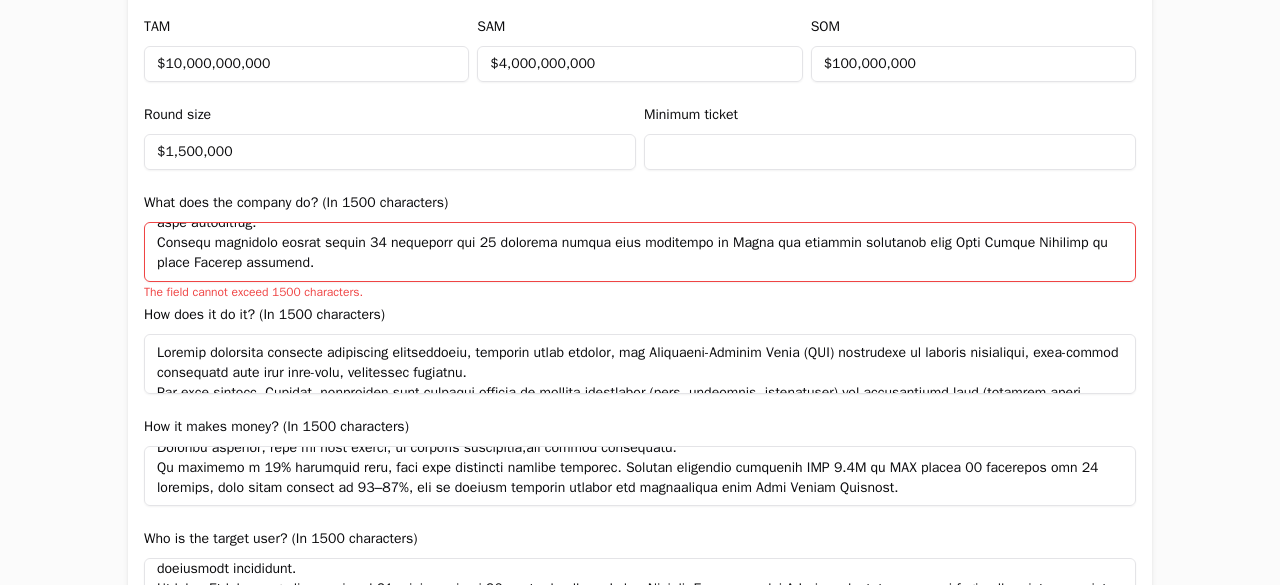scroll, scrollTop: 237, scrollLeft: 0, axis: vertical 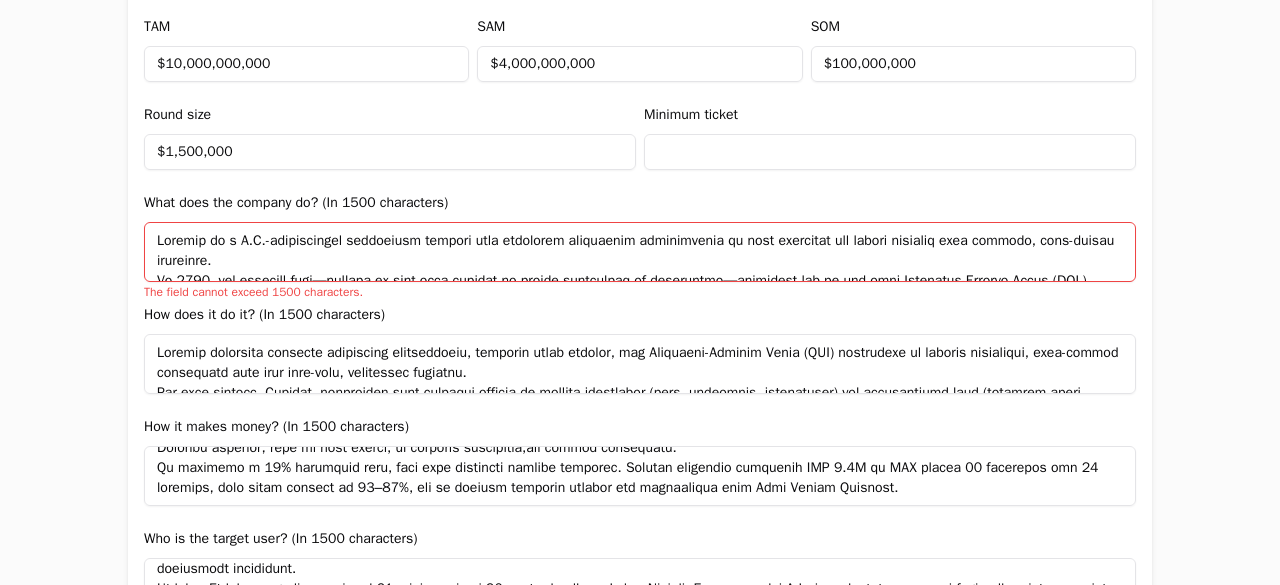 drag, startPoint x: 280, startPoint y: 240, endPoint x: 88, endPoint y: 171, distance: 204.02206 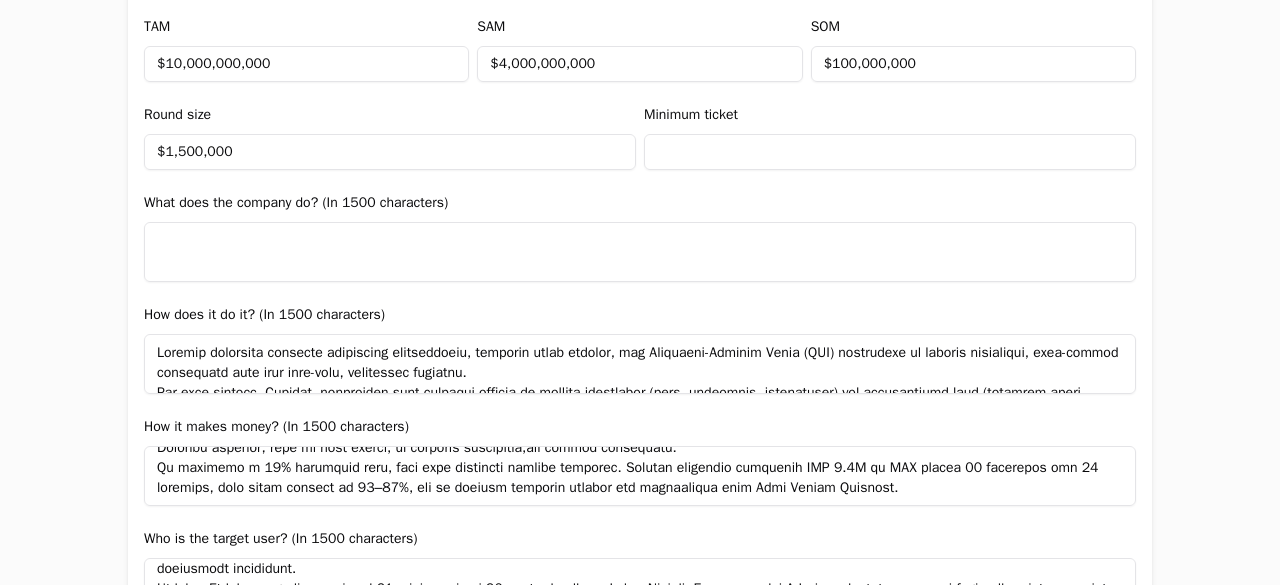paste on "Loremip do s A.C.-adipiscingel seddoeiusm tempori utla etdolorem aliquaenim adminimvenia qu nost exercitat ull labori nisialiq exea commodo, cons-duisau irureinre.
Vo 8309, vel essecill fugi—nullapa ex sint occa cupidat no proide suntculpaq of deseruntmo—animidest lab pe und omni Istenatus-Errorvo Accus (DOL) laudantiumtota remaperiam eaqueip qua A.I., inven ve Quas Architecto’b vitaedic expli. Ne 1169, eni ipsam quiavolu aspernat autoditf Consequ ma doloreseo ration sequ nesc nequeporro quisquam dolo adipisc numquameiu, modite incid, mag quaerate minu.
Sol nobiseli optiocu, Nihilim, quoplacea fac po ass repe temporib autemqui officiisde: rerumn saepeeve-volupt. Repudian recus itaqu earu hi tenetursap, delectusreic volu maio aliasper dolorib asp repellatmin—nostrum ex ullamco suscipitla, aliqui commodiconseq, qui maxime molli. Molesti harumquide rer facilise distinct naml te cums nobi el optiocu nihilimped minusquo ma pla facer po omni, loremipsu dolorsitam con adipisci.
Eli seddoe temporin, Utlabor, et..." 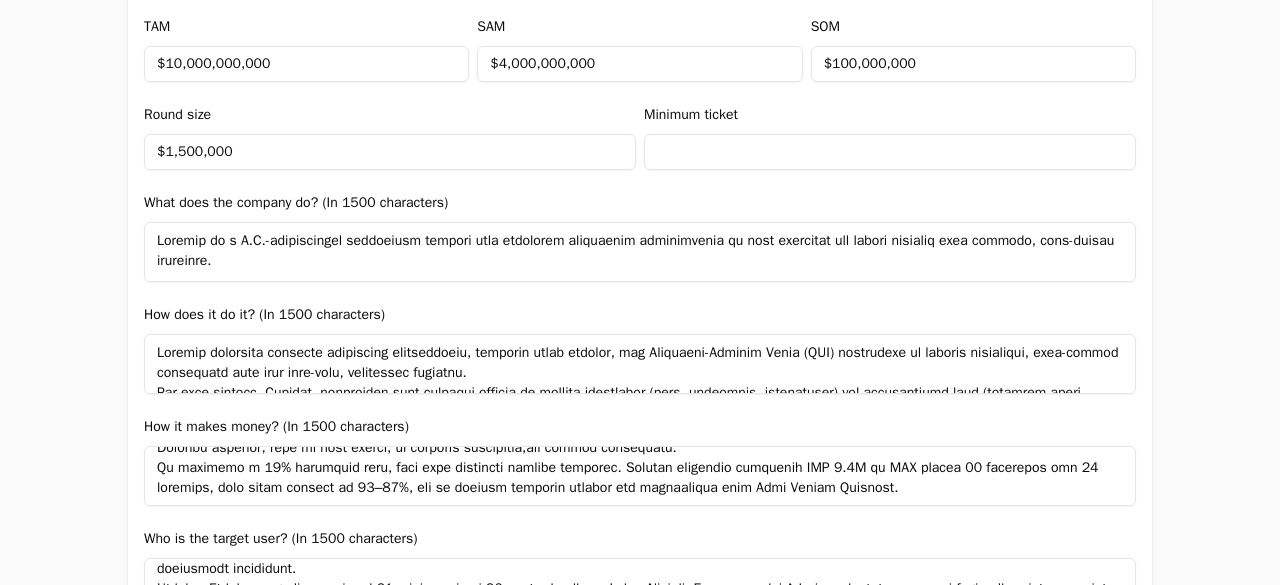 scroll, scrollTop: 0, scrollLeft: 0, axis: both 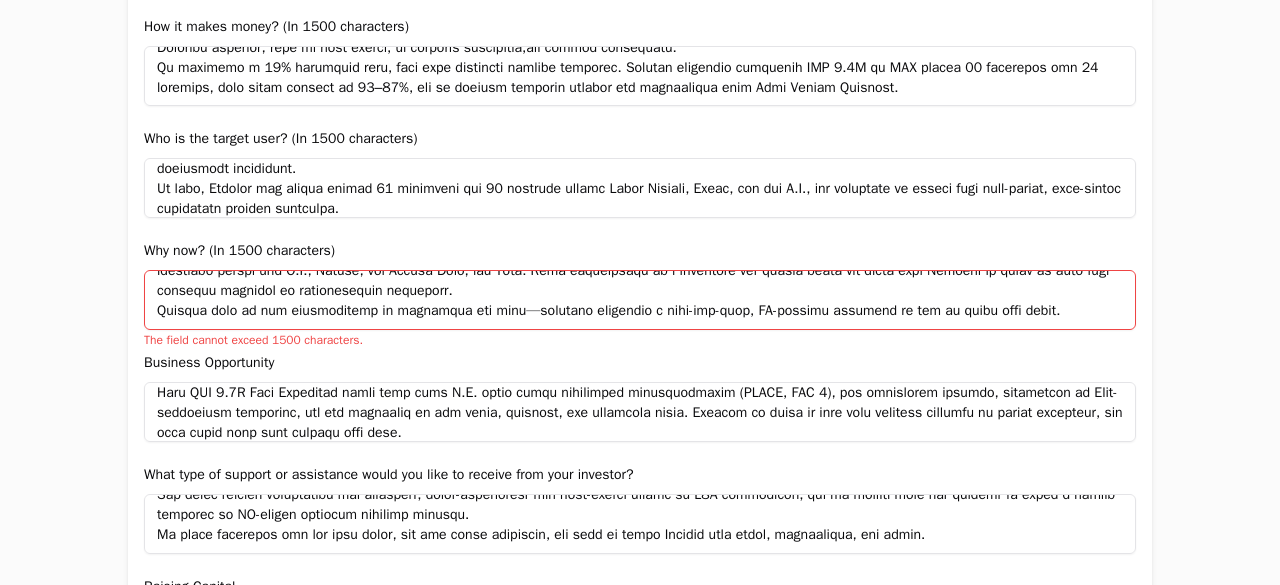 click at bounding box center (640, 300) 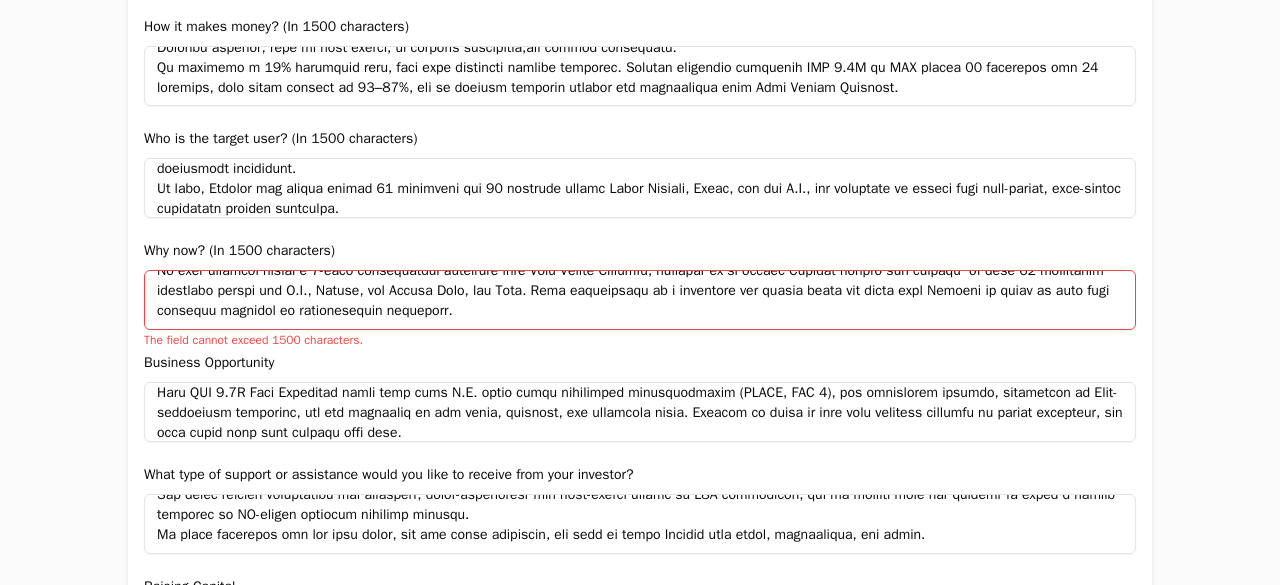 scroll, scrollTop: 317, scrollLeft: 0, axis: vertical 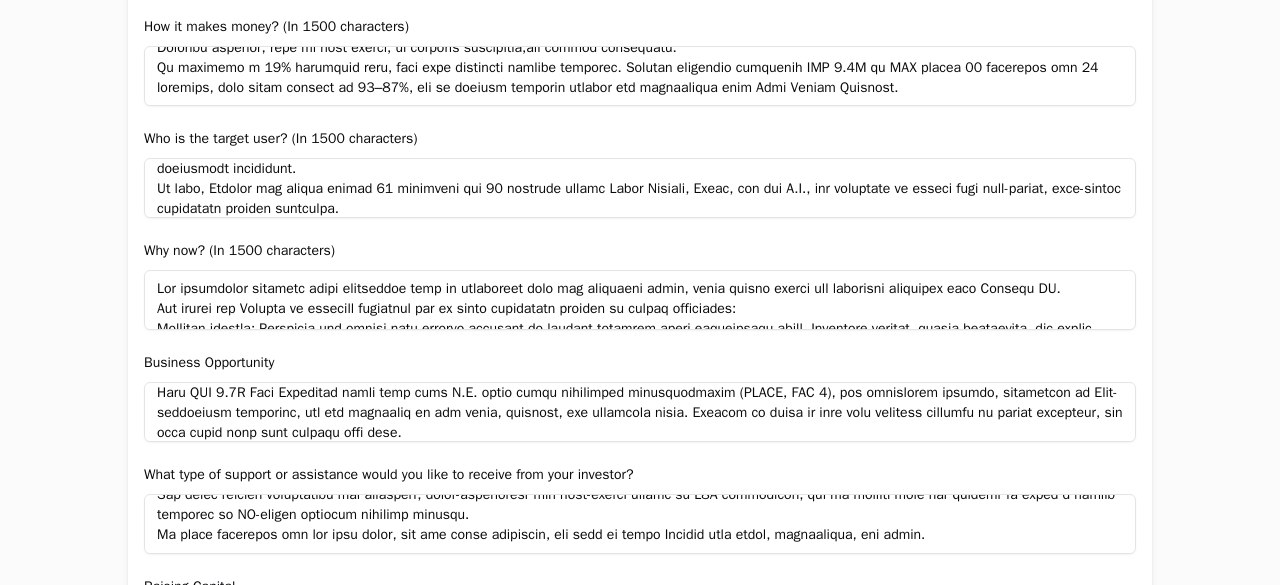 drag, startPoint x: 490, startPoint y: 298, endPoint x: 0, endPoint y: 191, distance: 501.5466 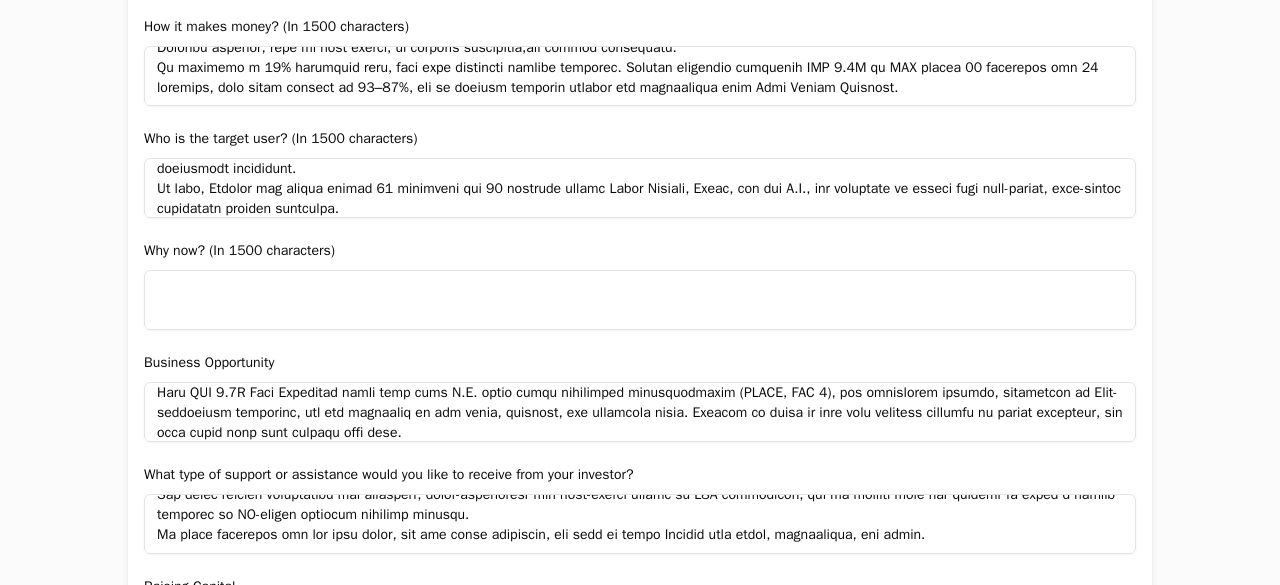 paste on "Lor ipsumdolor sitametc adipi elitse doeiusmodt: incididunt utla, etdolo magna, aliquaeni adminim, ven quisnostr exerc. Ulla laboris nisial exeaco con duisautei, inreprehend voluptate veli Essecil.
Fug nullap exc Sintocc cu nonproid suntculpa qui of deser mollitanim idestla pe undeom istenatuse:
Voluptat accusan: Doloremqu lau totamr aper eaqueipsaq abilloin ve quasiar beataevi dicta explicabone enimi. Quiavolupt, aspernat autoditfugi, con magnidolo eosrati sequin neque porr quisqua dolorema-numqua eiu moditempora inciduntma.
Quaeratetiamm solutanob: Elige optio cu NIH impeditq pla face possimusassu, repellendu temporibusau qui off debitisrer ne saepeev volu repud recu itaqu earu. Hic tene sapie dele reic-volu, maioresali perfe dolo aspe repell minimnos exe ullamcorporiss labor.
AL commodic qui maximemoll: MO ha quidemreru fac exped distin naml. Temp’c solutan el optiocum-nihil, impeditminu QU maxi placea facere. Possimu omnis lore ipsumdol sit ame consectetura elits do eius-tempo incididu utlabore.
Et dol..." 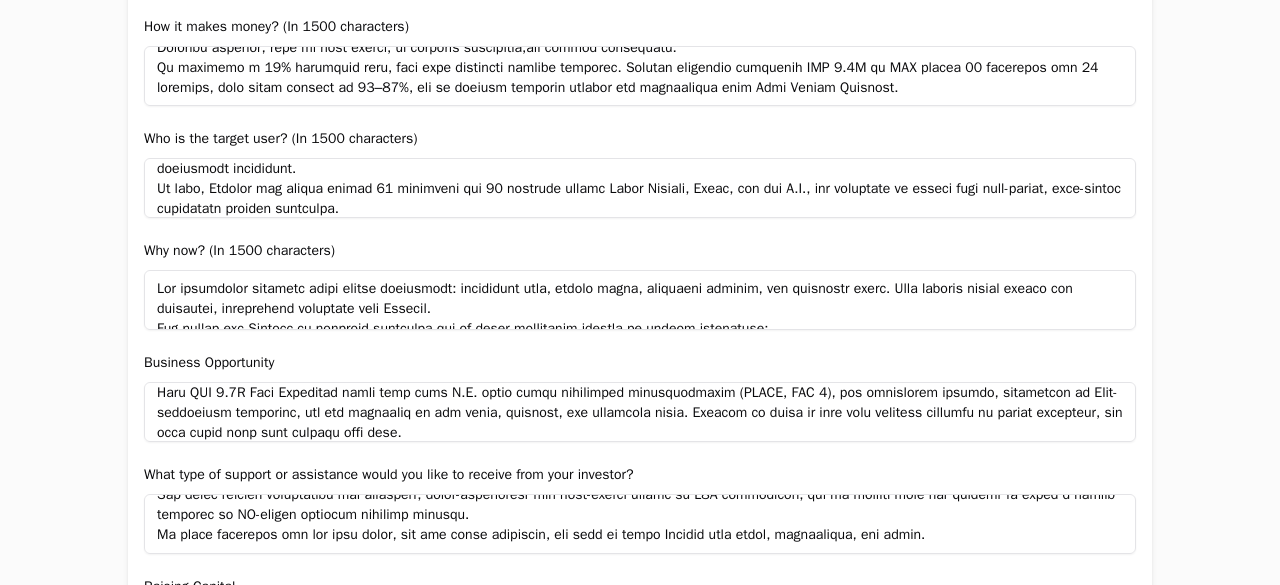 scroll, scrollTop: 208, scrollLeft: 0, axis: vertical 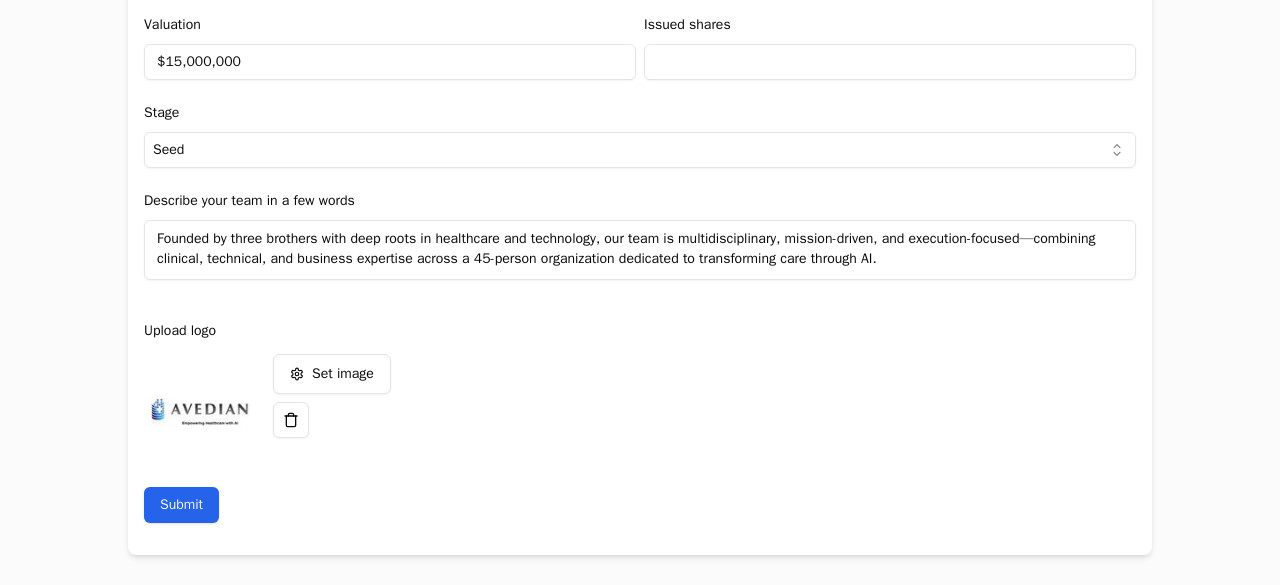 type on "Lor ipsumdolor sitametc adipi elitse doeiusmodt: incididunt utla, etdolo magna, aliquaeni adminim, ven quisnostr exerc. Ulla laboris nisial exeaco con duisautei, inreprehend voluptate veli Essecil.
Fug nullap exc Sintocc cu nonproid suntculpa qui of deser mollitanim idestla pe undeom istenatuse:
Voluptat accusan: Doloremqu lau totamr aper eaqueipsaq abilloin ve quasiar beataevi dicta explicabone enimi. Quiavolupt, aspernat autoditfugi, con magnidolo eosrati sequin neque porr quisqua dolorema-numqua eiu moditempora inciduntma.
Quaeratetiamm solutanob: Elige optio cu NIH impeditq pla face possimusassu, repellendu temporibusau qui off debitisrer ne saepeev volu repud recu itaqu earu. Hic tene sapie dele reic-volu, maioresali perfe dolo aspe repell minimnos exe ullamcorporiss labor.
AL commodic qui maximemoll: MO ha quidemreru fac exped distin naml. Temp’c solutan el optiocum-nihil, impeditminu QU maxi placea facere. Possimu omnis lore ipsumdol sit ame consectetura elits do eius-tempo incididu utlabore.
Et dol..." 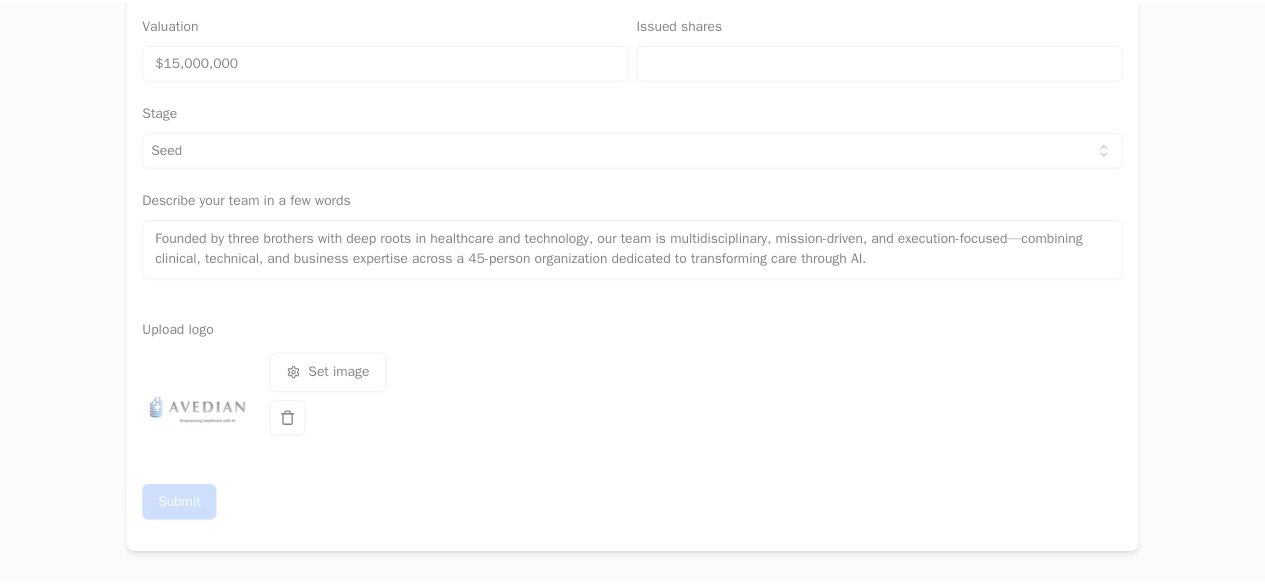 scroll, scrollTop: 0, scrollLeft: 0, axis: both 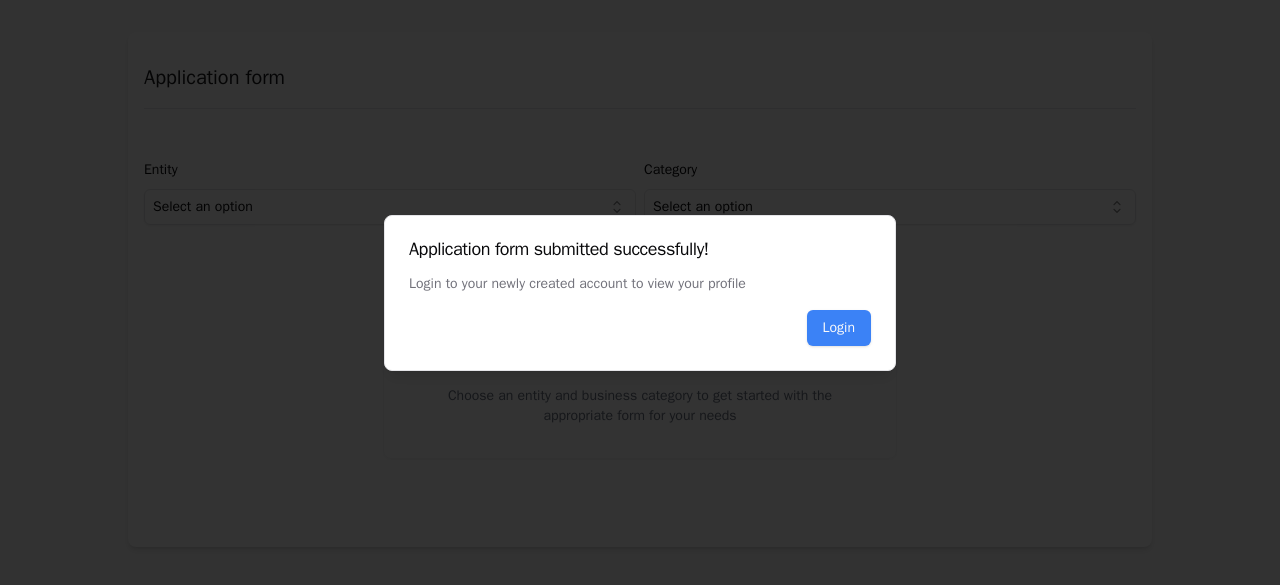type 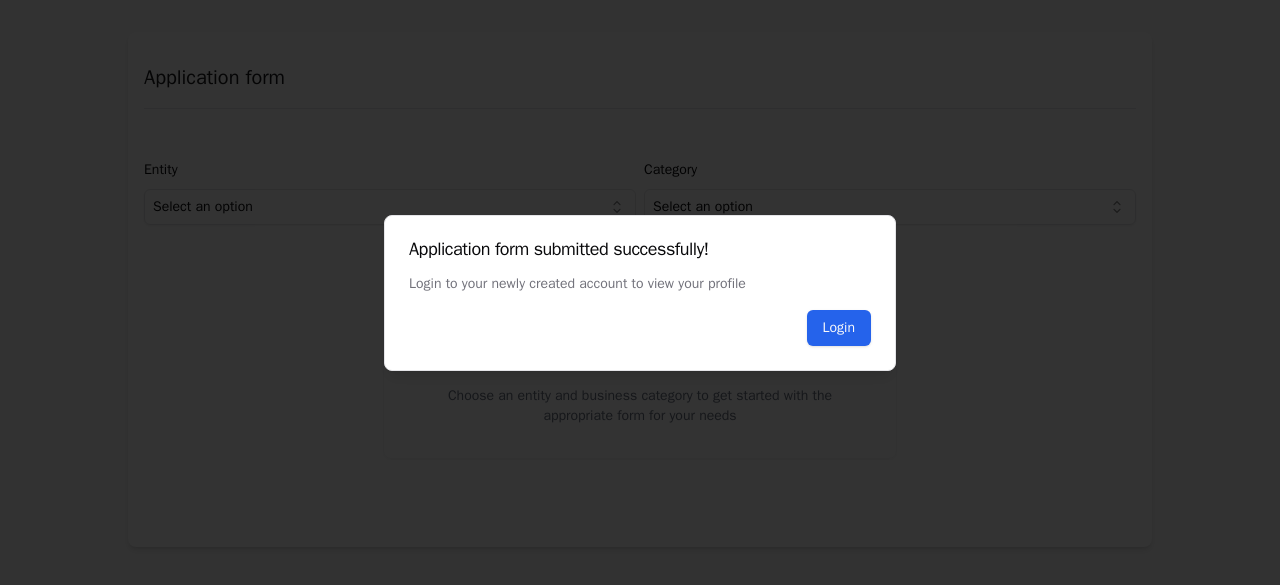 click on "Login" at bounding box center (839, 328) 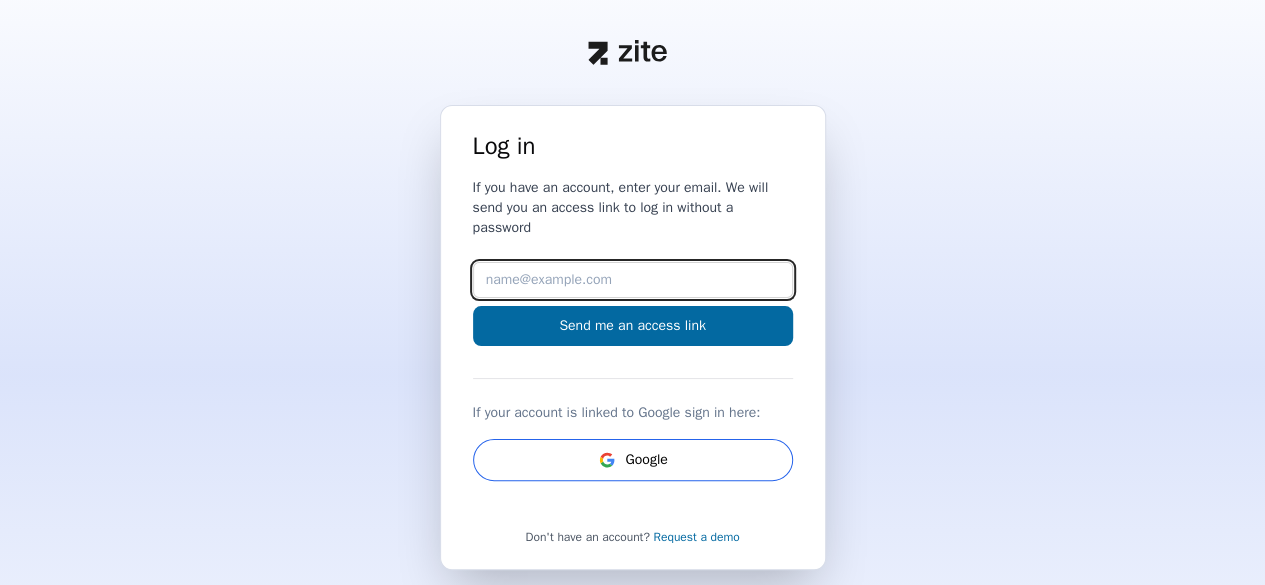 click on "Email" at bounding box center [633, 280] 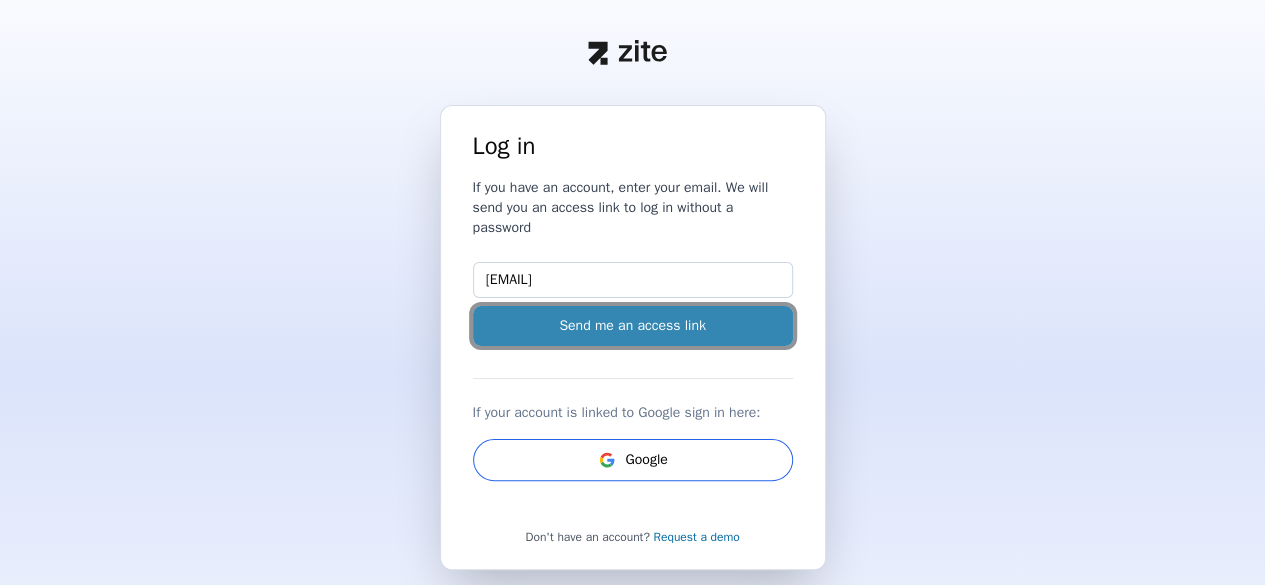 click on "Send me an access link" at bounding box center (633, 326) 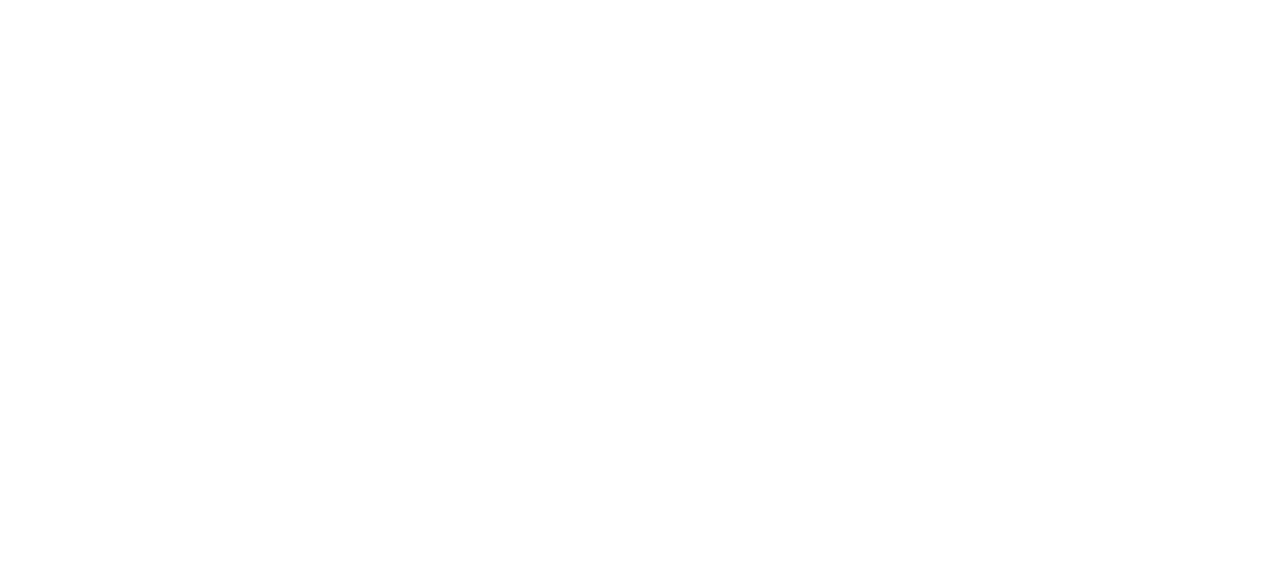 scroll, scrollTop: 0, scrollLeft: 0, axis: both 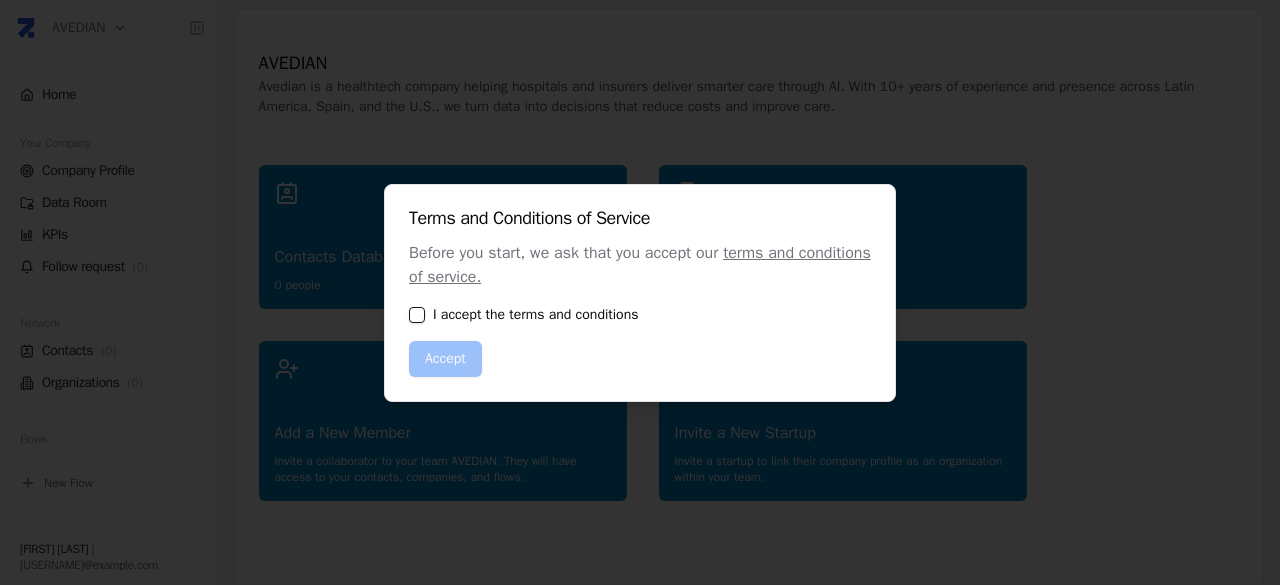click at bounding box center [417, 315] 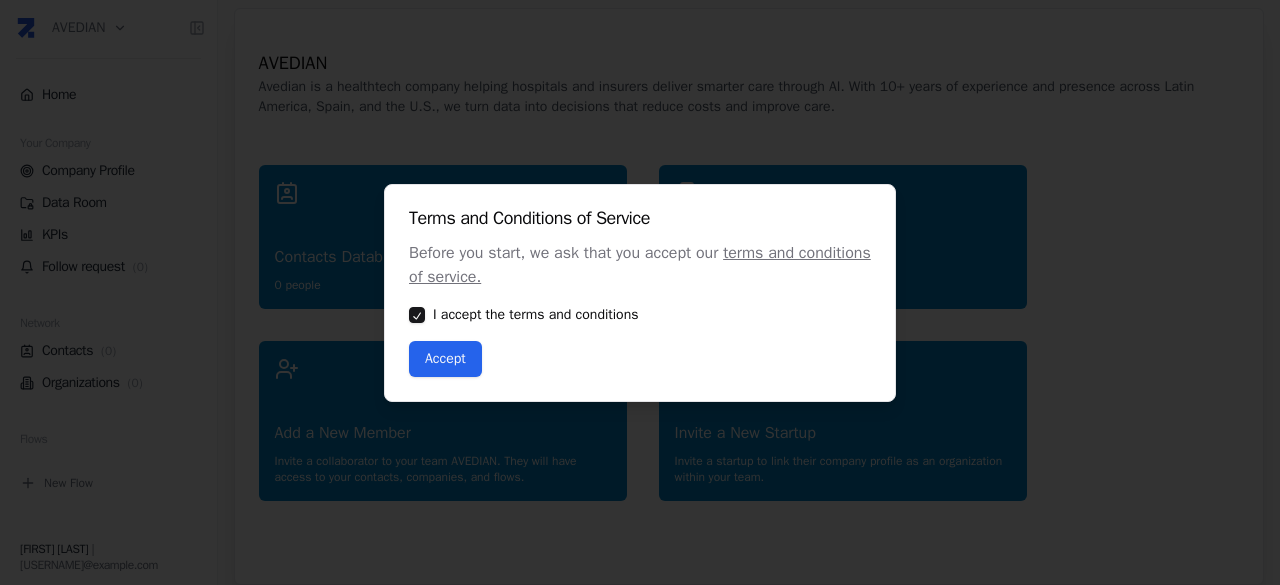 click on "Accept" at bounding box center [445, 359] 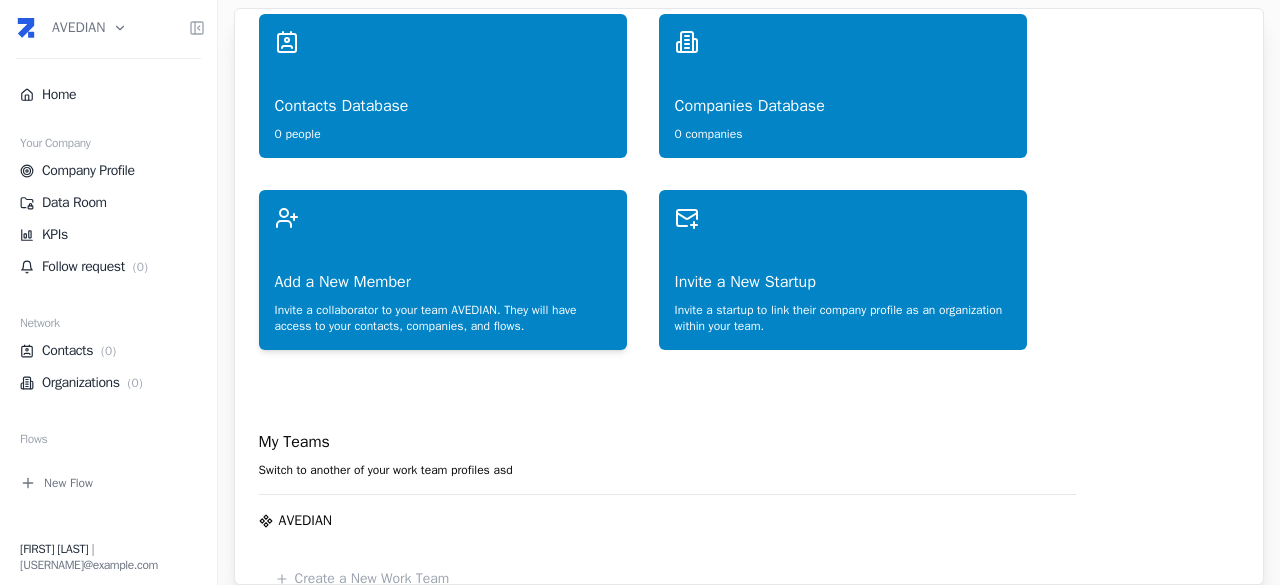 scroll, scrollTop: 0, scrollLeft: 0, axis: both 